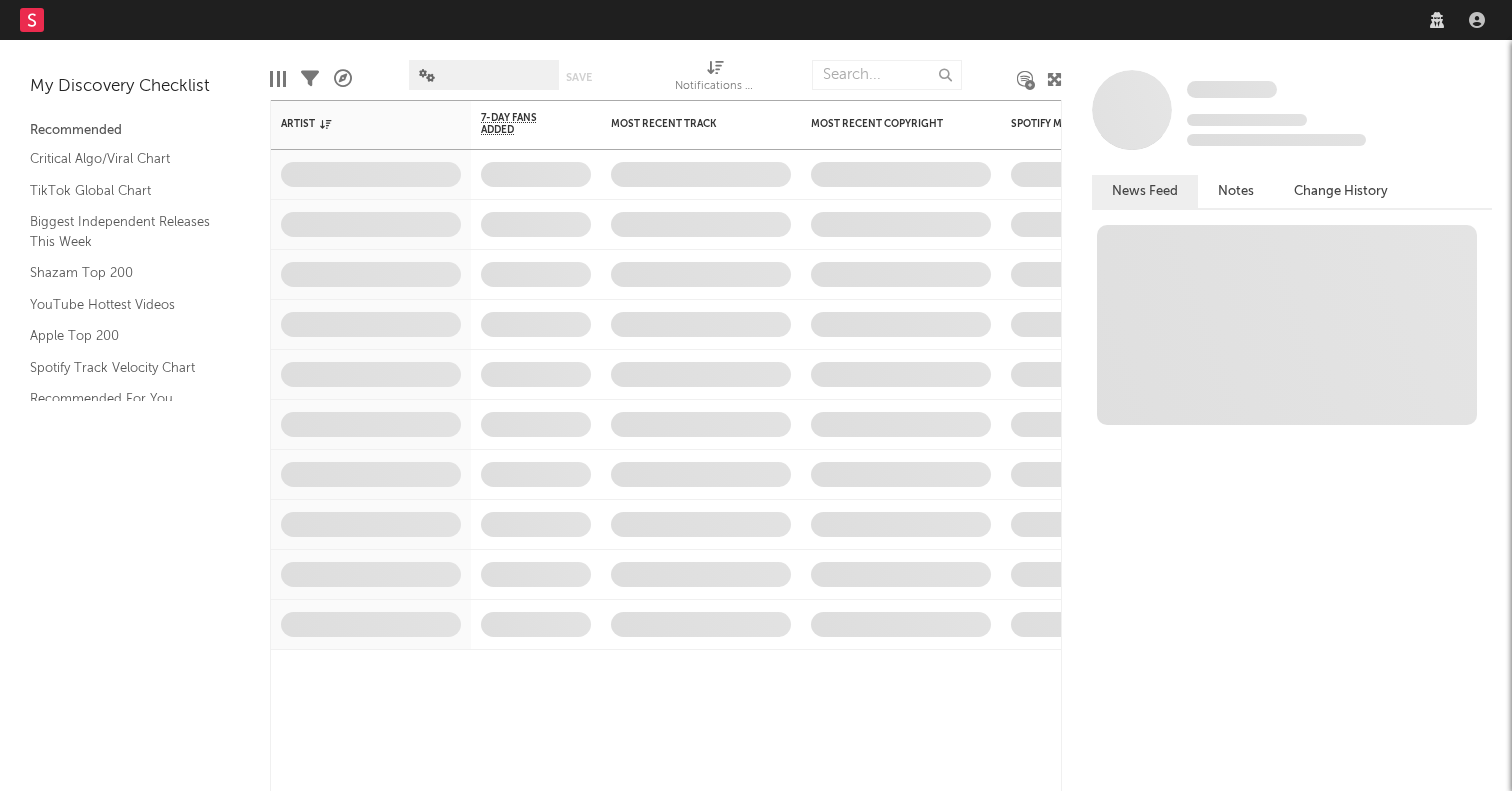 scroll, scrollTop: 0, scrollLeft: 0, axis: both 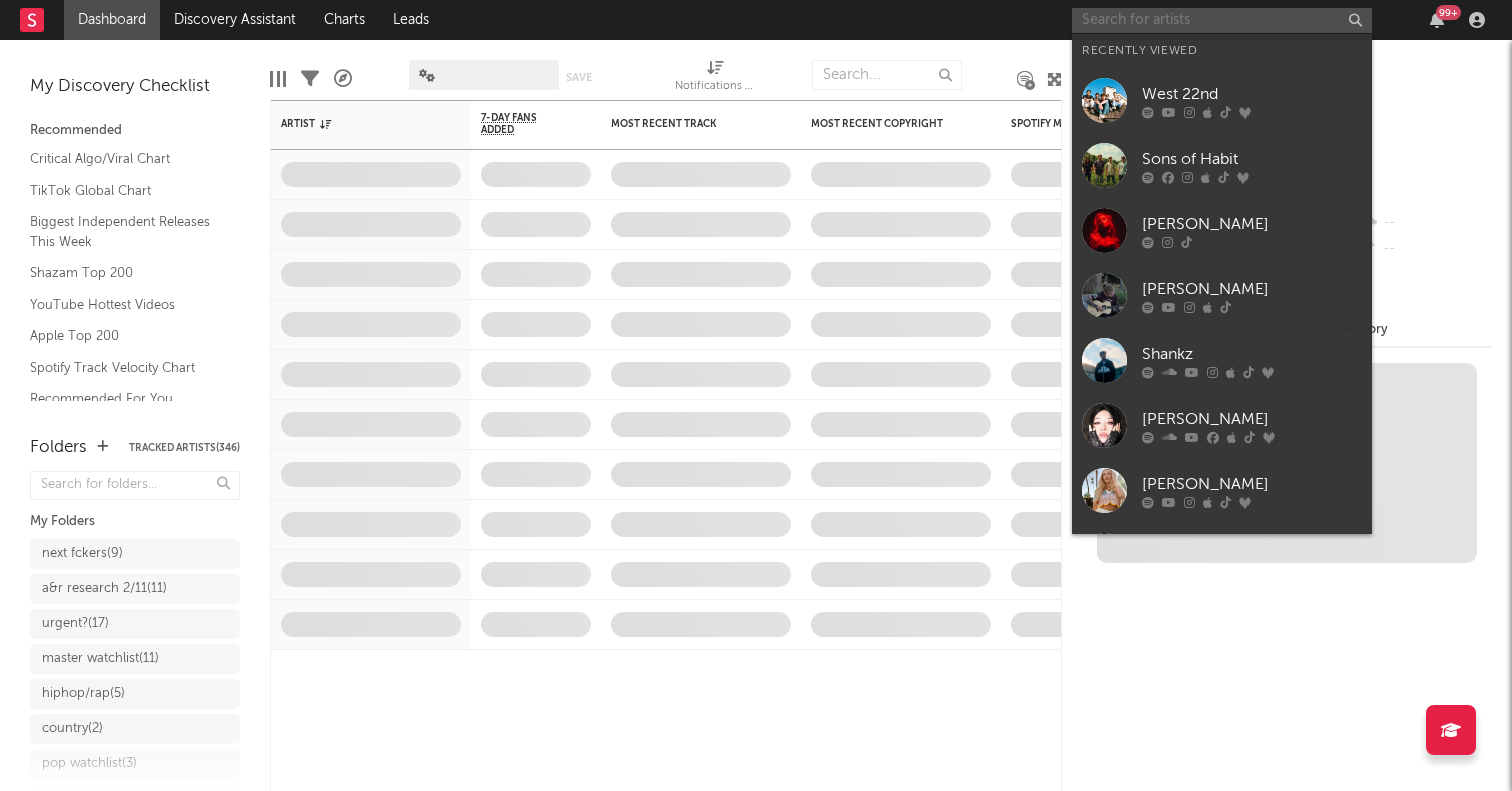 click at bounding box center [1222, 20] 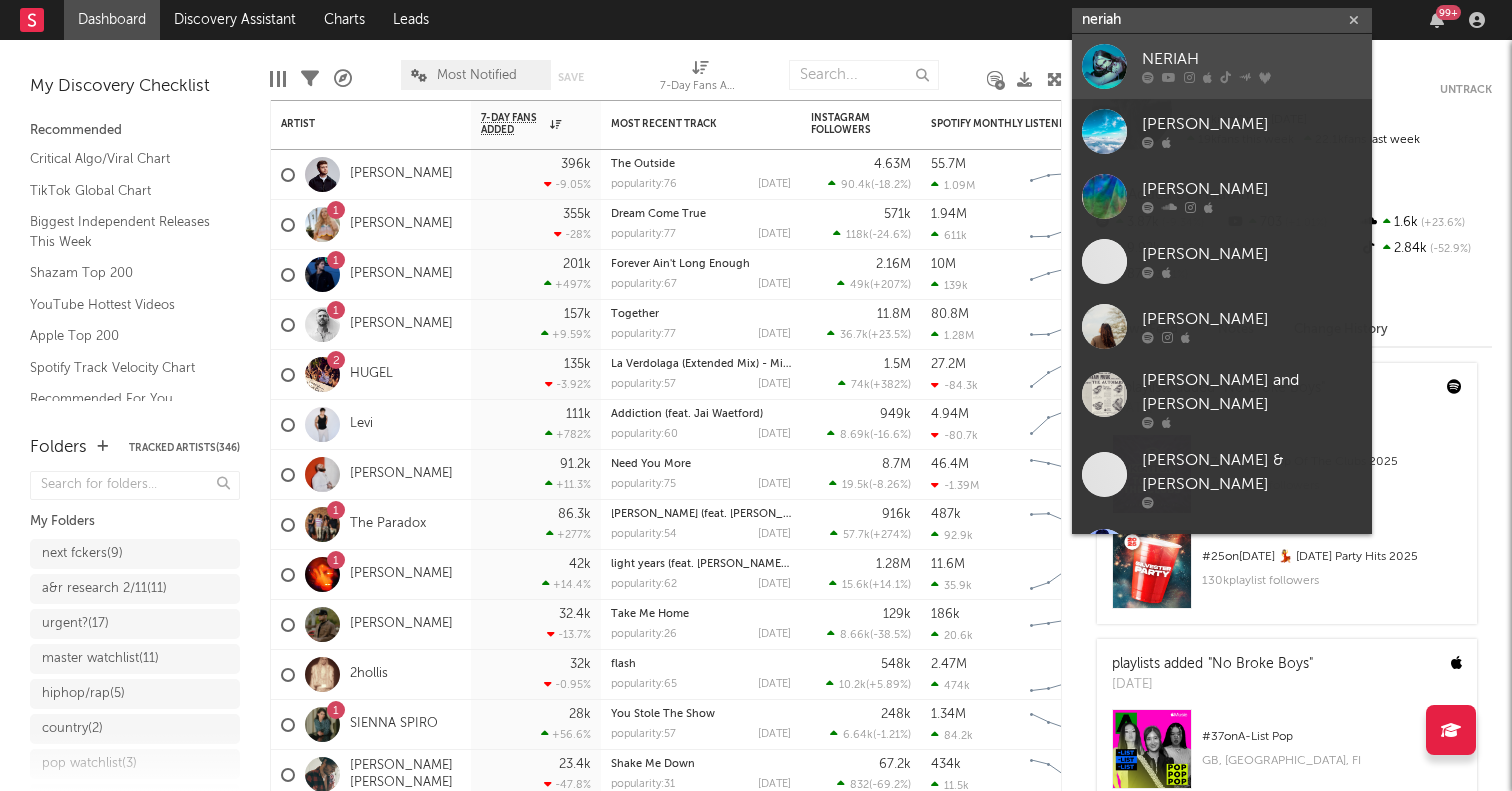 type on "neriah" 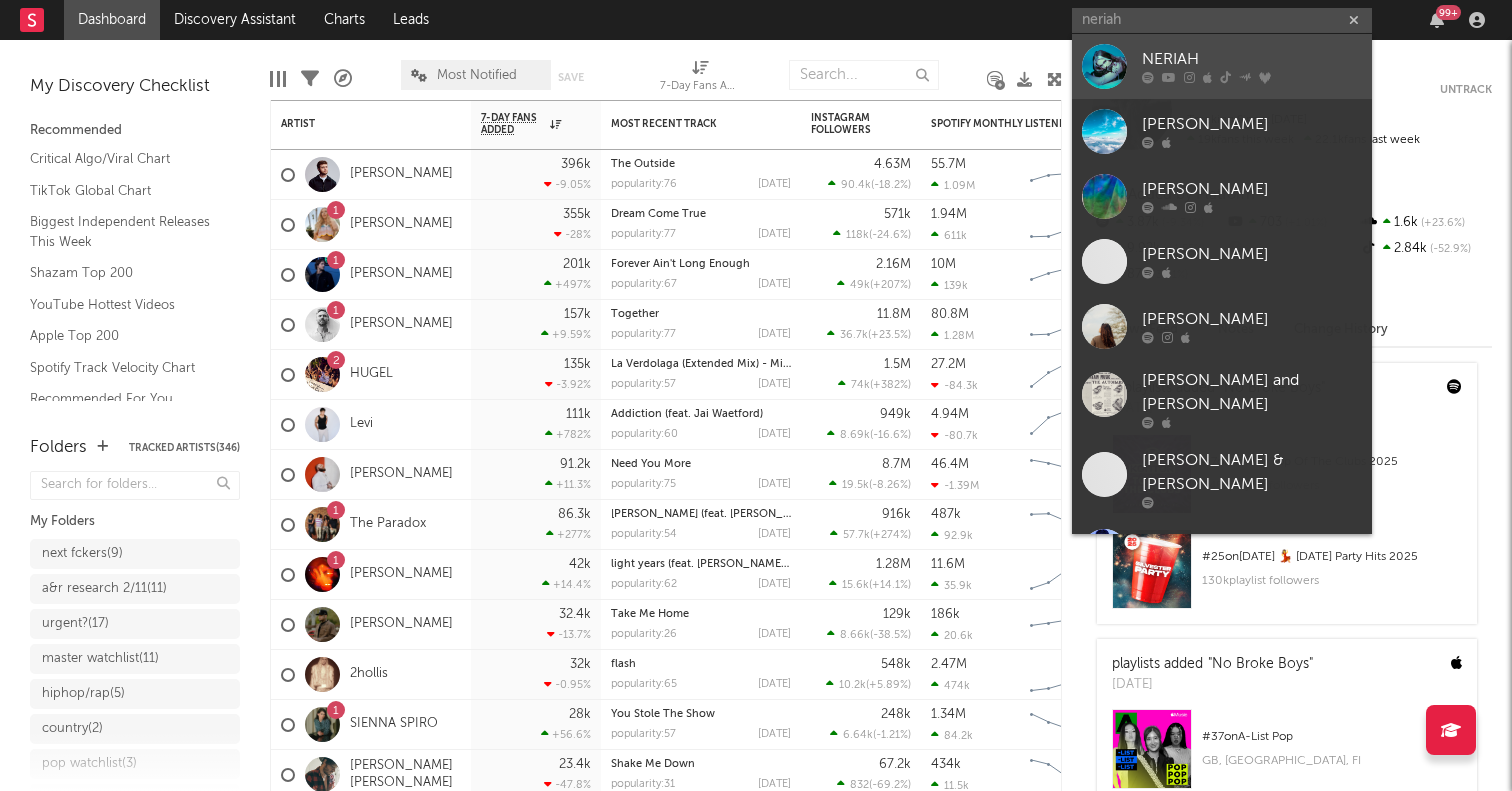 click at bounding box center [1104, 66] 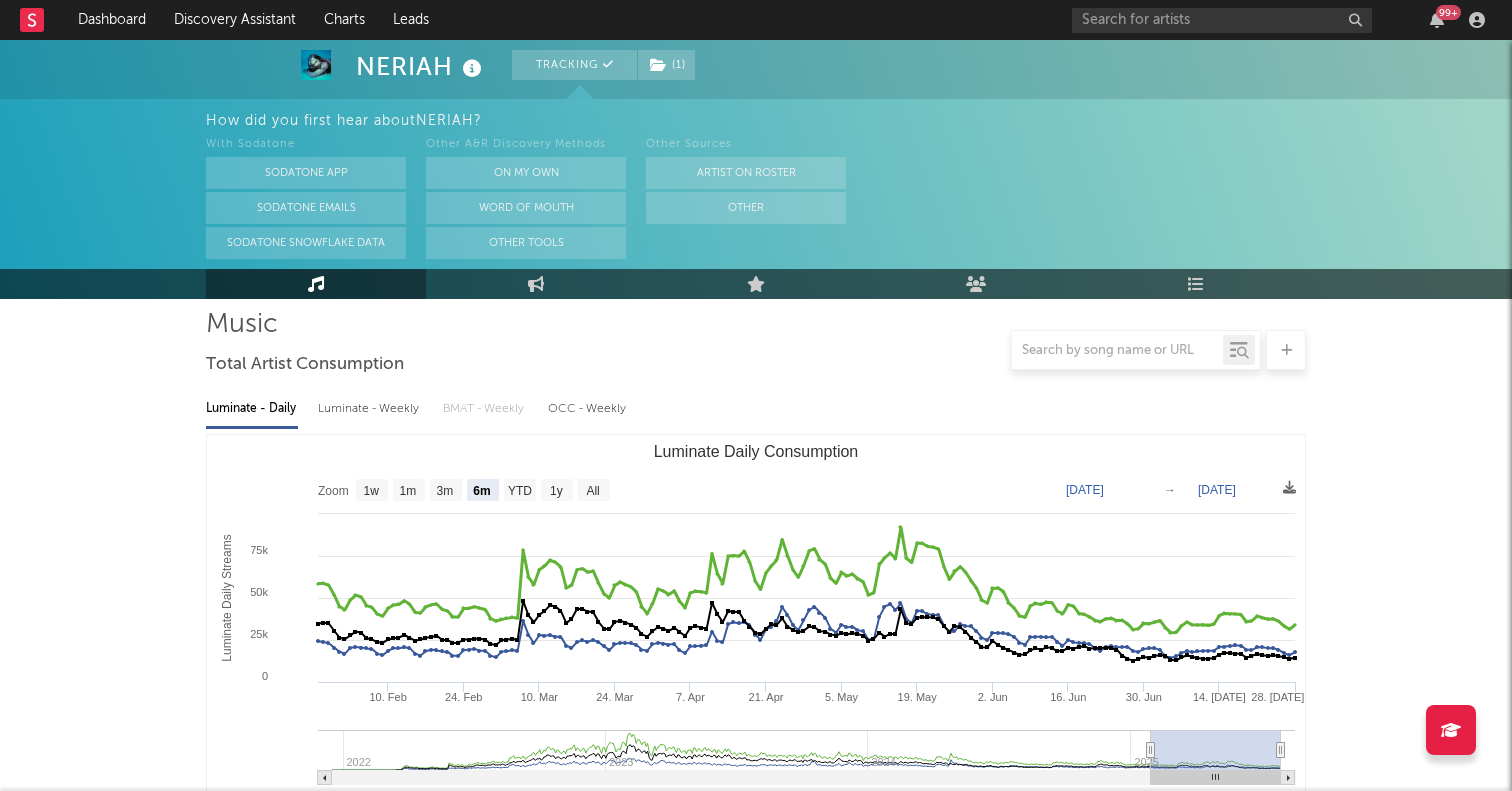 click on "All" 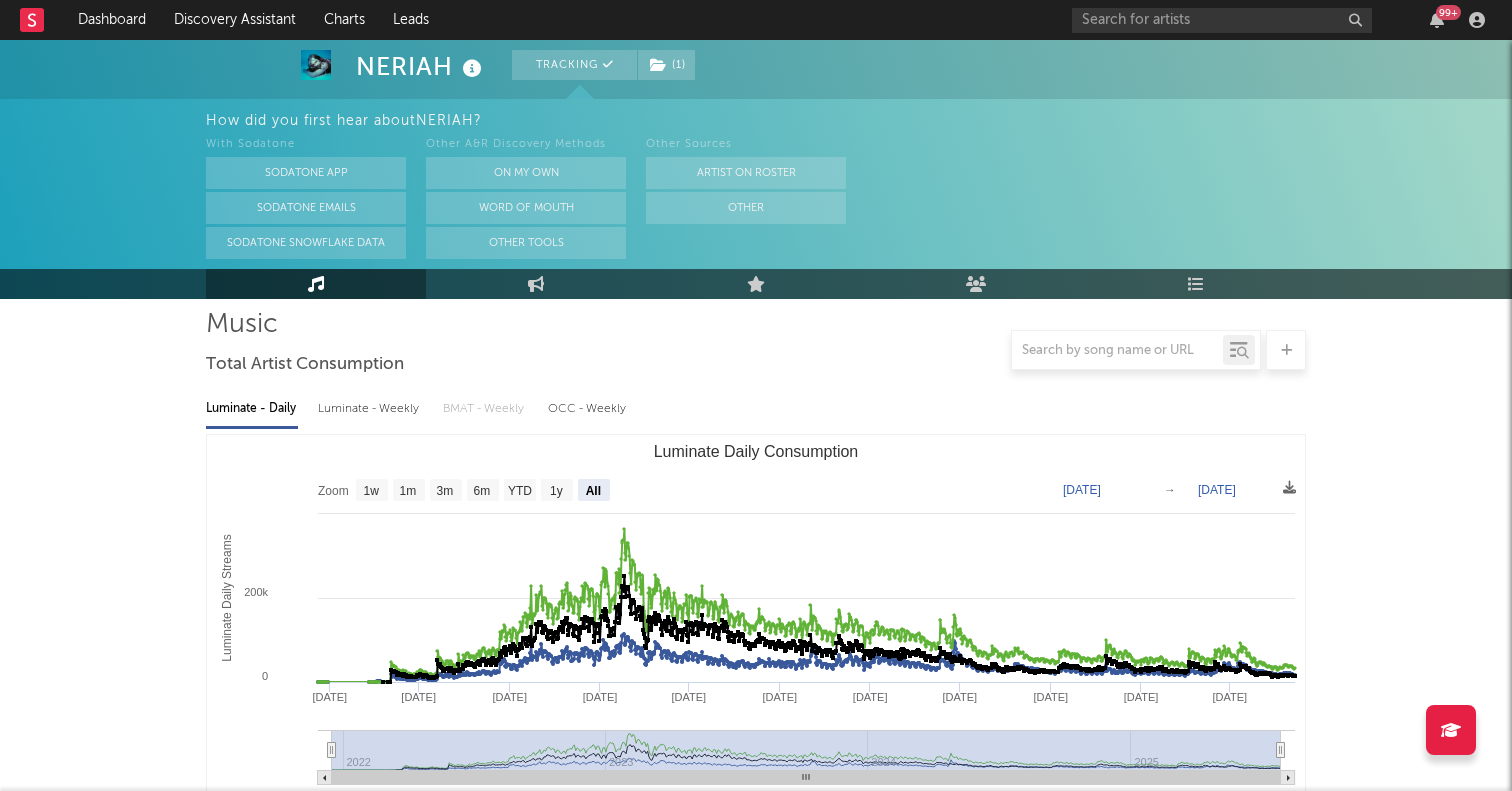scroll, scrollTop: 779, scrollLeft: 0, axis: vertical 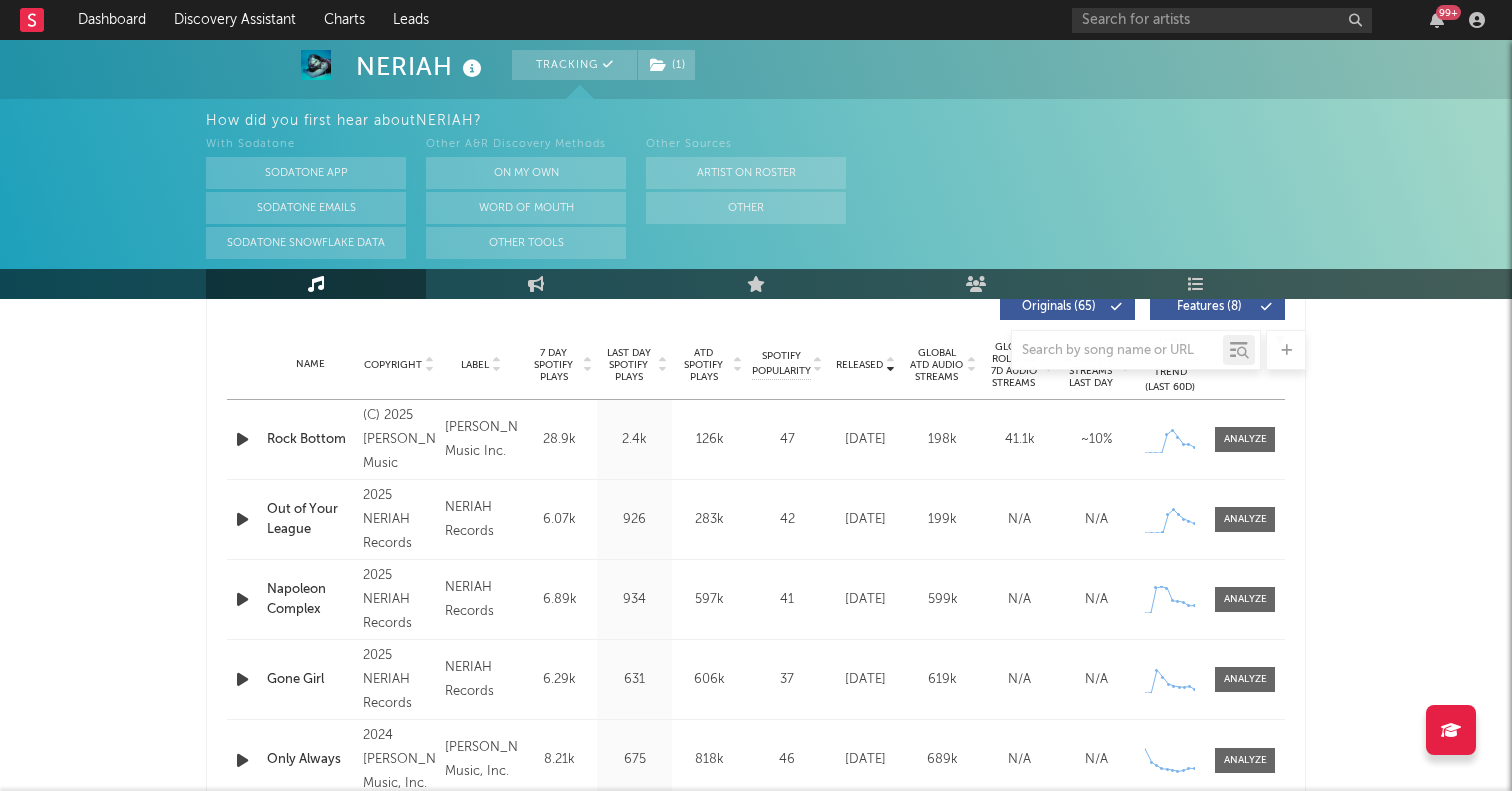 click on "(C) 2025 Jake Miller Music" at bounding box center [399, 440] 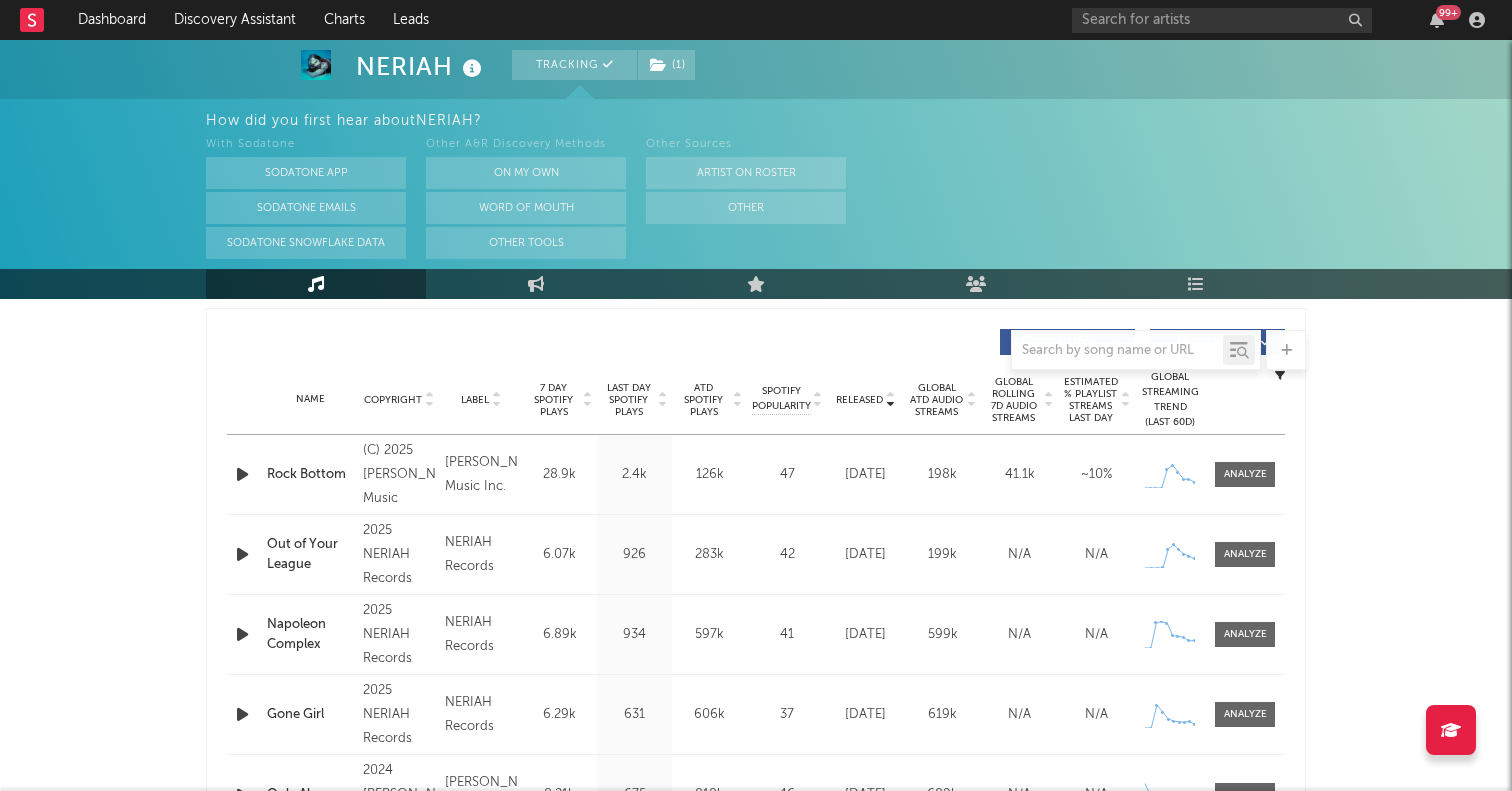 scroll, scrollTop: 736, scrollLeft: 0, axis: vertical 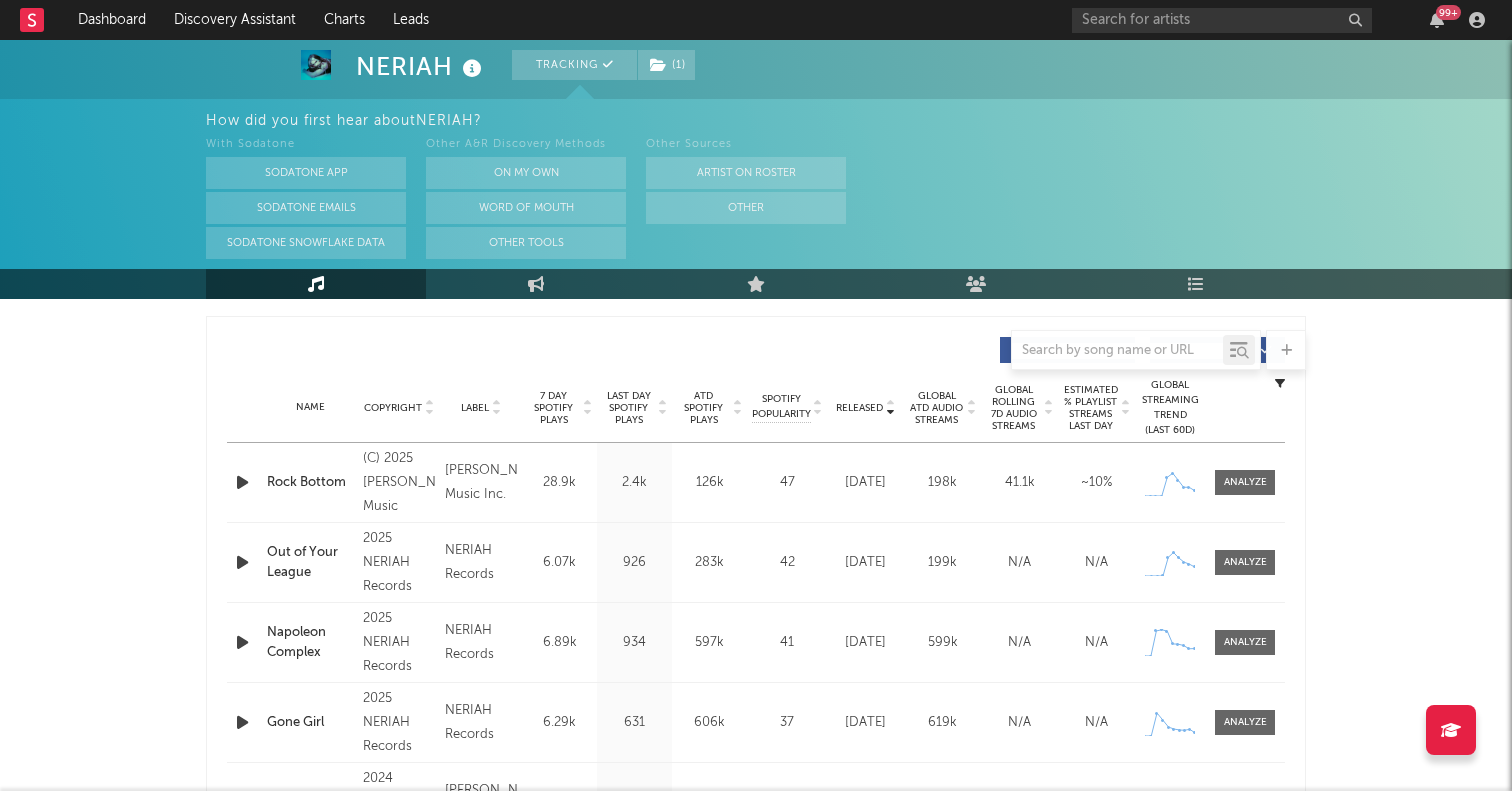 click on "Name Copyright Label Album Names Composer Names 7 Day Spotify Plays Last Day Spotify Plays ATD Spotify Plays Spotify Popularity Total US Streams Total US SES Total UK Streams Total UK Audio Streams UK Weekly Streams UK Weekly Audio Streams Released US ATD Audio Streams US Rolling 7D Audio Streams US Rolling WoW % Chg Global ATD Audio Streams Global Rolling 7D Audio Streams Global Rolling WoW % Chg Estimated % Playlist Streams Last Day Global Streaming Trend (Last 60D) Ex-US Streaming Trend (Last 60D) US Streaming Trend (Last 60D) Global Latest Day Audio Streams US Latest Day Audio Streams" at bounding box center (756, 408) 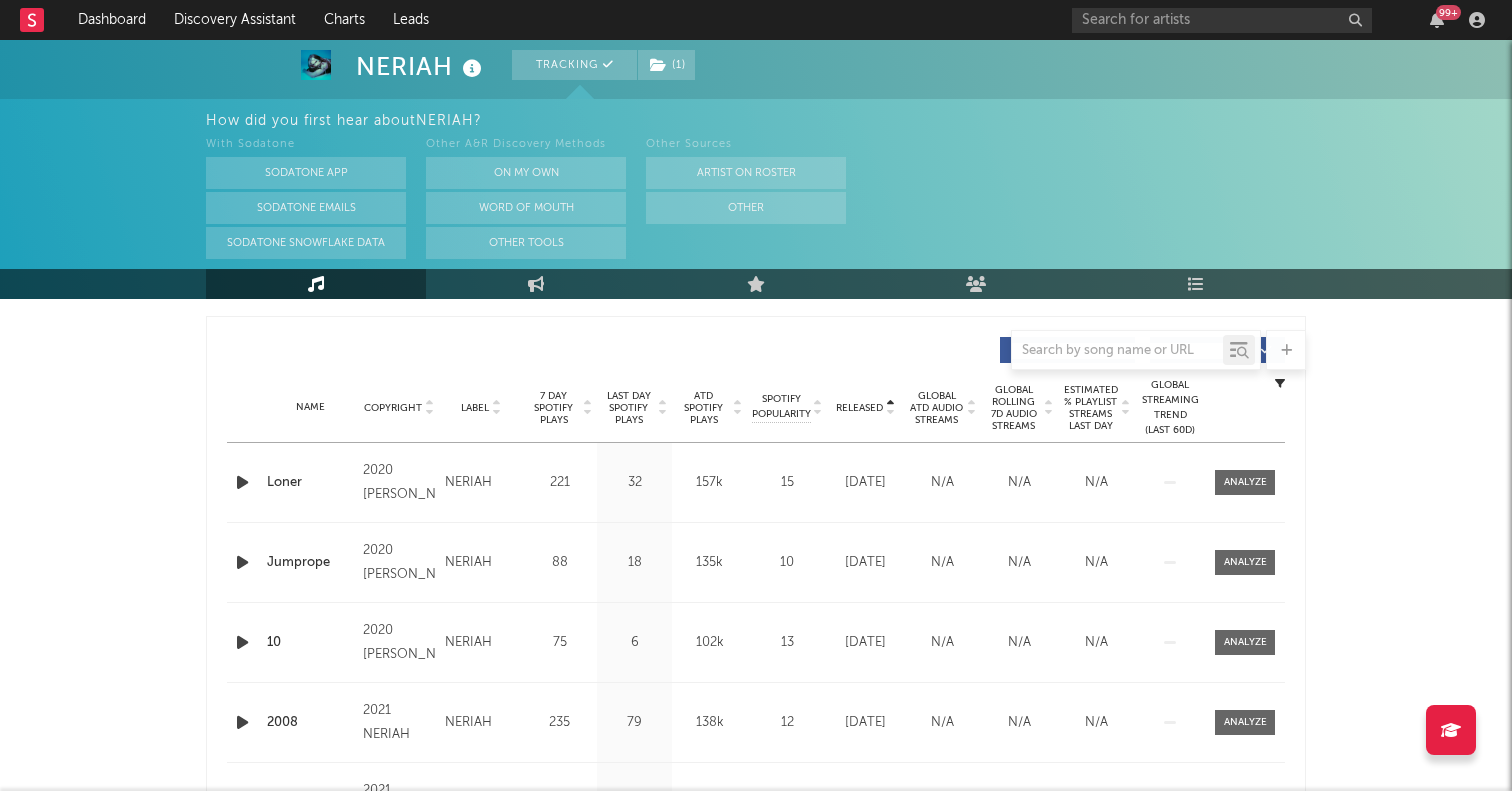 click on "Released" at bounding box center (859, 408) 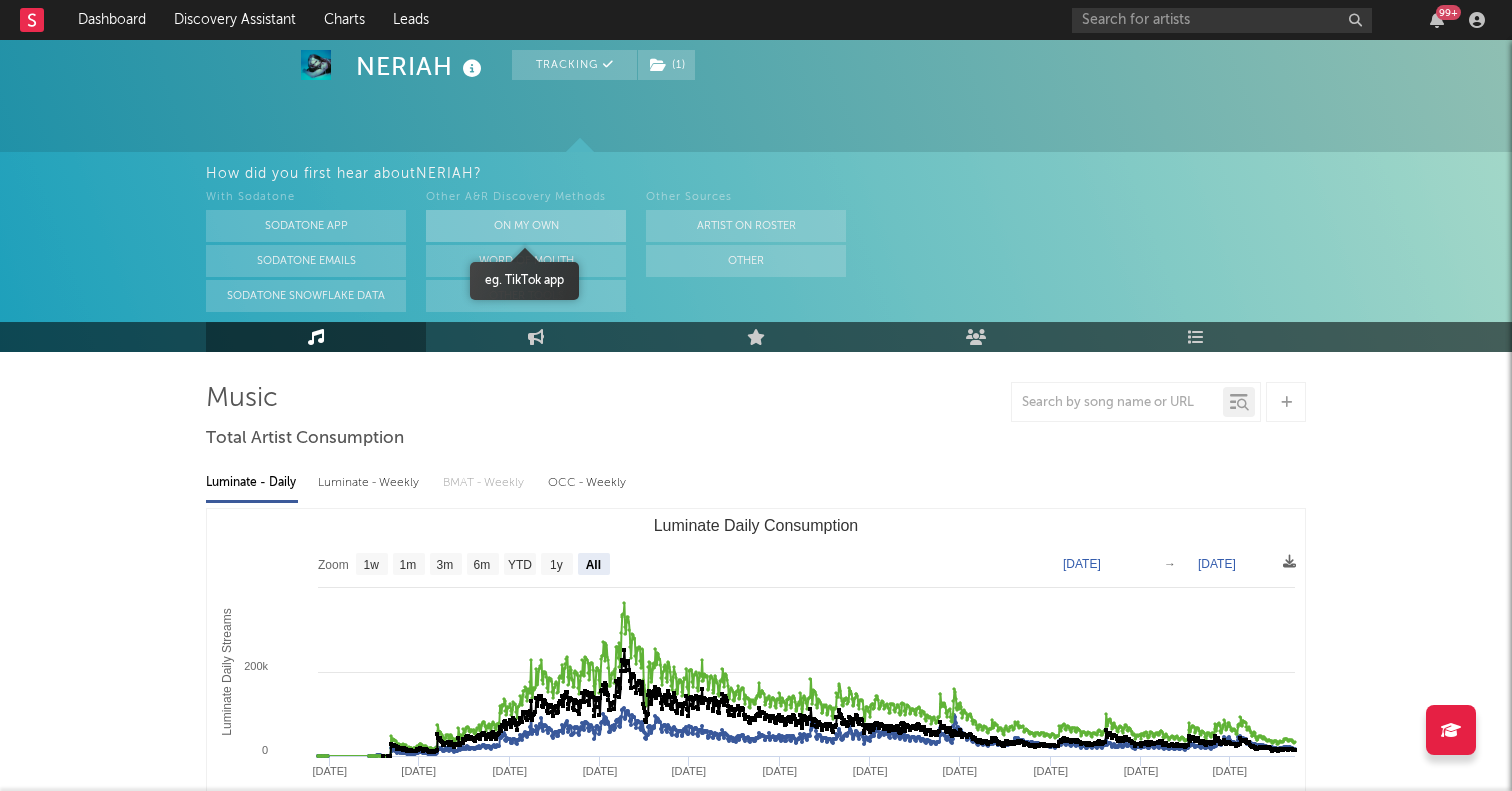 scroll, scrollTop: 0, scrollLeft: 0, axis: both 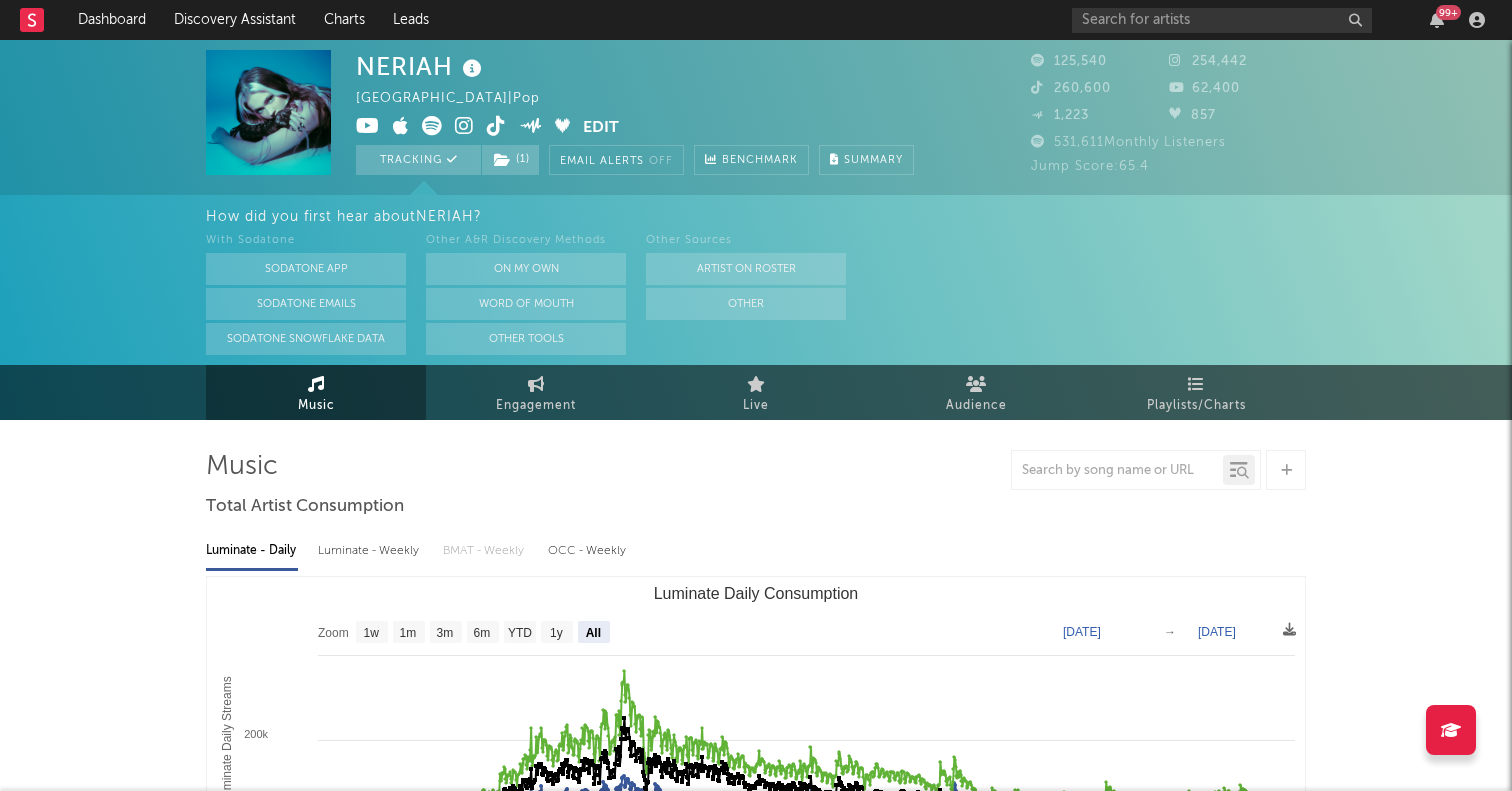 click at bounding box center [432, 126] 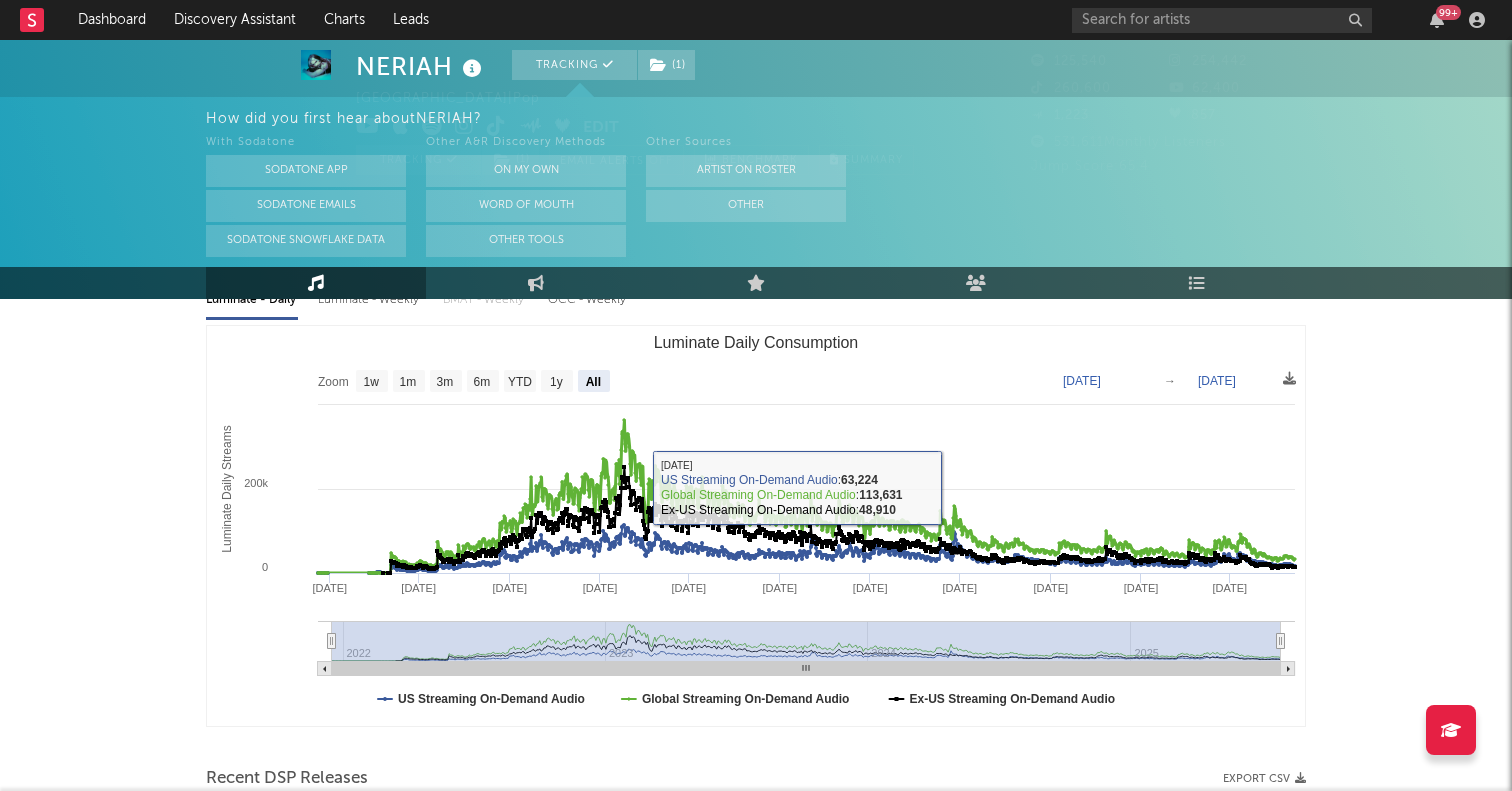 scroll, scrollTop: 0, scrollLeft: 0, axis: both 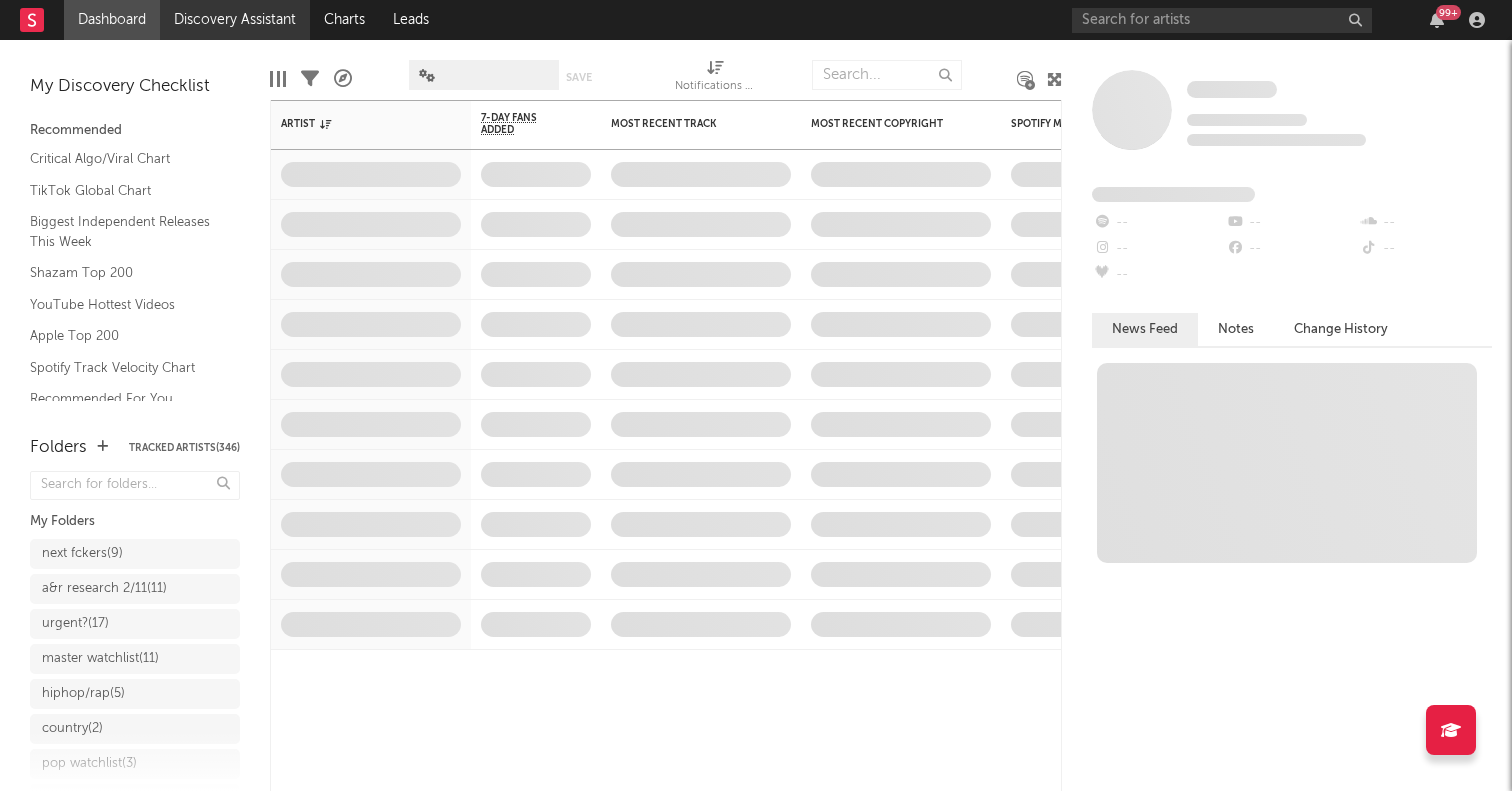 click on "Discovery Assistant" at bounding box center [235, 20] 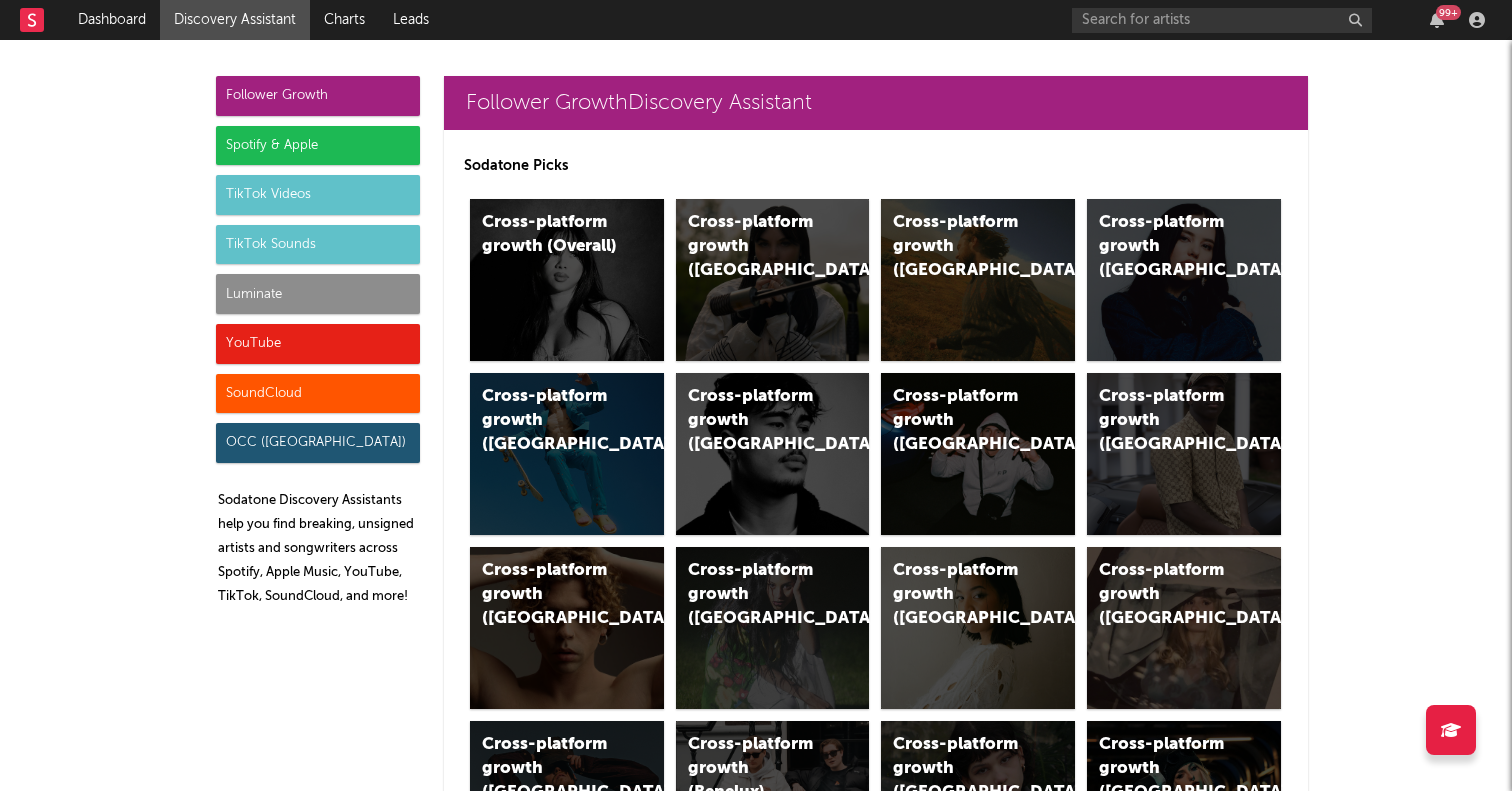 click on "Spotify & Apple" at bounding box center [318, 146] 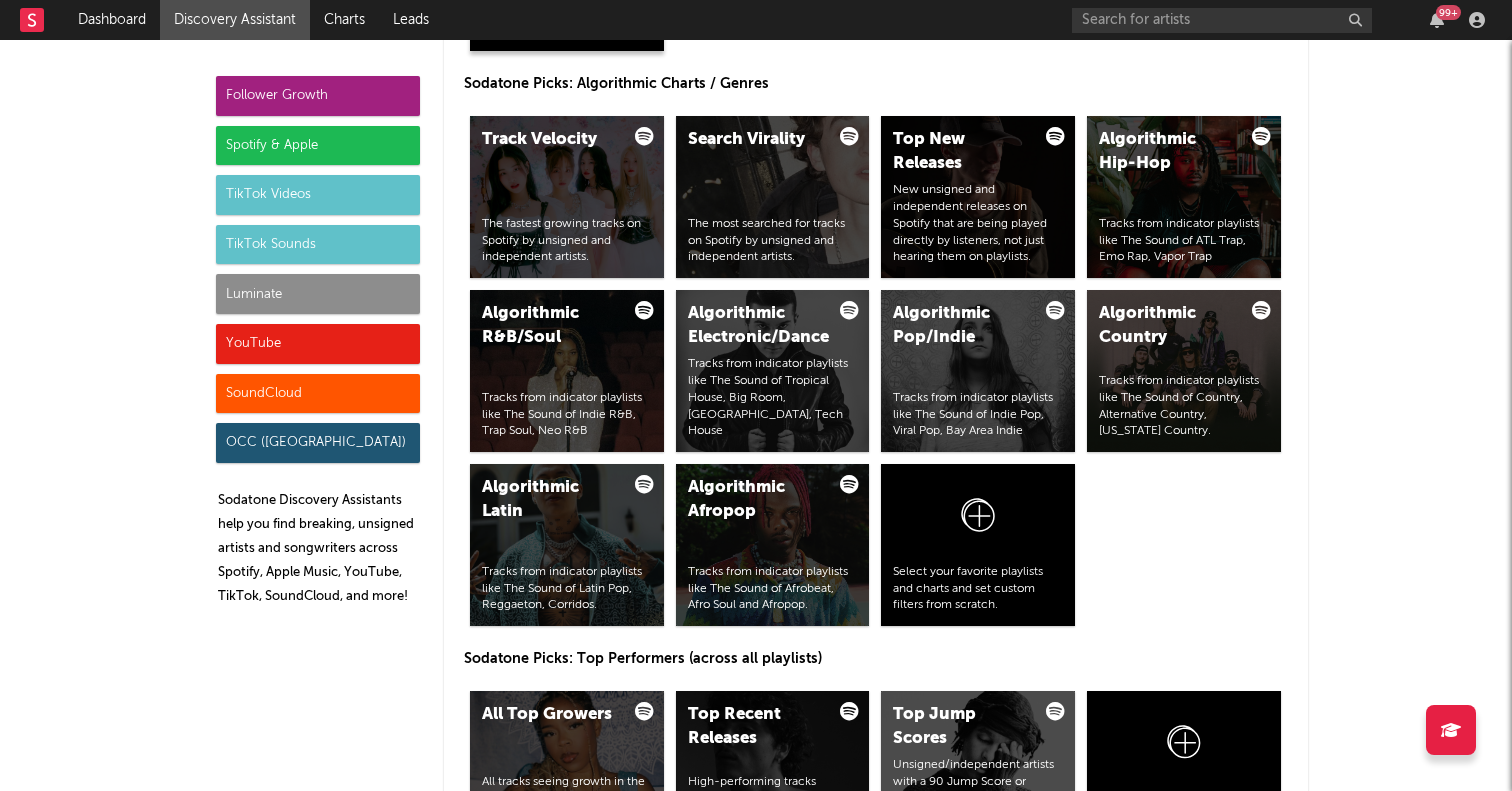 scroll, scrollTop: 2534, scrollLeft: 0, axis: vertical 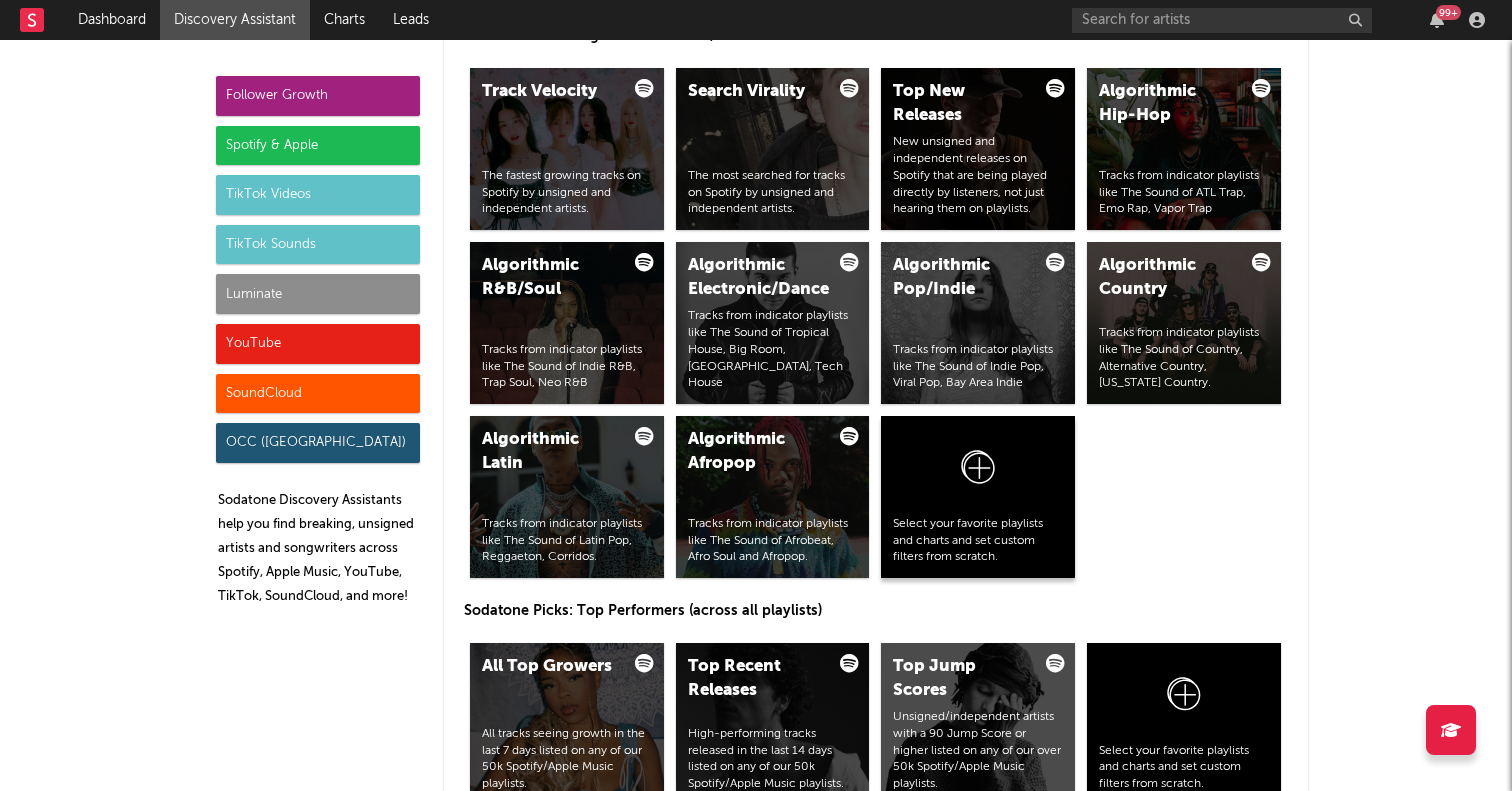 click at bounding box center [978, 472] 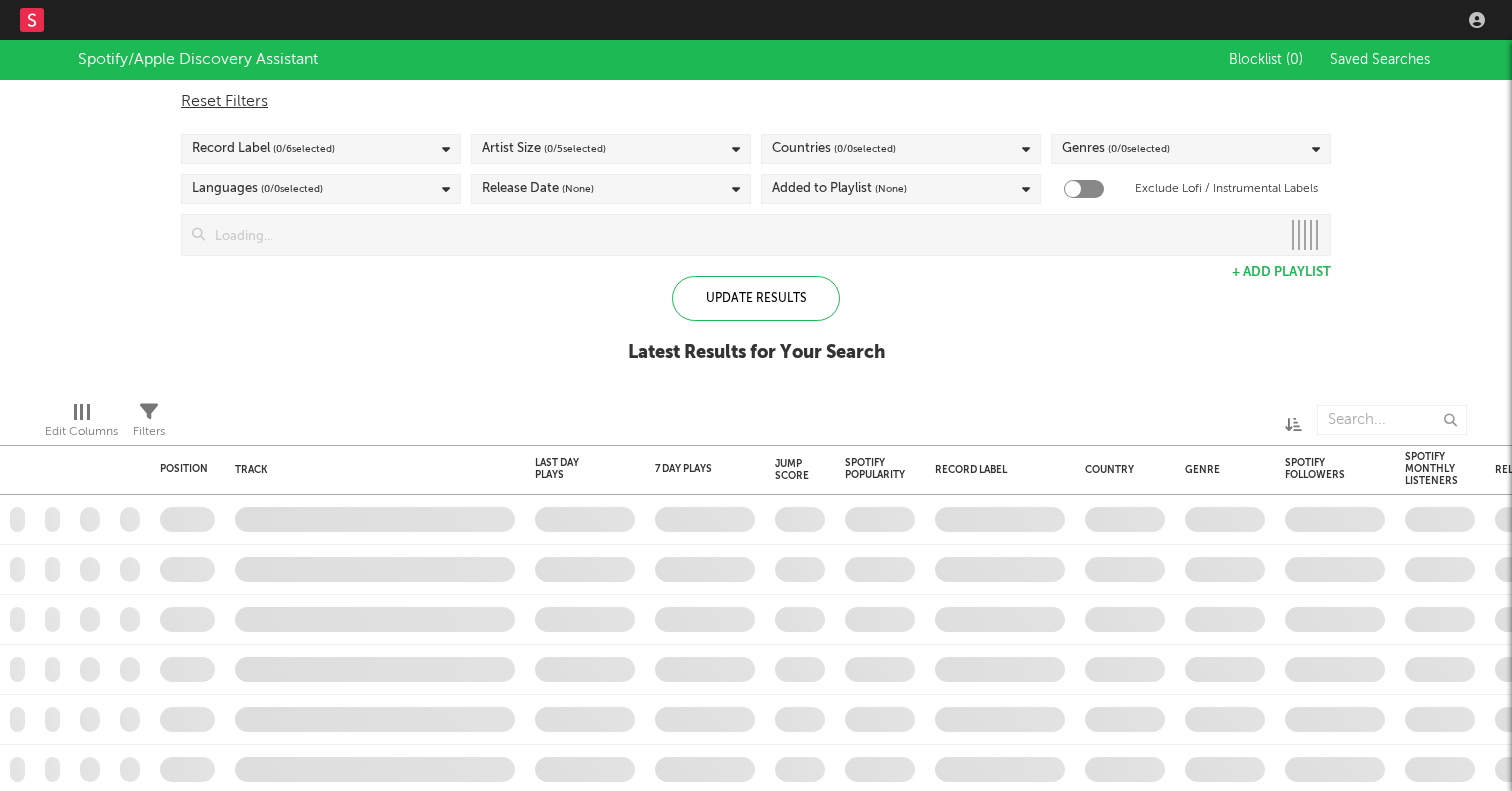 scroll, scrollTop: 0, scrollLeft: 0, axis: both 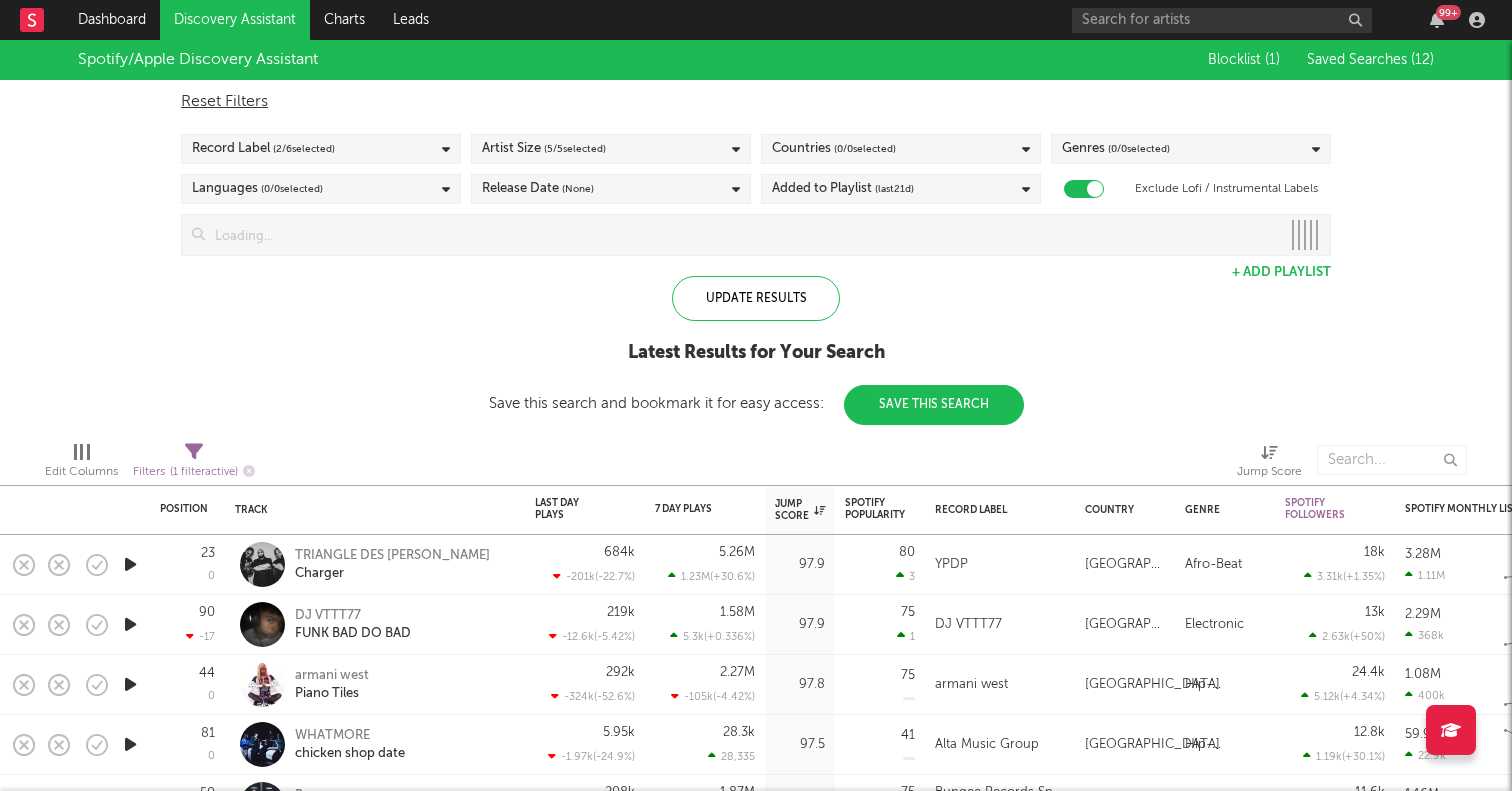 click on "Genres ( 0 / 0  selected)" at bounding box center (1116, 149) 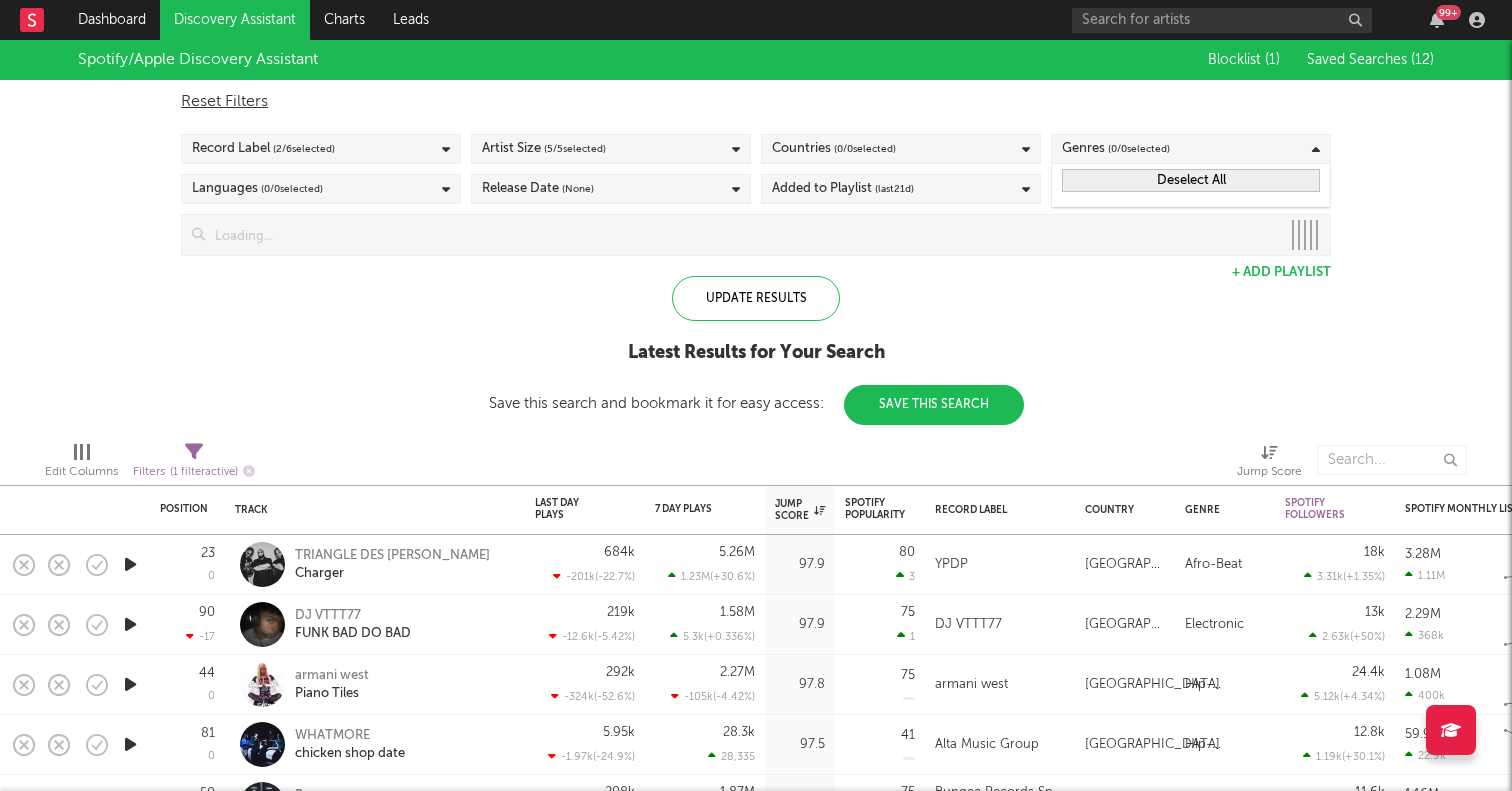 click on "( 0 / 0  selected)" at bounding box center [1139, 149] 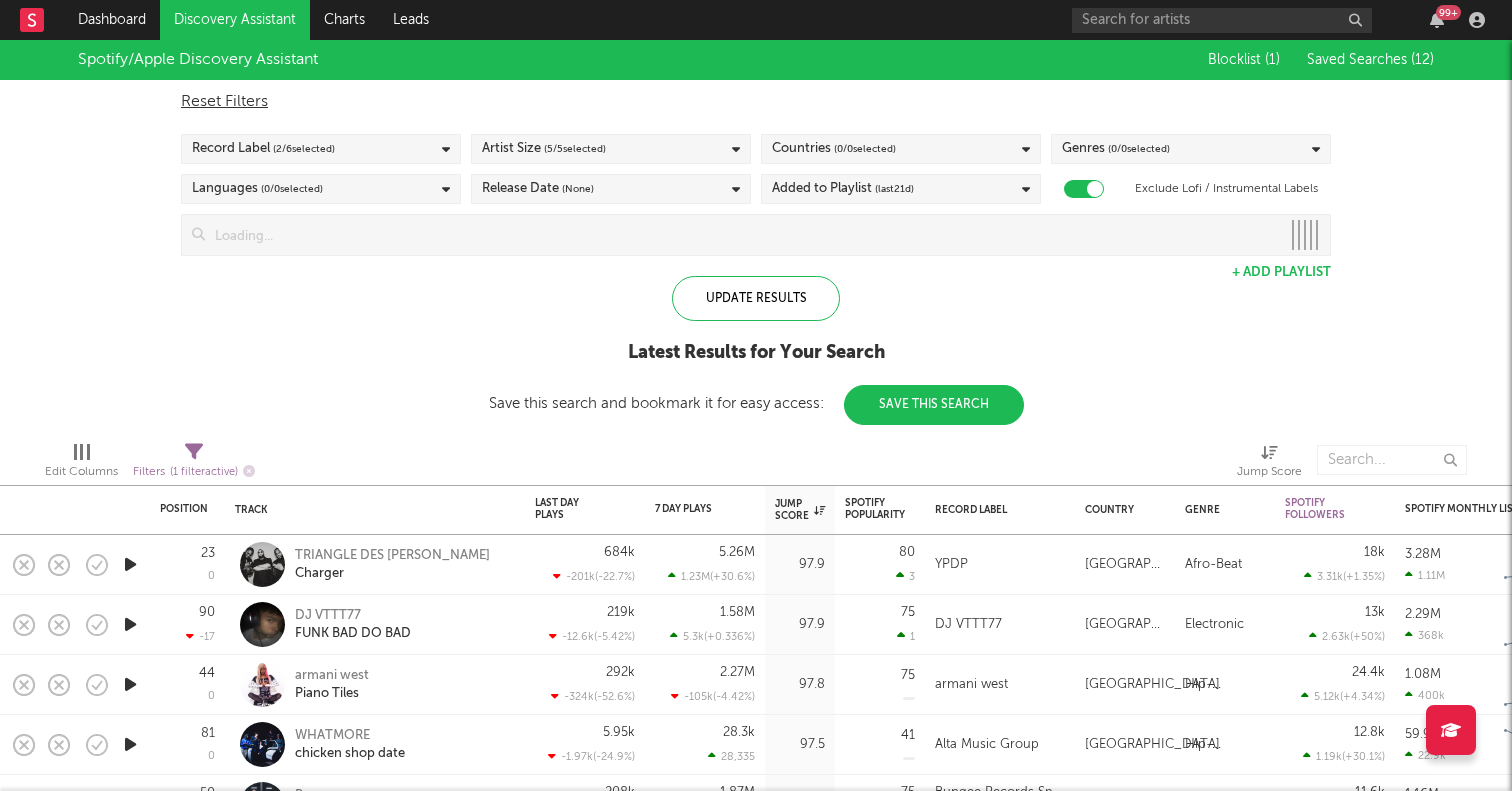 click on "( 0 / 0  selected)" at bounding box center (1139, 149) 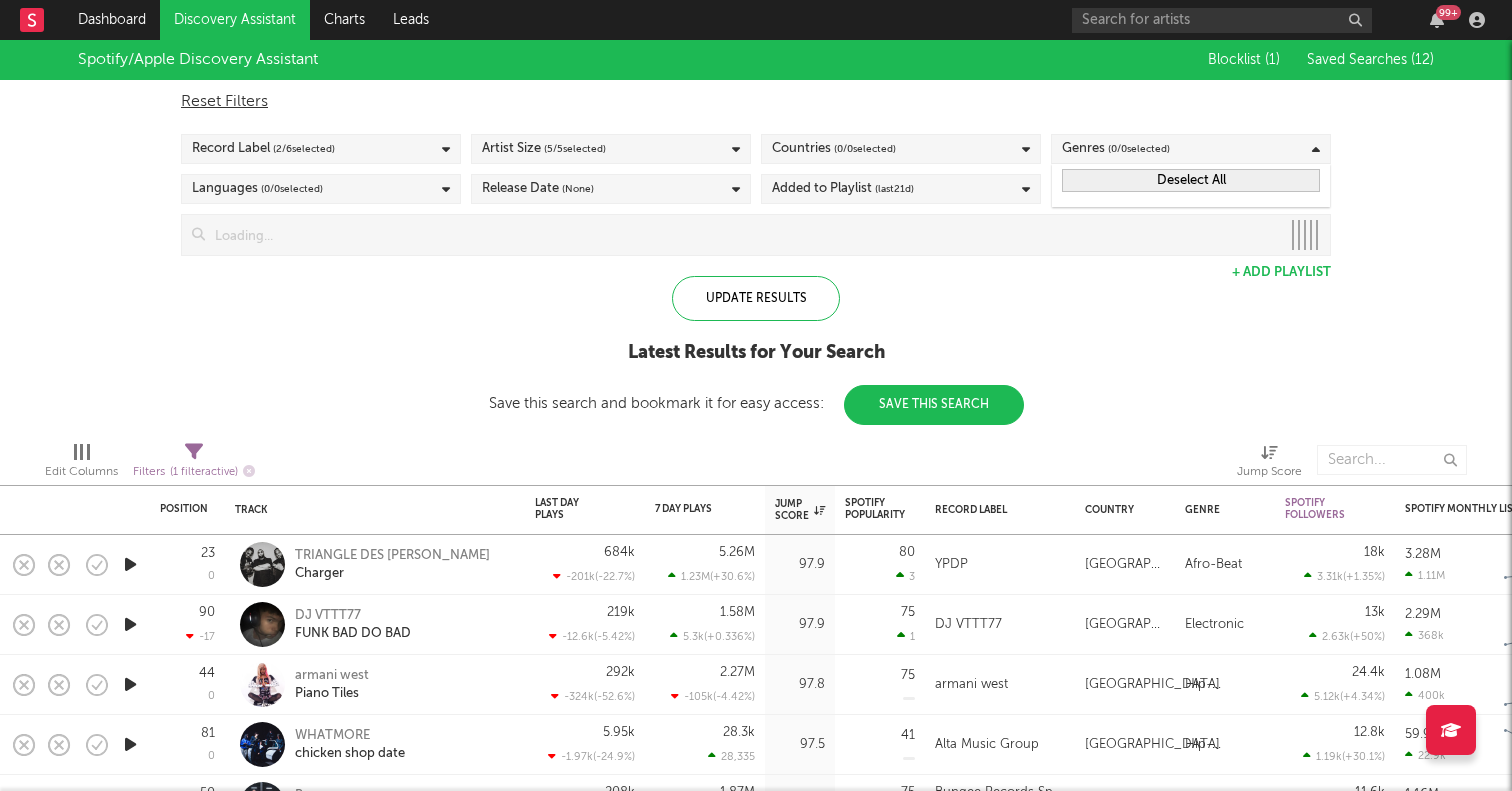 click on "Reset Filters" at bounding box center (756, 102) 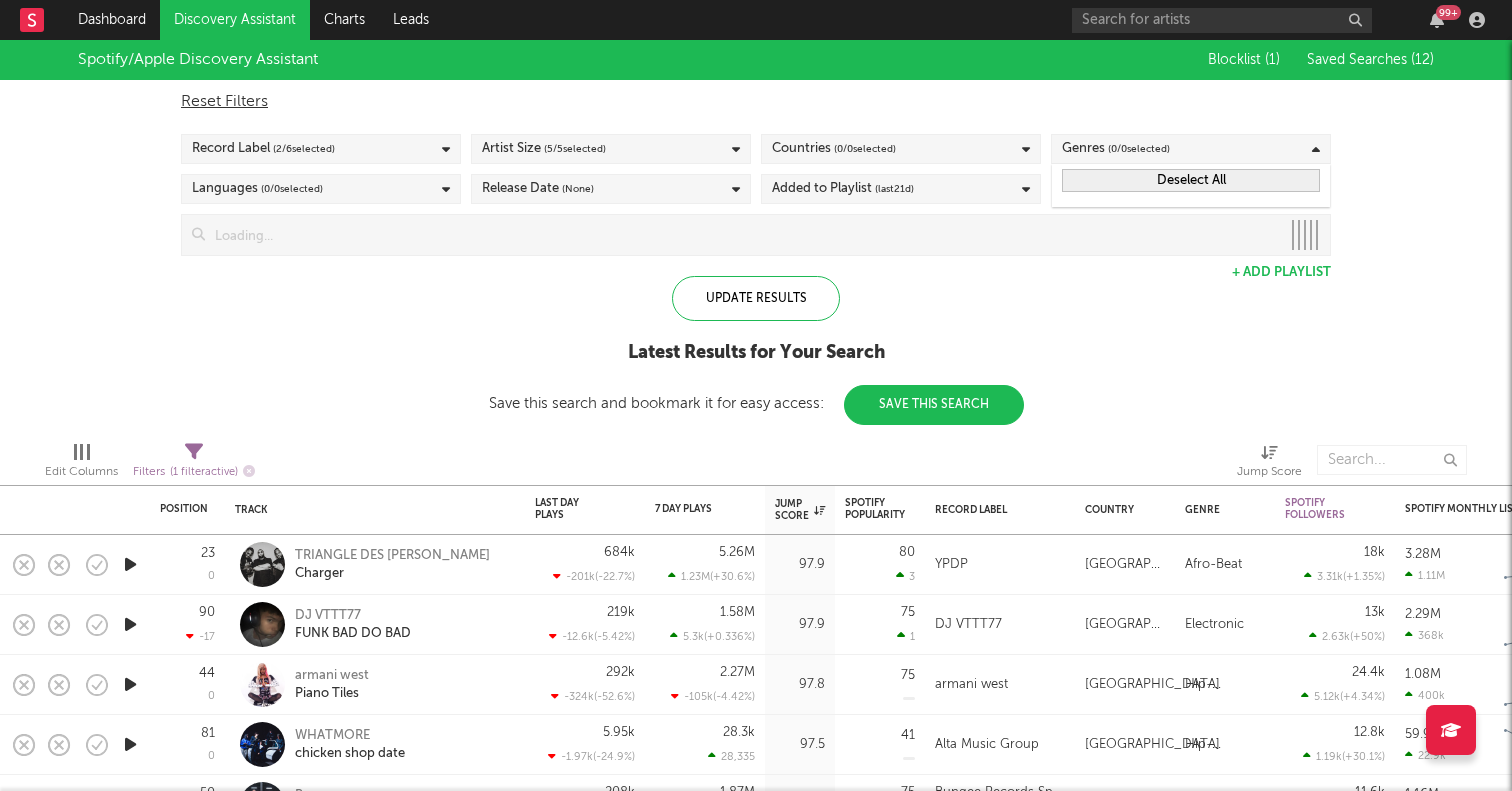 checkbox on "false" 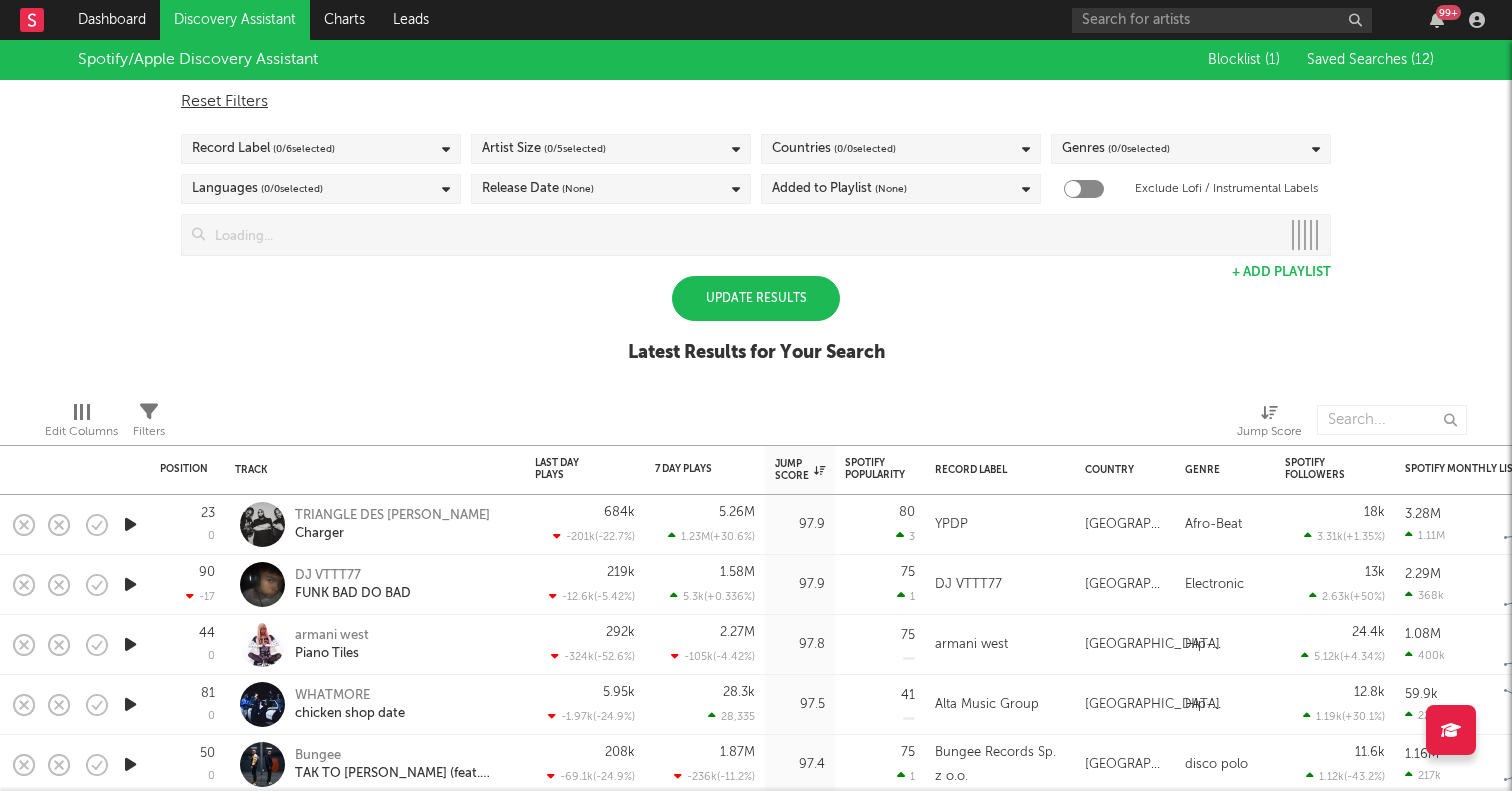 click at bounding box center [1316, 149] 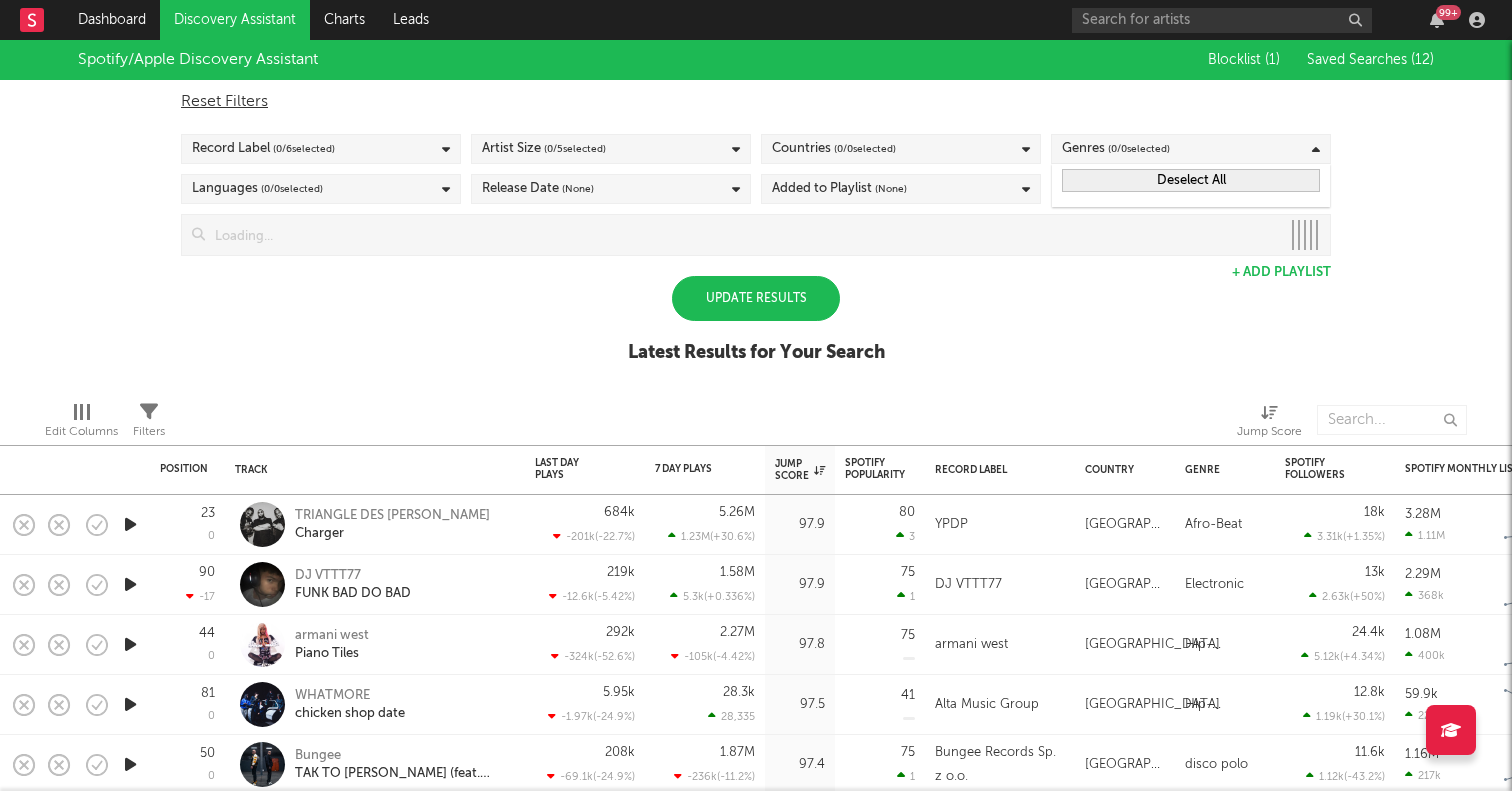 click on "( 0 / 0  selected)" at bounding box center [1139, 149] 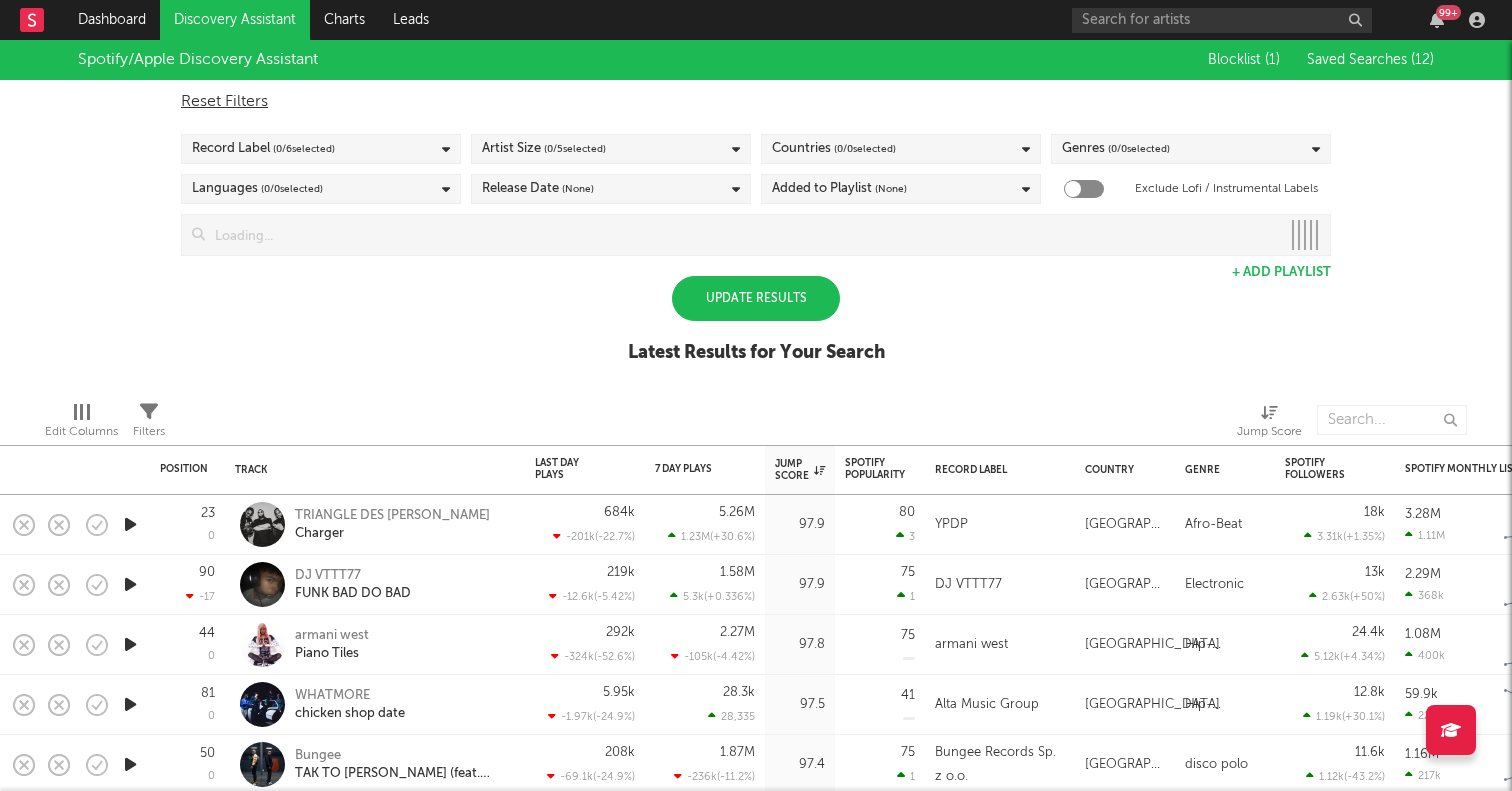 click on "( 0 / 0  selected)" at bounding box center [1139, 149] 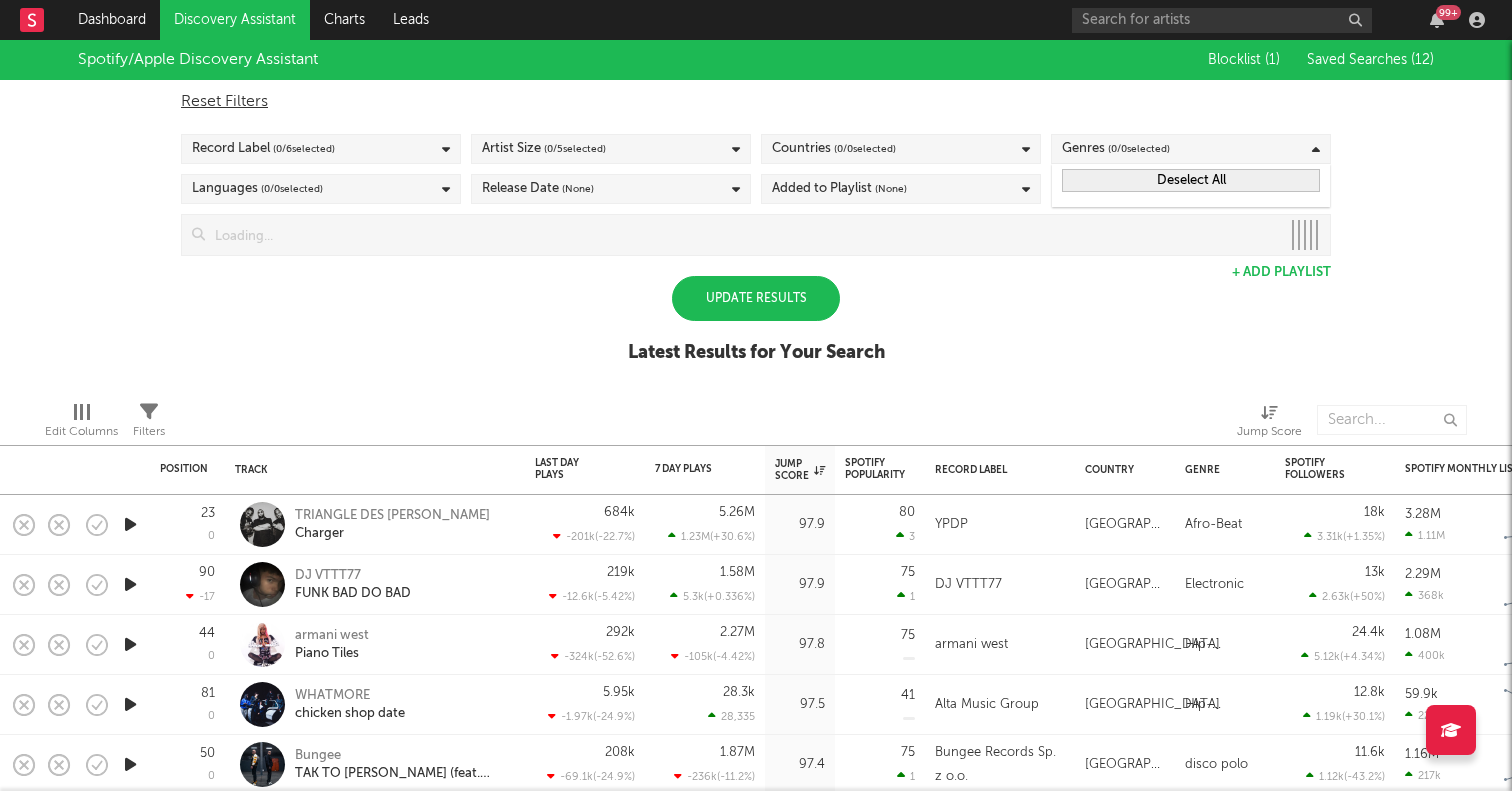 click on "( 0 / 0  selected)" at bounding box center (1139, 149) 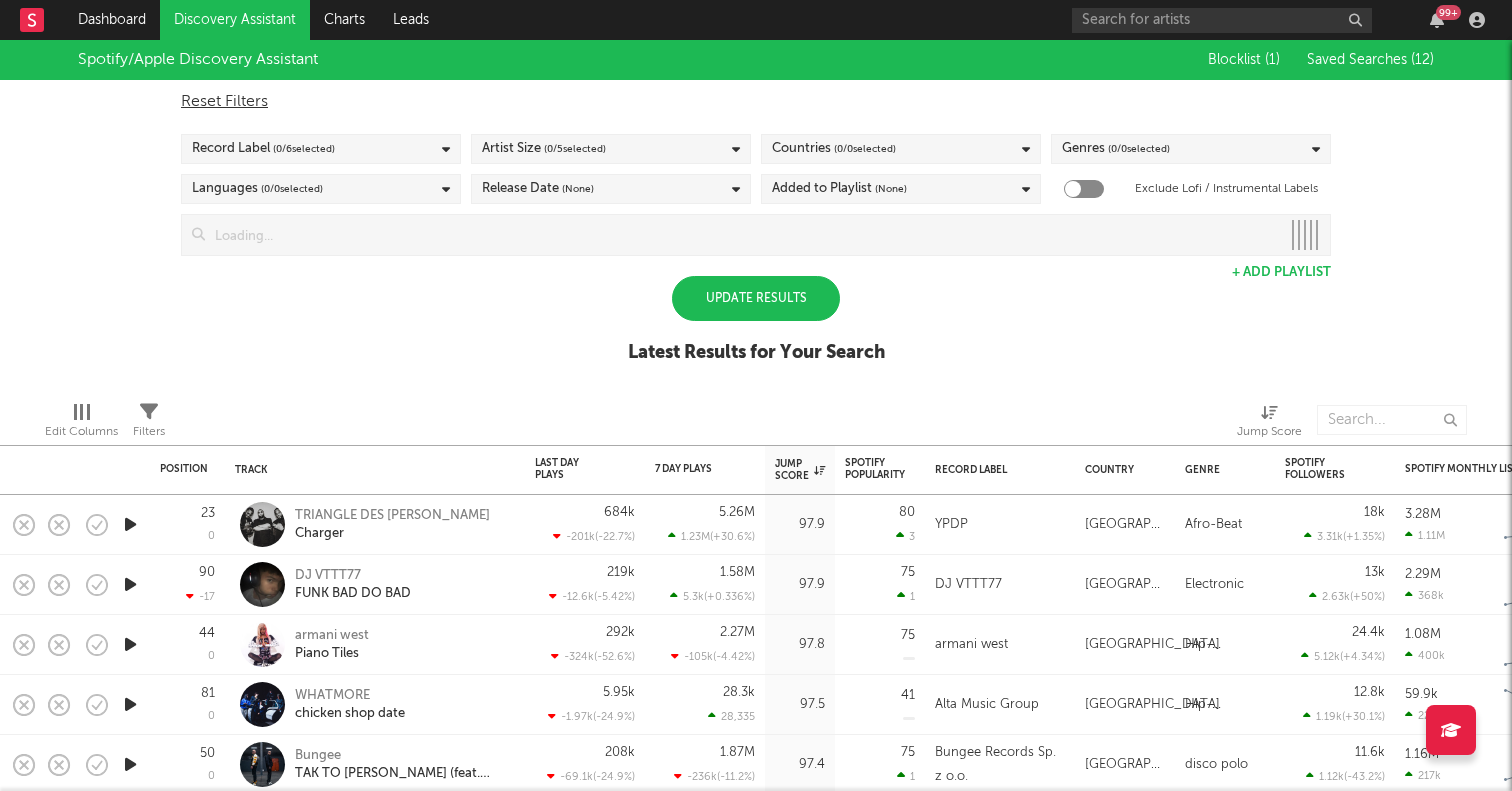 click on "( 0 / 0  selected)" at bounding box center [1139, 149] 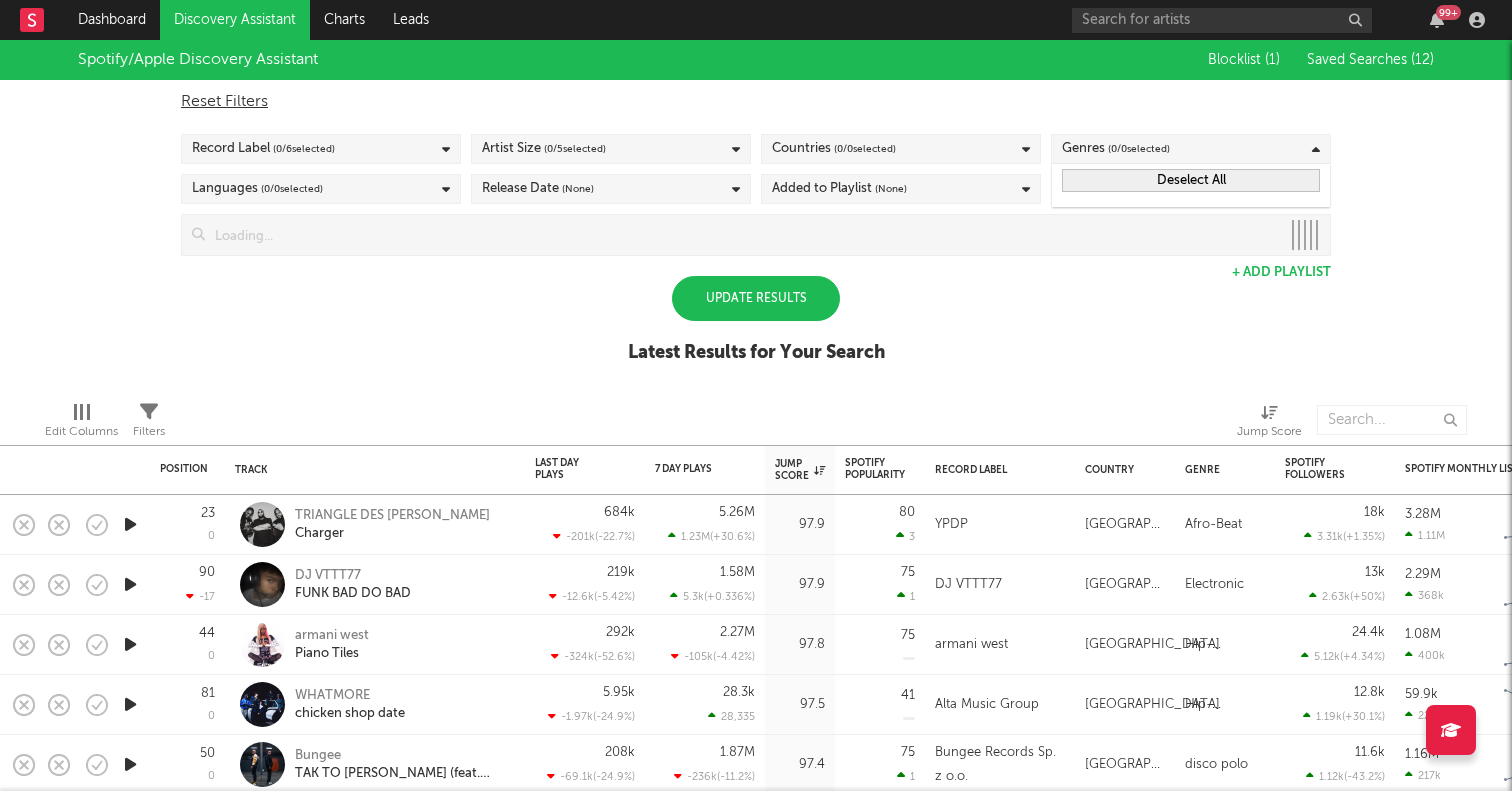 click on "( 0 / 0  selected)" at bounding box center [1139, 149] 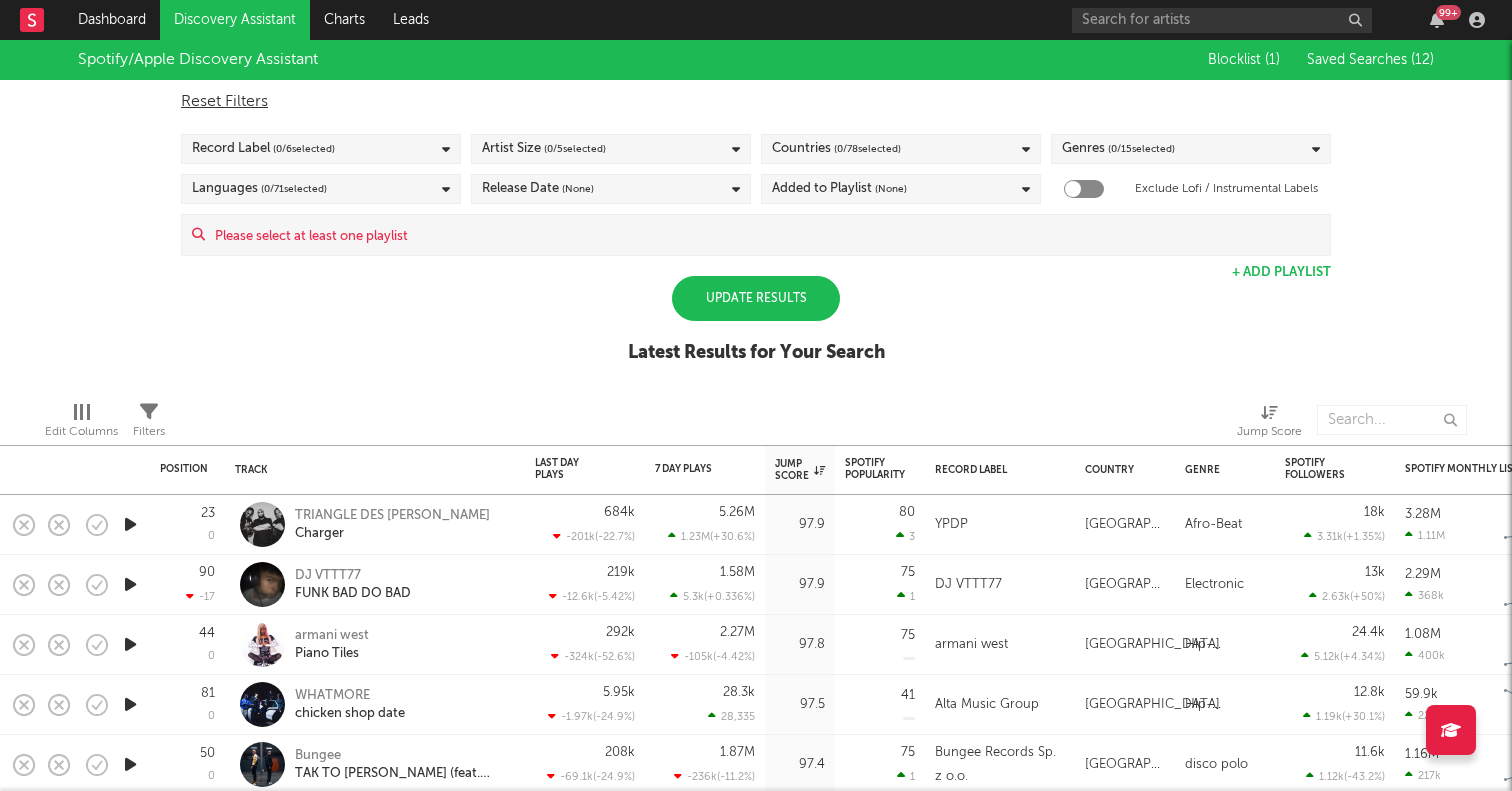 click on "( 0 / 15  selected)" at bounding box center [1141, 149] 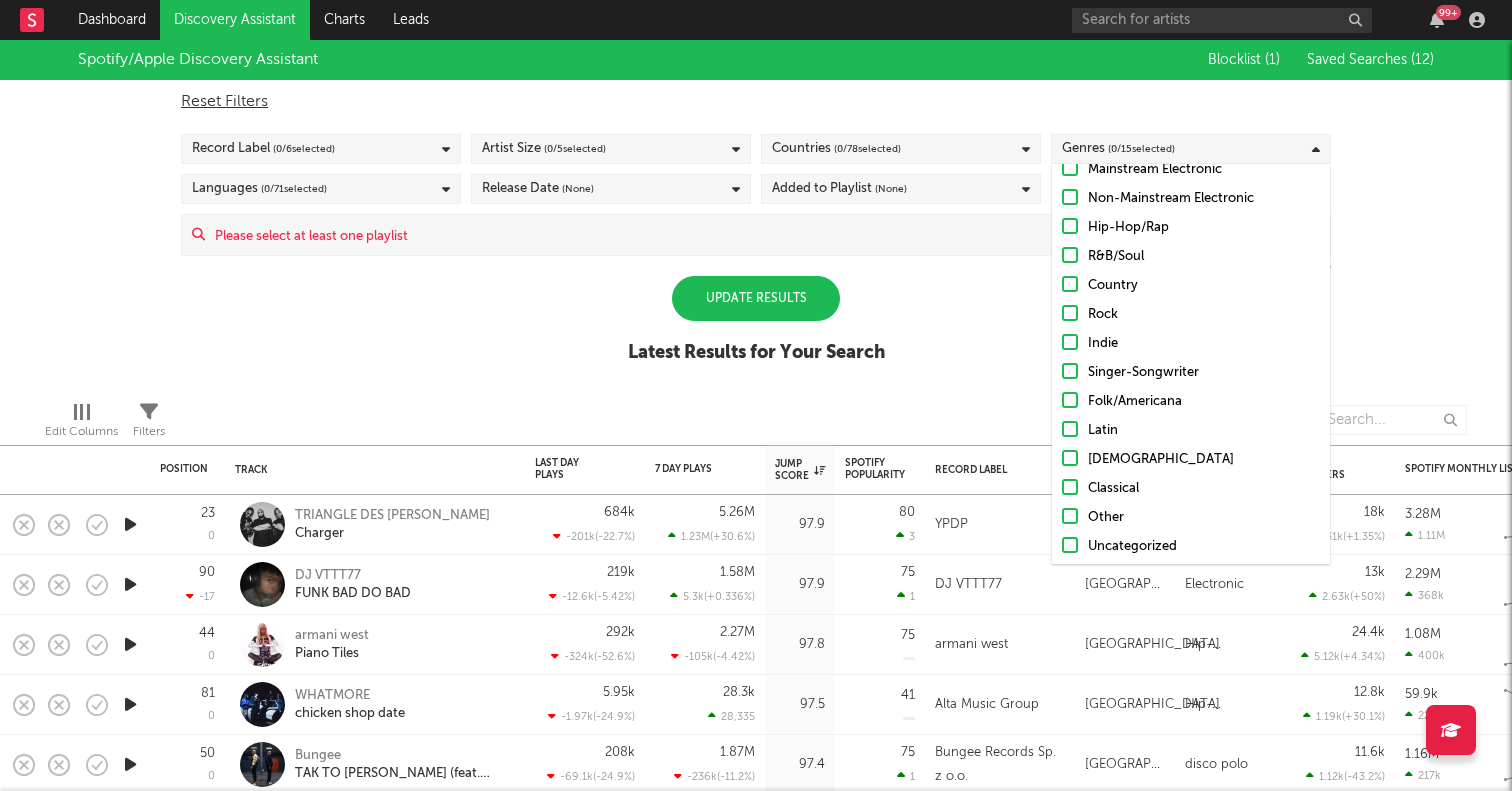scroll, scrollTop: 83, scrollLeft: 0, axis: vertical 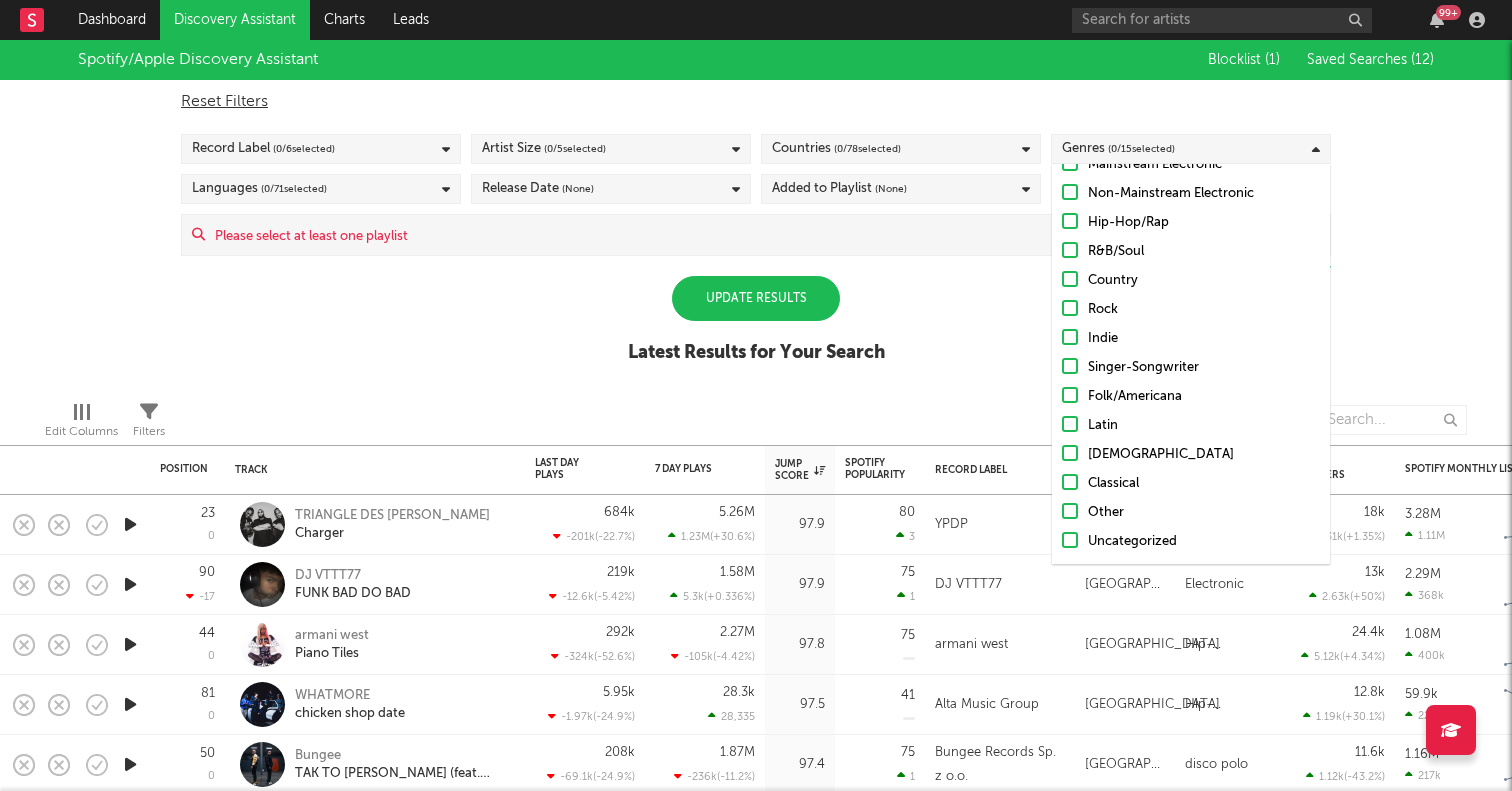 click at bounding box center (1070, 453) 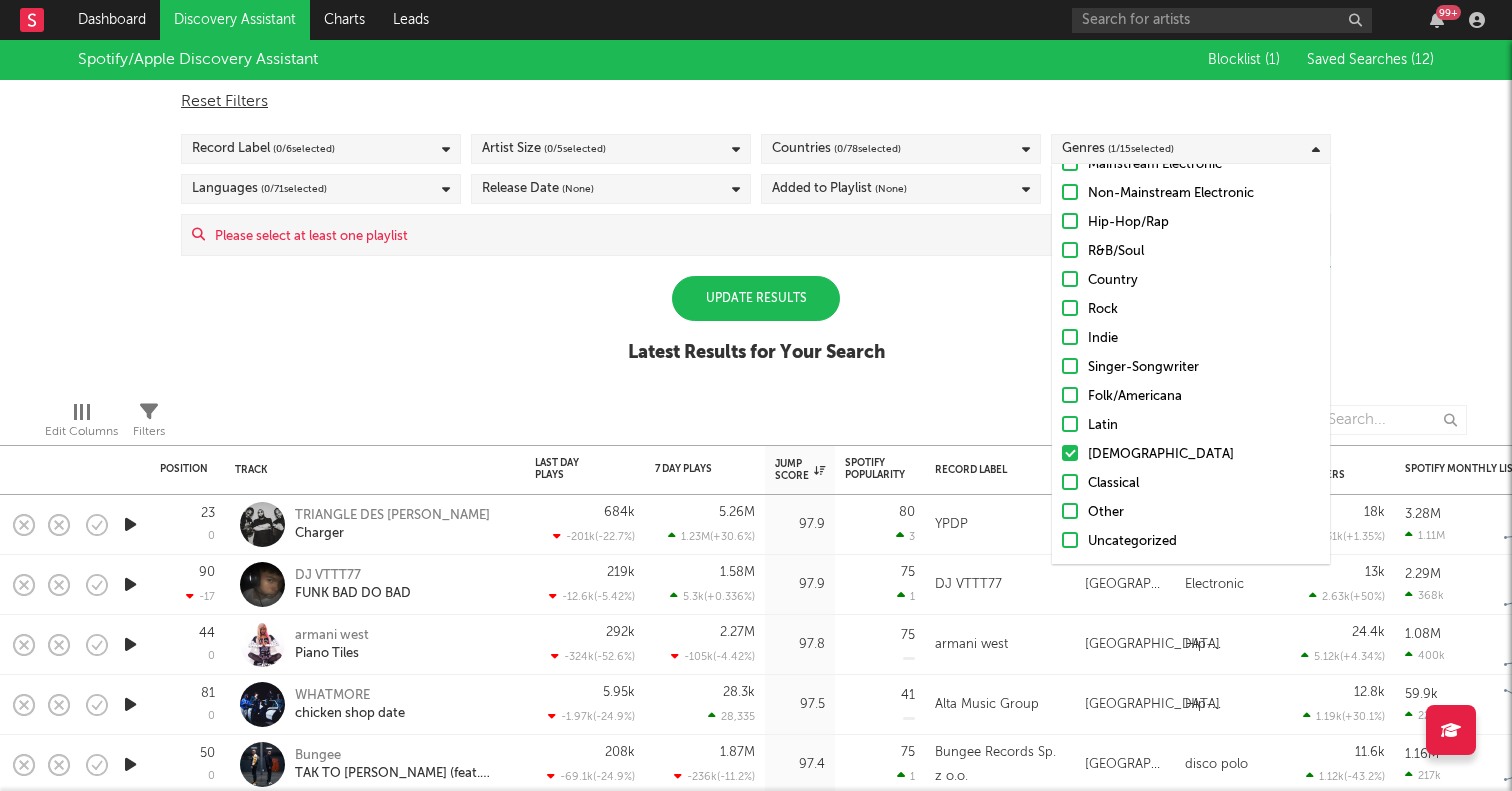 click on "Update Results" at bounding box center [756, 298] 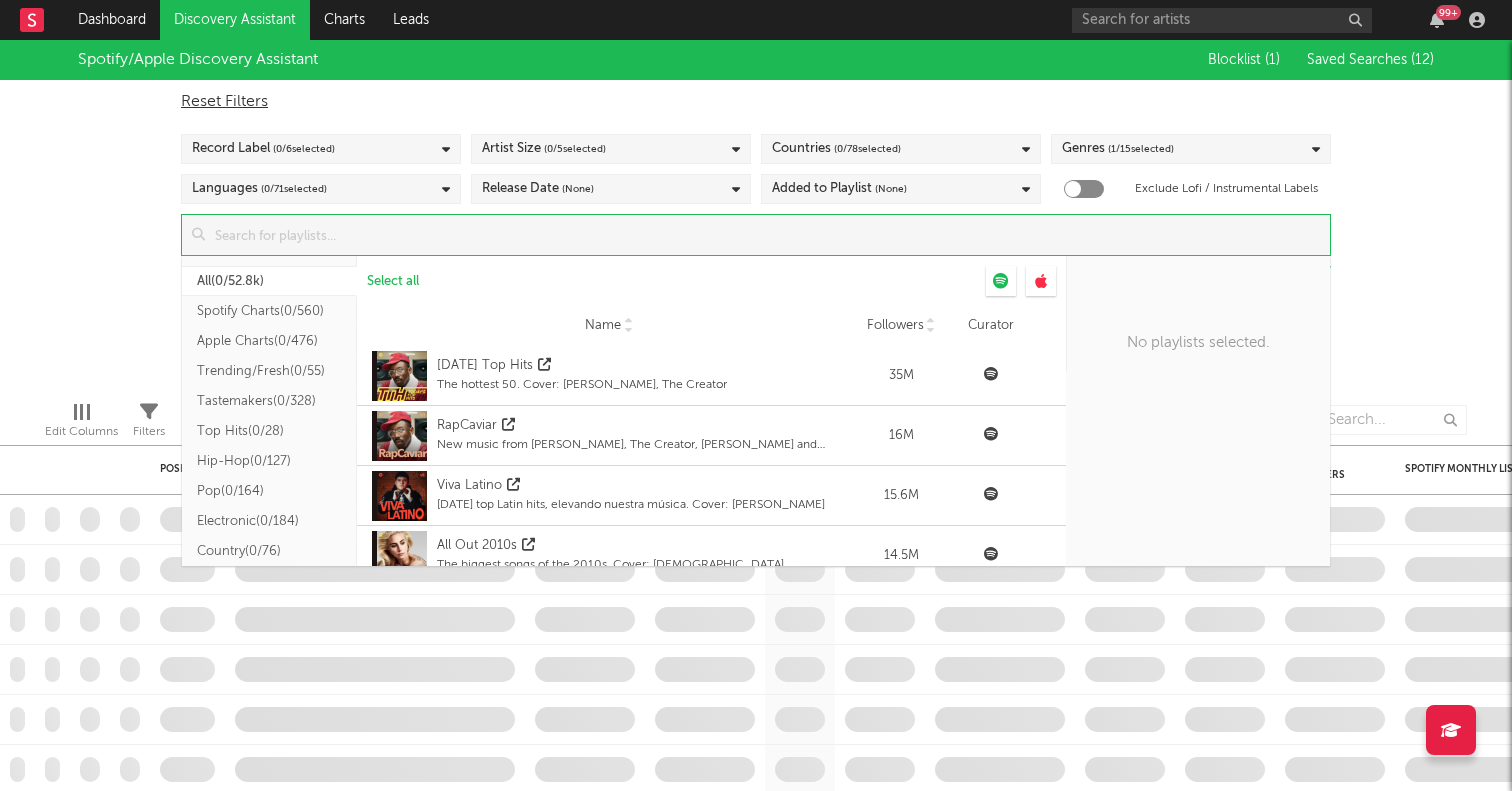click at bounding box center (767, 235) 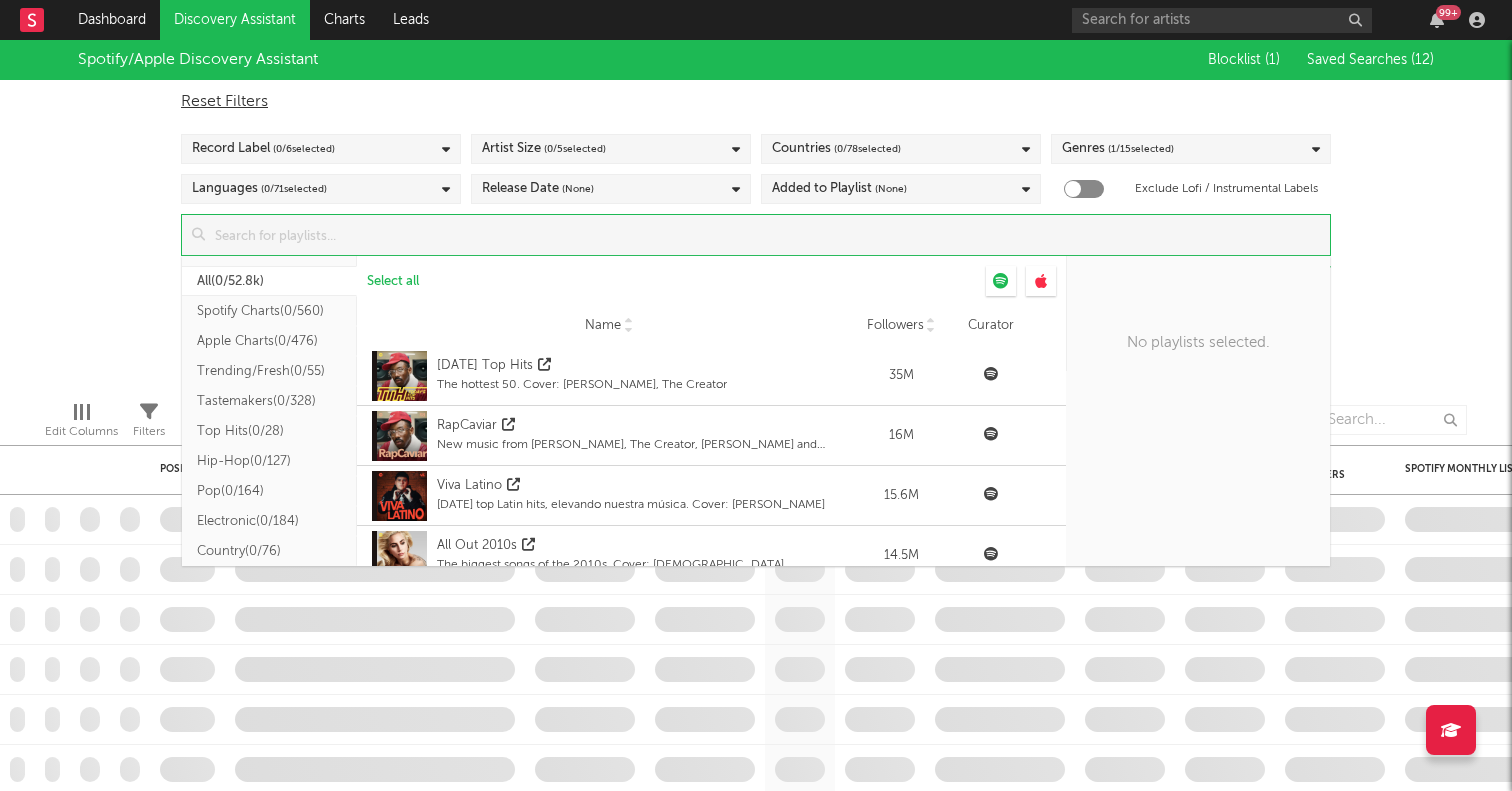 click on "Spotify/Apple Discovery Assistant Blocklist   ( 1 ) Saved Searches   ( 12 ) Reset Filters Record Label ( 0 / 6  selected) Artist Size ( 0 / 5  selected) Countries ( 0 / 78  selected) Genres ( 1 / 15  selected) Languages ( 0 / 71  selected) Release Date (None) Added to Playlist (None) Exclude Lofi / Instrumental Labels Update Results All  ( 0/52.8k ) Spotify Charts  ( 0/560 ) Apple Charts  ( 0/476 ) Trending/Fresh  ( 0/55 ) Tastemakers  ( 0/328 ) Top Hits  ( 0/28 ) Hip-Hop  ( 0/127 ) Pop  ( 0/164 ) Electronic  ( 0/184 ) Country  ( 0/76 ) R&B/Soul  ( 0/58 ) Rock  ( 0/77 ) Indie  ( 0/78 ) Folk/Americana  ( 0/52 ) Latin  ( 0/304 ) Asia  ( 0/242 ) ANZ  ( 0/6 ) Africa  ( 0/21 ) Germany  ( 0/26 ) Italy  ( 0/25 ) France  ( 0/30 ) Turkey  ( 0/22 ) India  ( 0/35 ) Benelux  ( 0/21 ) Eastern Europe  ( 0/34 ) Nordic  ( 0/27 ) Middle East  ( 0/32 ) Canada  ( 0/1 ) Chill  ( 0/19 ) Other  ( 0/49.7k ) Select all Name Followers Curator Name Today’s Top Hits The hottest 50. Cover: Tyler, The Creator Followers 35M Curator Name" at bounding box center [756, 212] 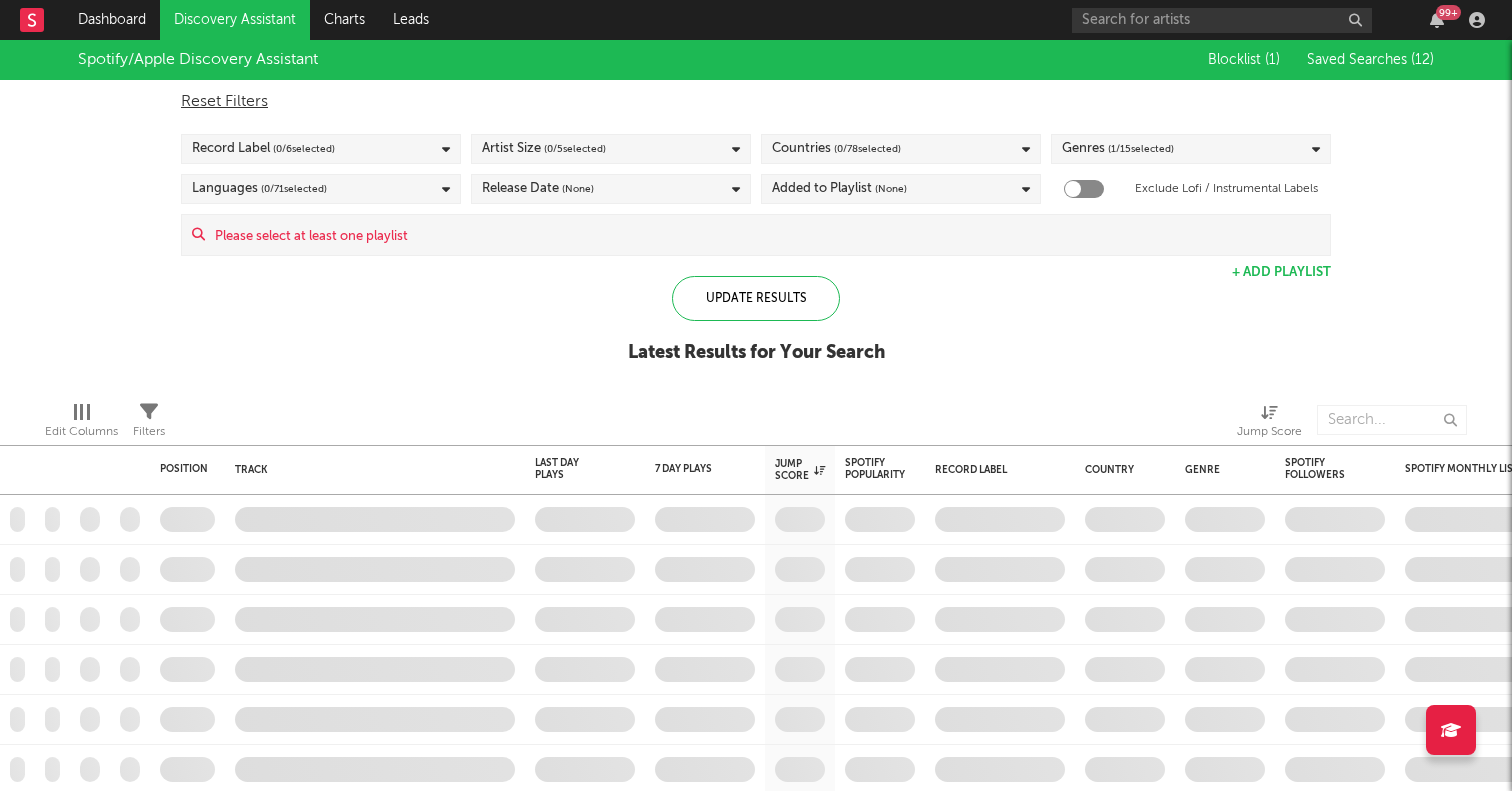 click at bounding box center [767, 235] 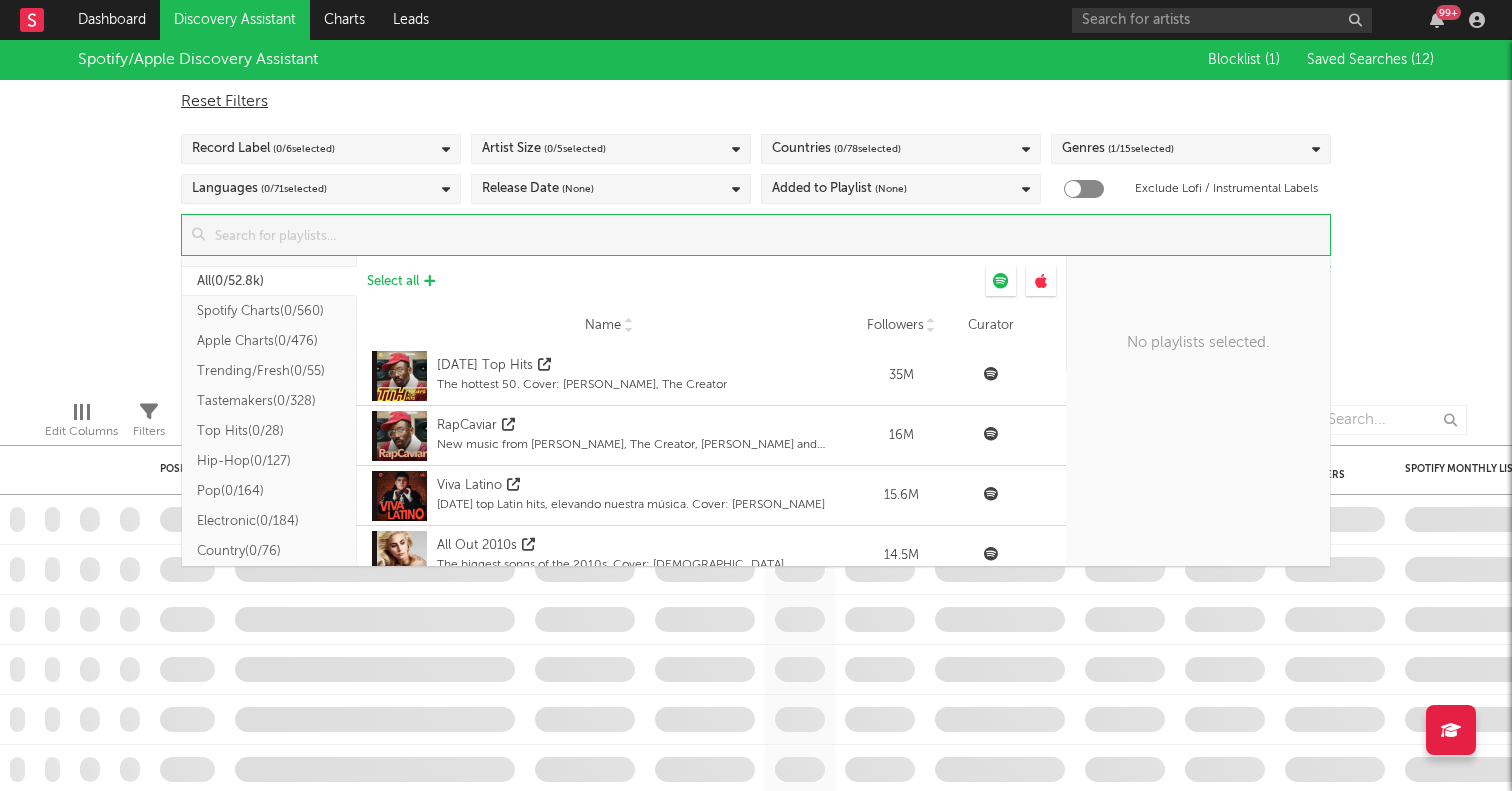 click on "Select all" at bounding box center (393, 281) 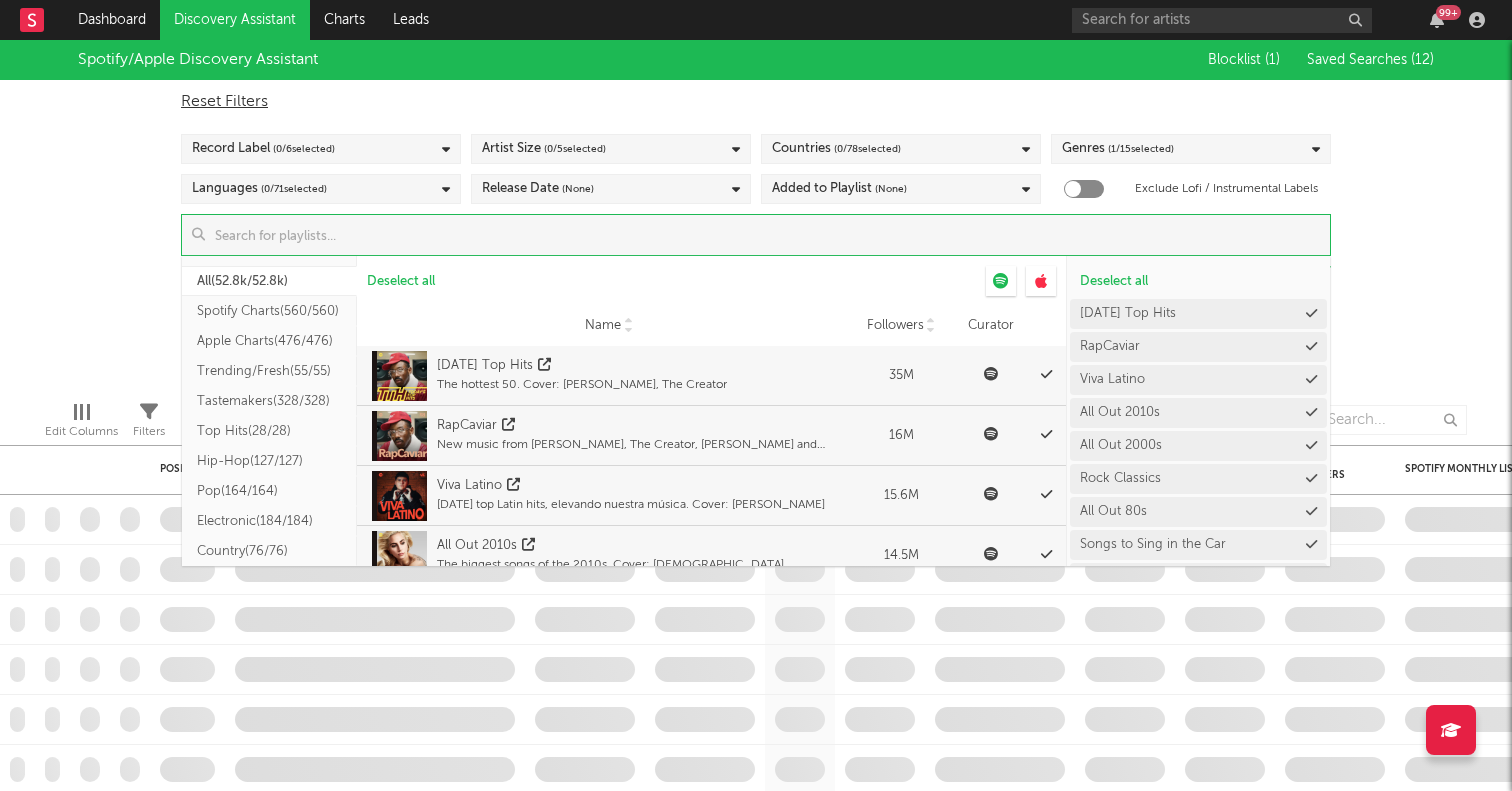 click on "Spotify/Apple Discovery Assistant Blocklist   ( 1 ) Saved Searches   ( 12 ) Reset Filters Record Label ( 0 / 6  selected) Artist Size ( 0 / 5  selected) Countries ( 0 / 78  selected) Genres ( 1 / 15  selected) Languages ( 0 / 71  selected) Release Date (None) Added to Playlist (None) Exclude Lofi / Instrumental Labels Update Results All  ( 52.8k/52.8k ) Spotify Charts  ( 560/560 ) Apple Charts  ( 476/476 ) Trending/Fresh  ( 55/55 ) Tastemakers  ( 328/328 ) Top Hits  ( 28/28 ) Hip-Hop  ( 127/127 ) Pop  ( 164/164 ) Electronic  ( 184/184 ) Country  ( 76/76 ) R&B/Soul  ( 58/58 ) Rock  ( 77/77 ) Indie  ( 78/78 ) Folk/Americana  ( 52/52 ) Latin  ( 304/304 ) Asia  ( 242/242 ) ANZ  ( 6/6 ) Africa  ( 21/21 ) Germany  ( 26/26 ) Italy  ( 25/25 ) France  ( 30/30 ) Turkey  ( 22/22 ) India  ( 35/35 ) Benelux  ( 21/21 ) Eastern Europe  ( 34/34 ) Nordic  ( 27/27 ) Middle East  ( 32/32 ) Canada  ( 1/1 ) Chill  ( 19/19 ) Other  ( 49.7k/49.7k ) Deselect all Name Followers Curator Name Today’s Top Hits Followers 35M Curator" at bounding box center [756, 212] 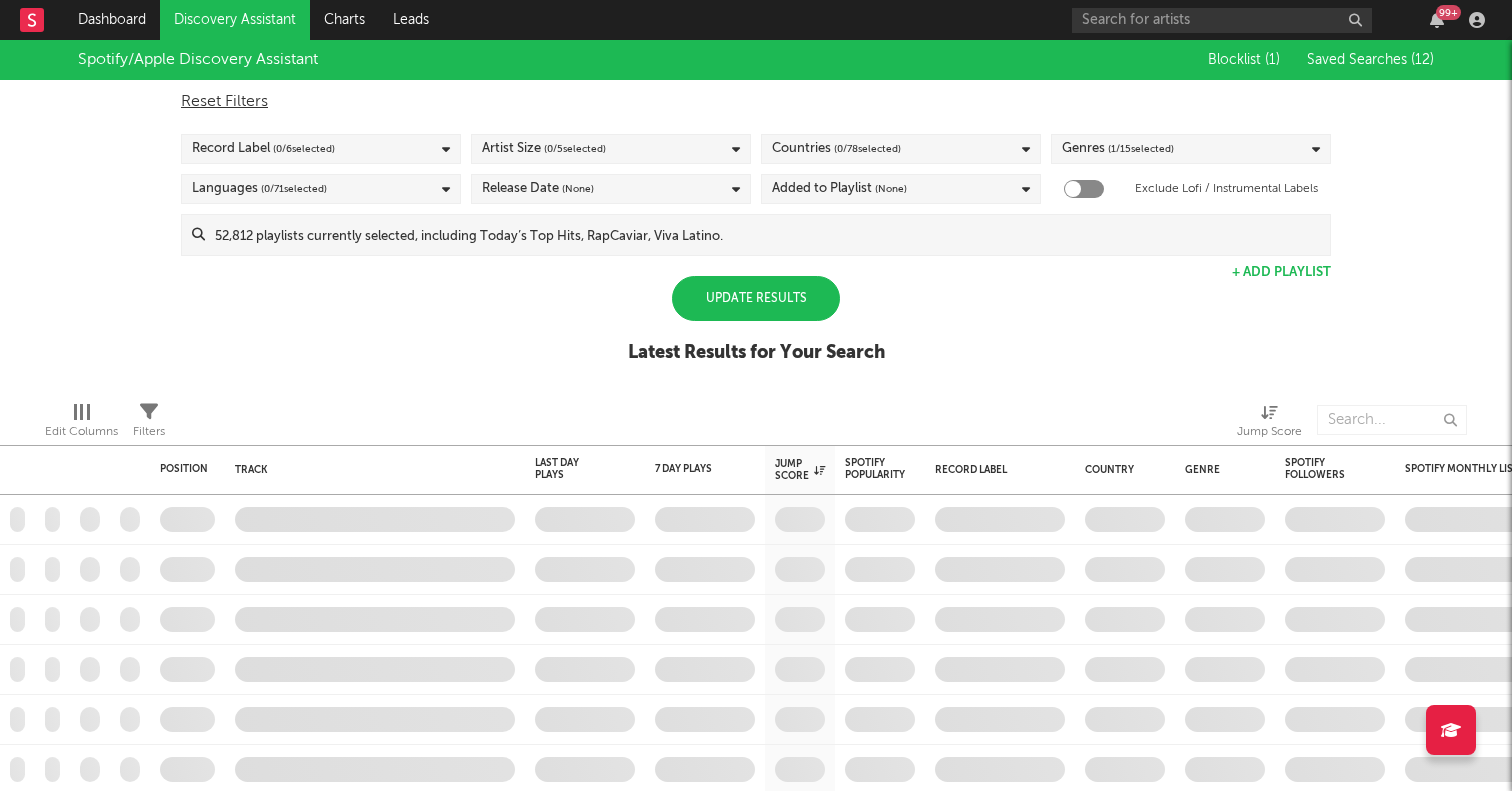 click on "Update Results" at bounding box center (756, 298) 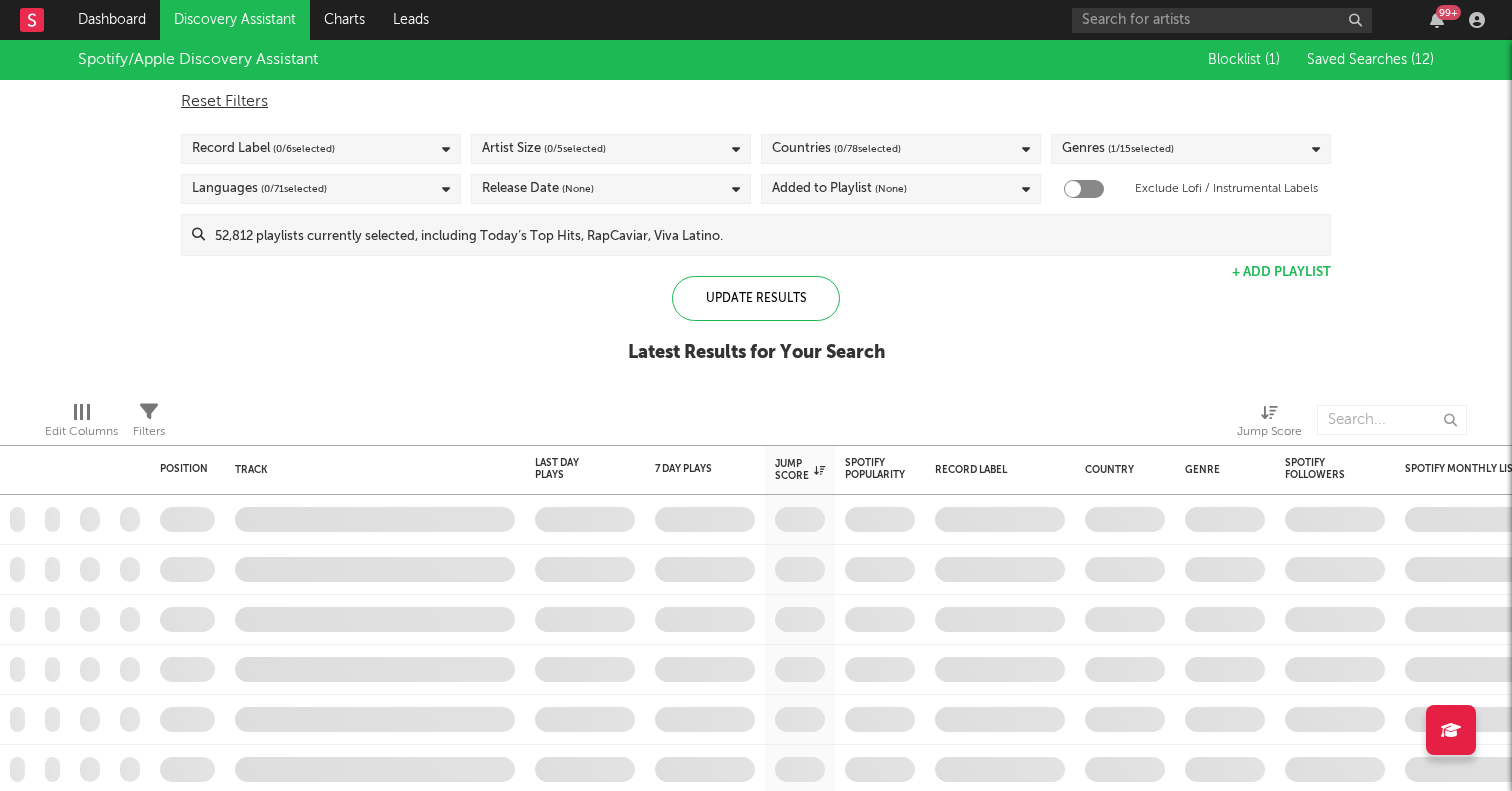 click on "Artist Size ( 0 / 5  selected)" at bounding box center (544, 149) 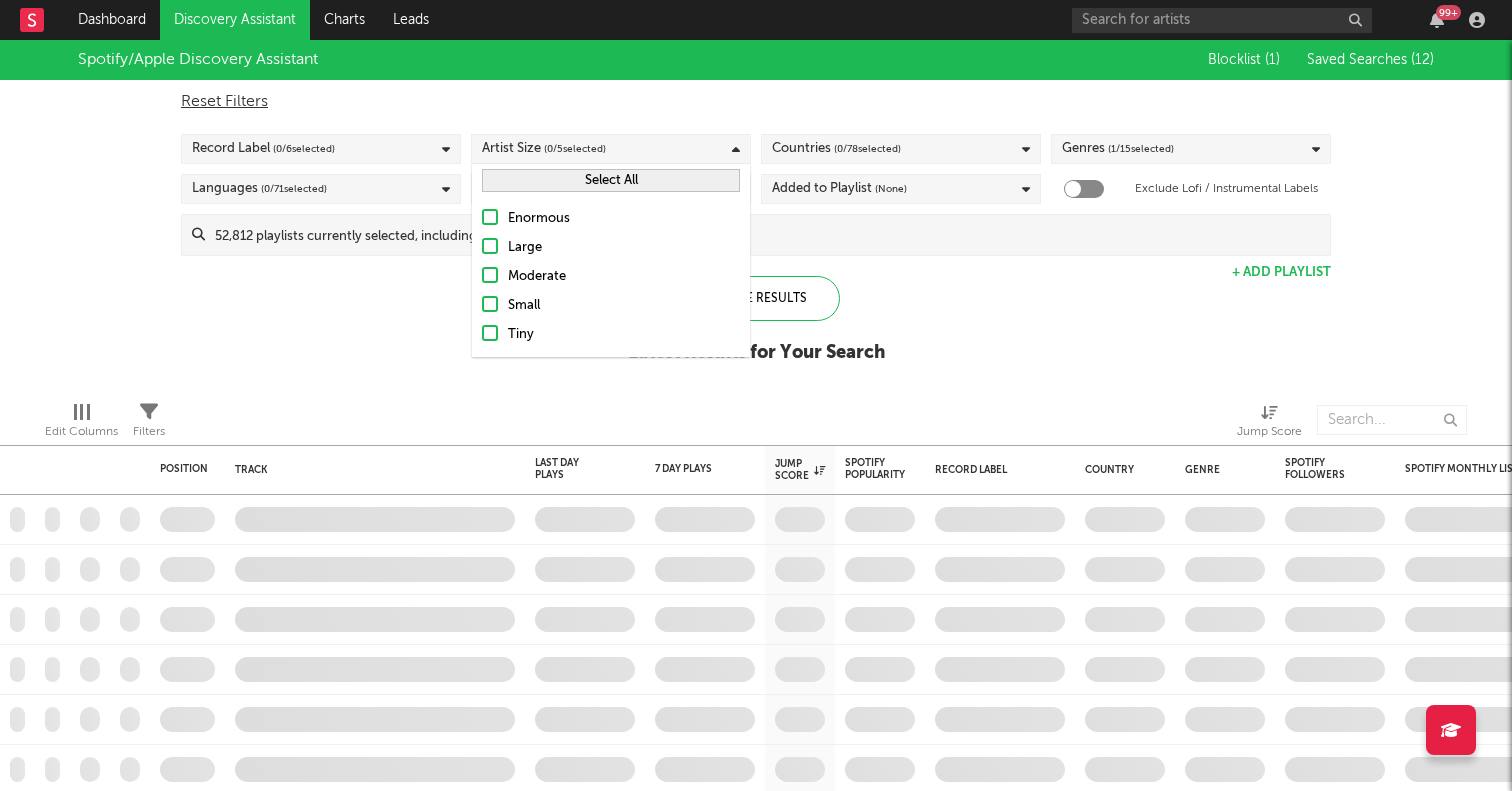 click at bounding box center [490, 304] 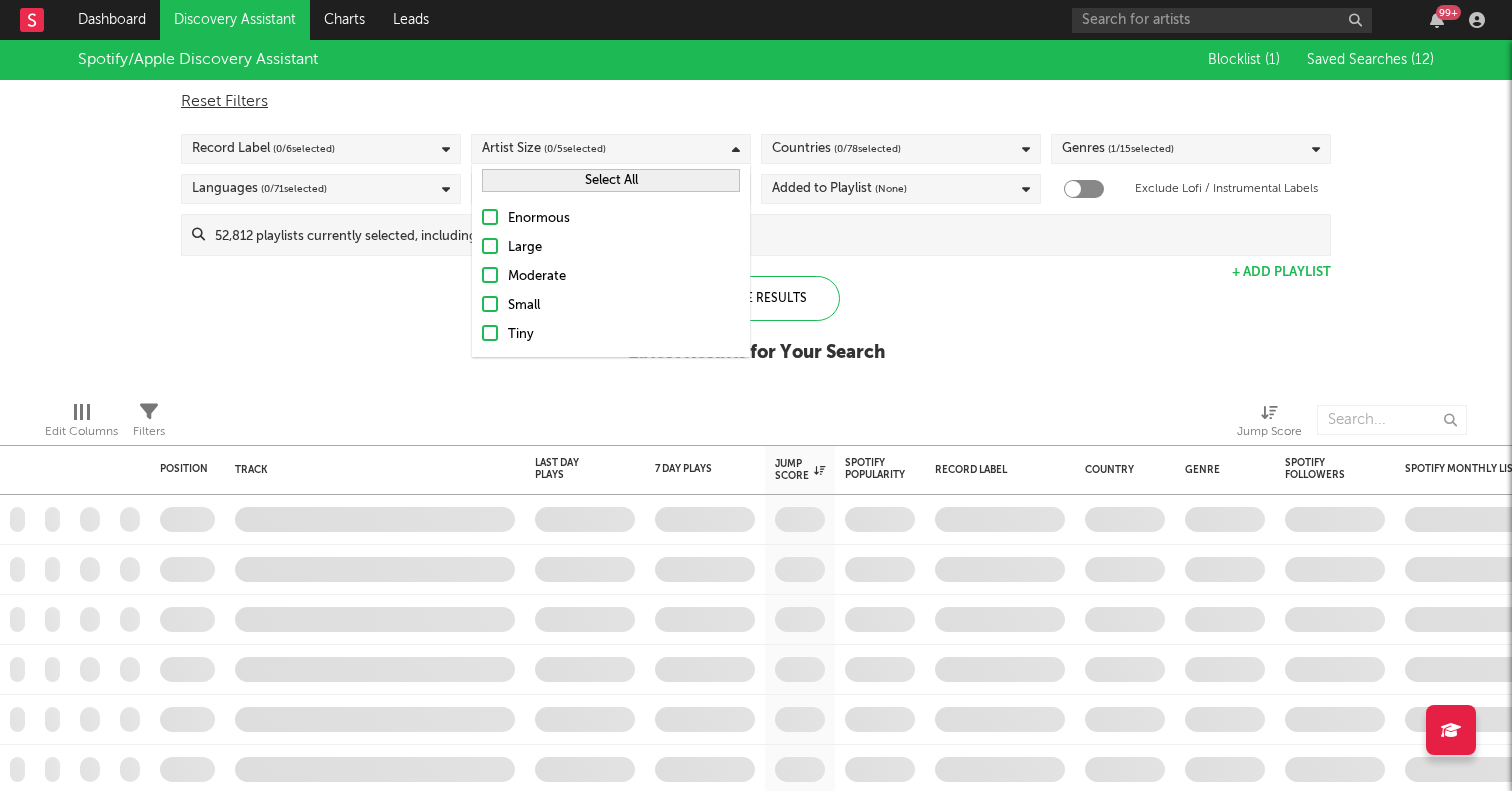 click on "Small" at bounding box center (482, 306) 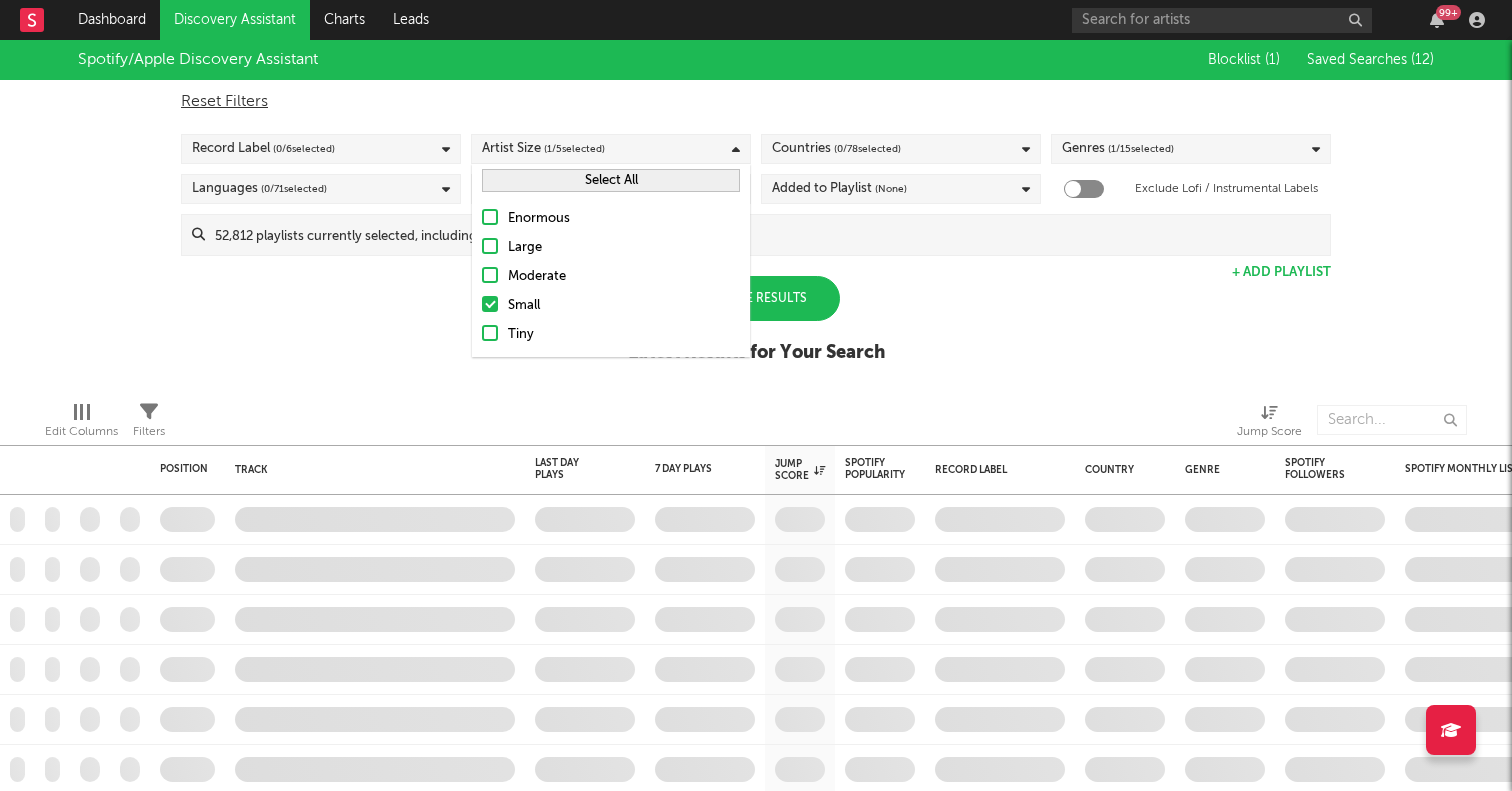 click at bounding box center [490, 275] 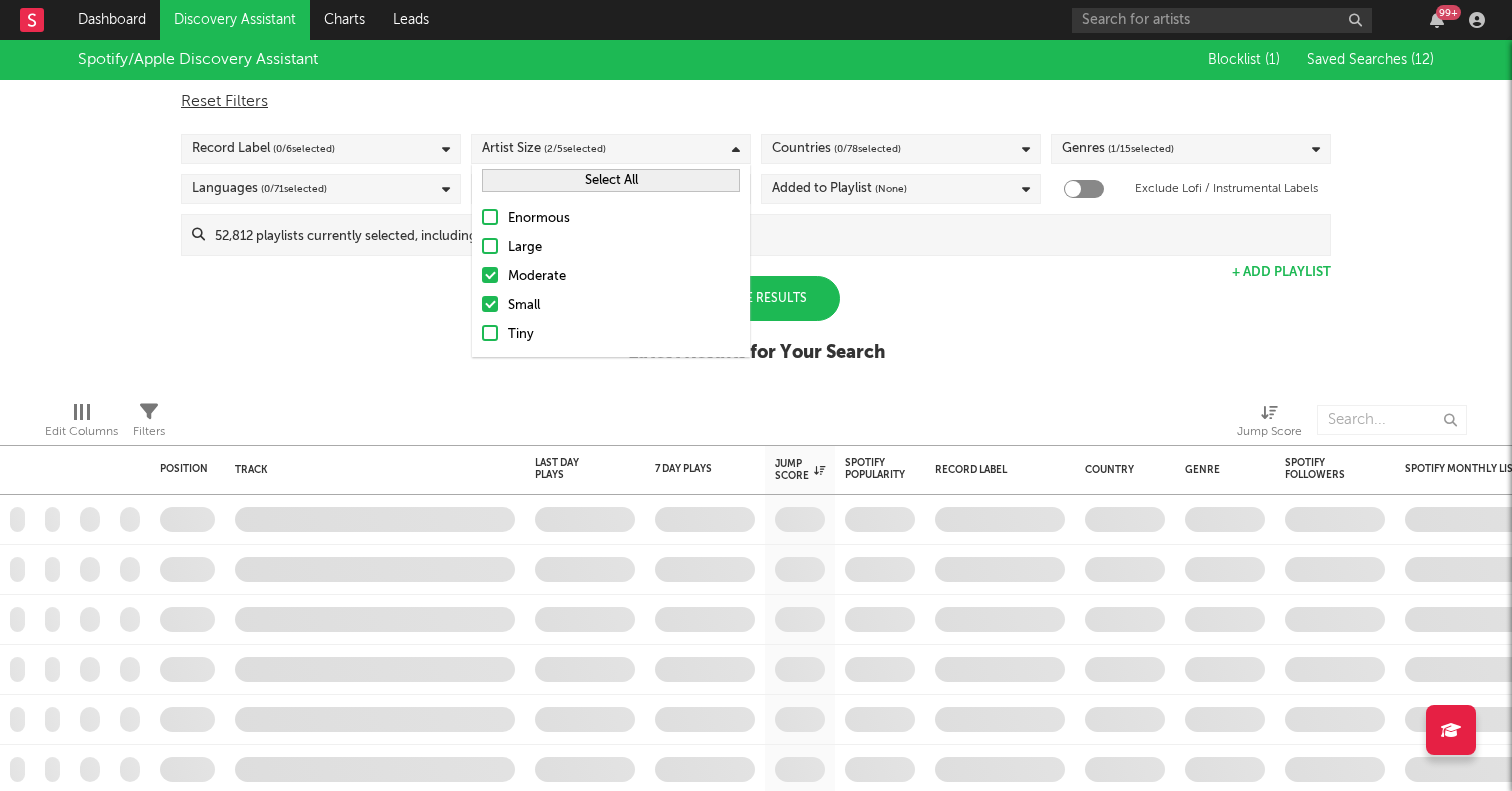 click at bounding box center [490, 333] 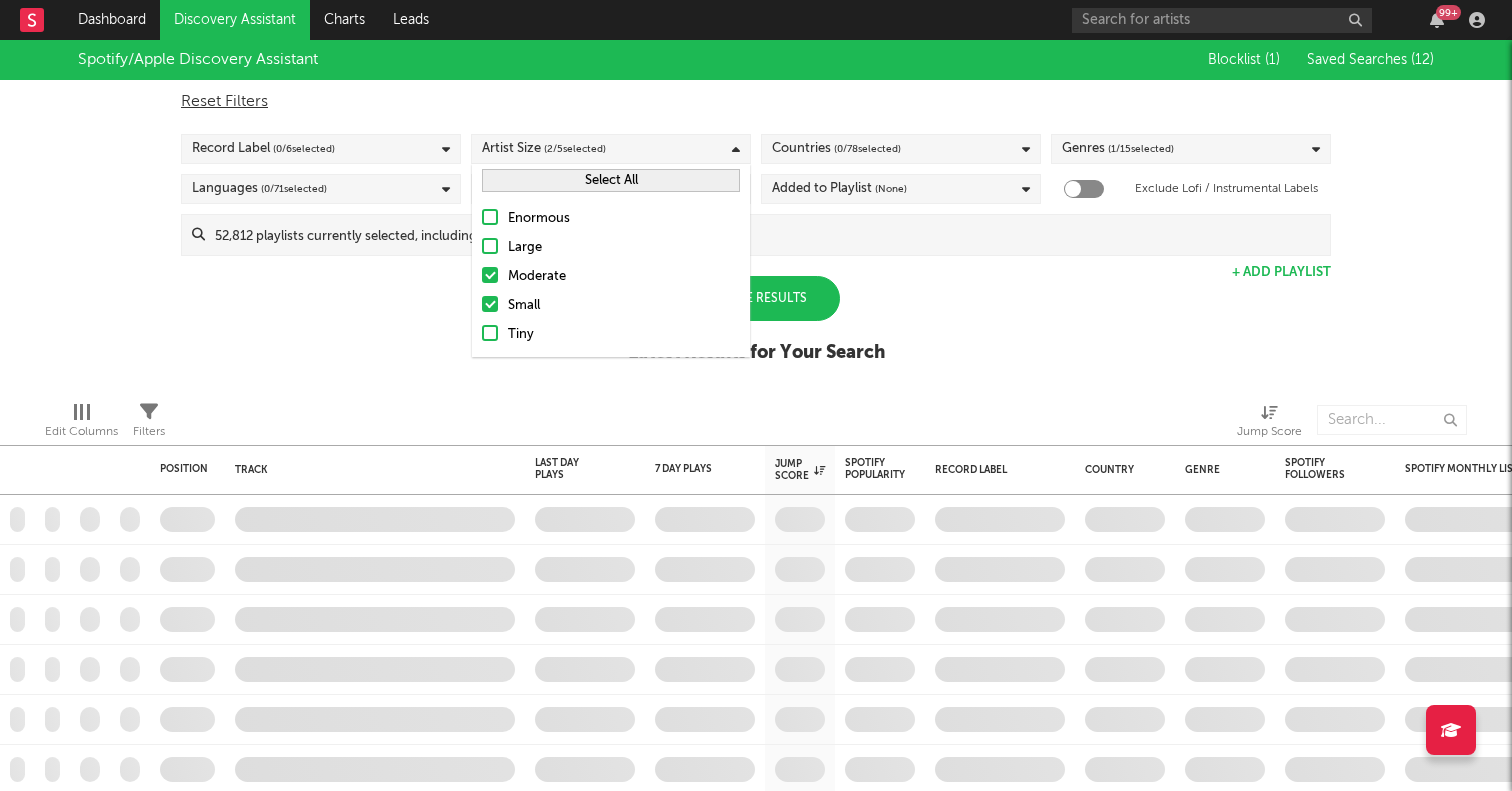 click on "Tiny" at bounding box center (482, 335) 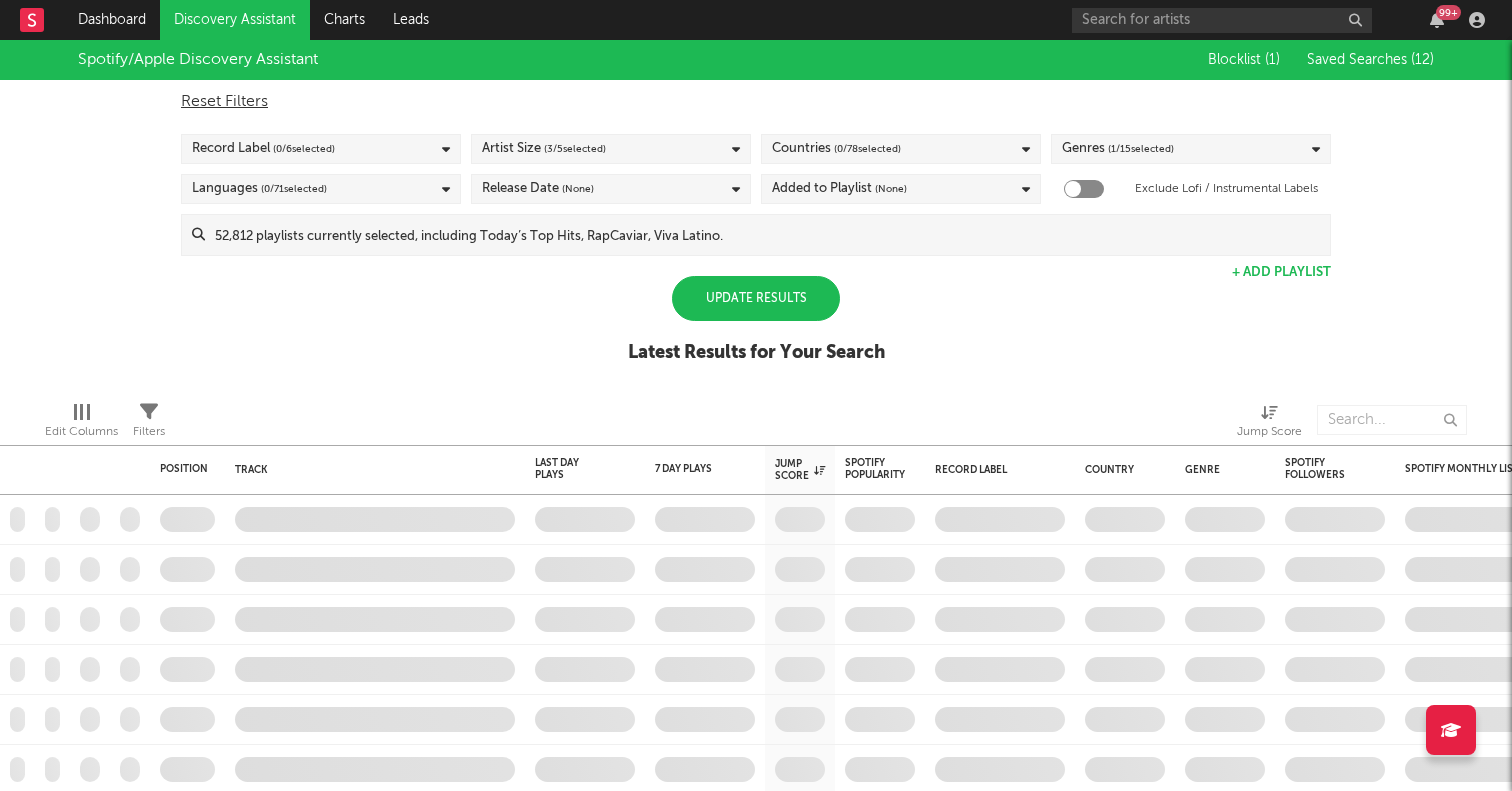 click on "Spotify/Apple Discovery Assistant Blocklist   ( 1 ) Saved Searches   ( 12 ) Reset Filters Record Label ( 0 / 6  selected) Artist Size ( 3 / 5  selected) Countries ( 0 / 78  selected) Genres ( 1 / 15  selected) Languages ( 0 / 71  selected) Release Date (None) Added to Playlist (None) Exclude Lofi / Instrumental Labels Update Results + Add Playlist Update Results Latest Results for Your Search" at bounding box center (756, 212) 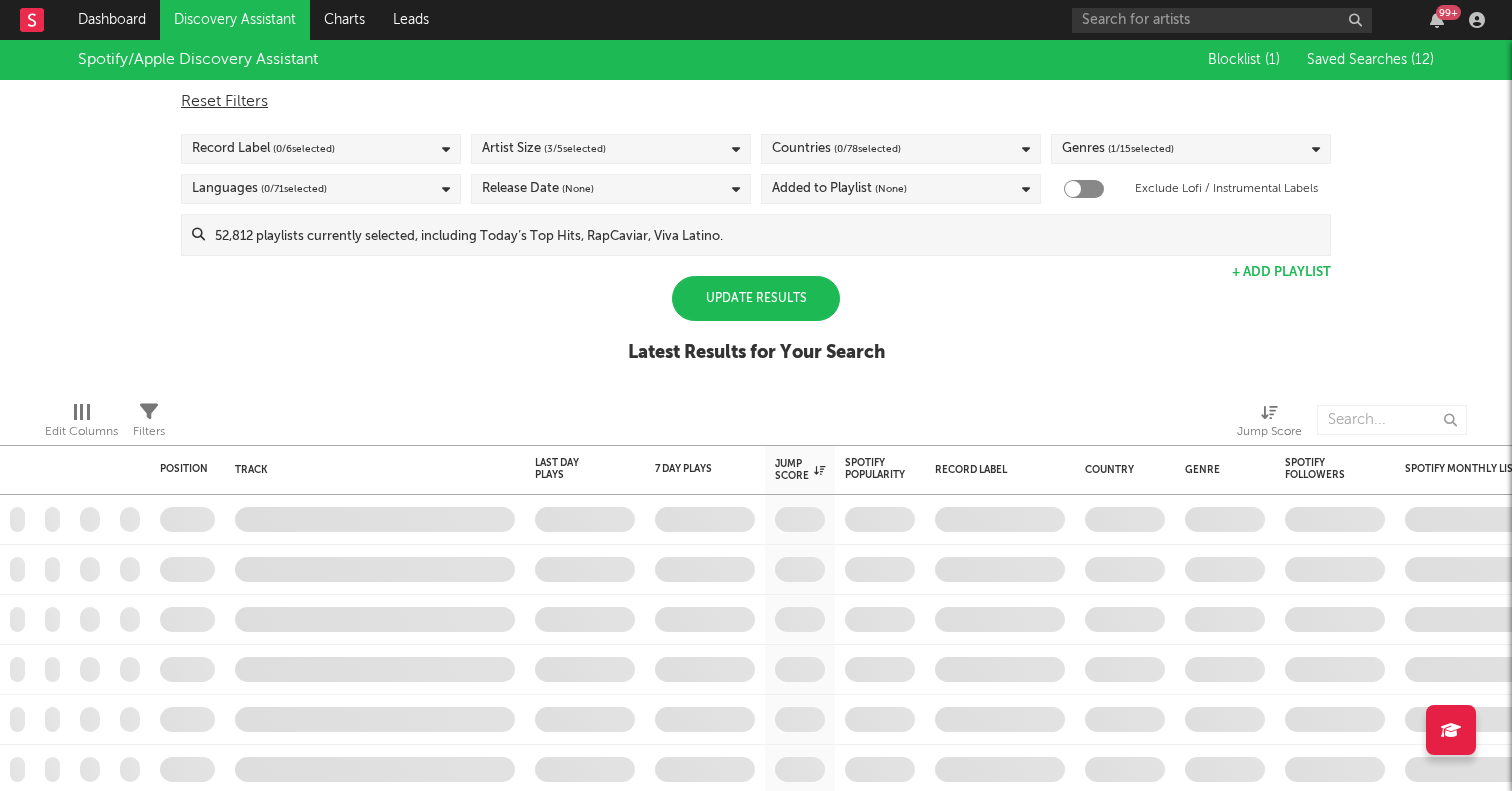 click on "Update Results" at bounding box center (756, 298) 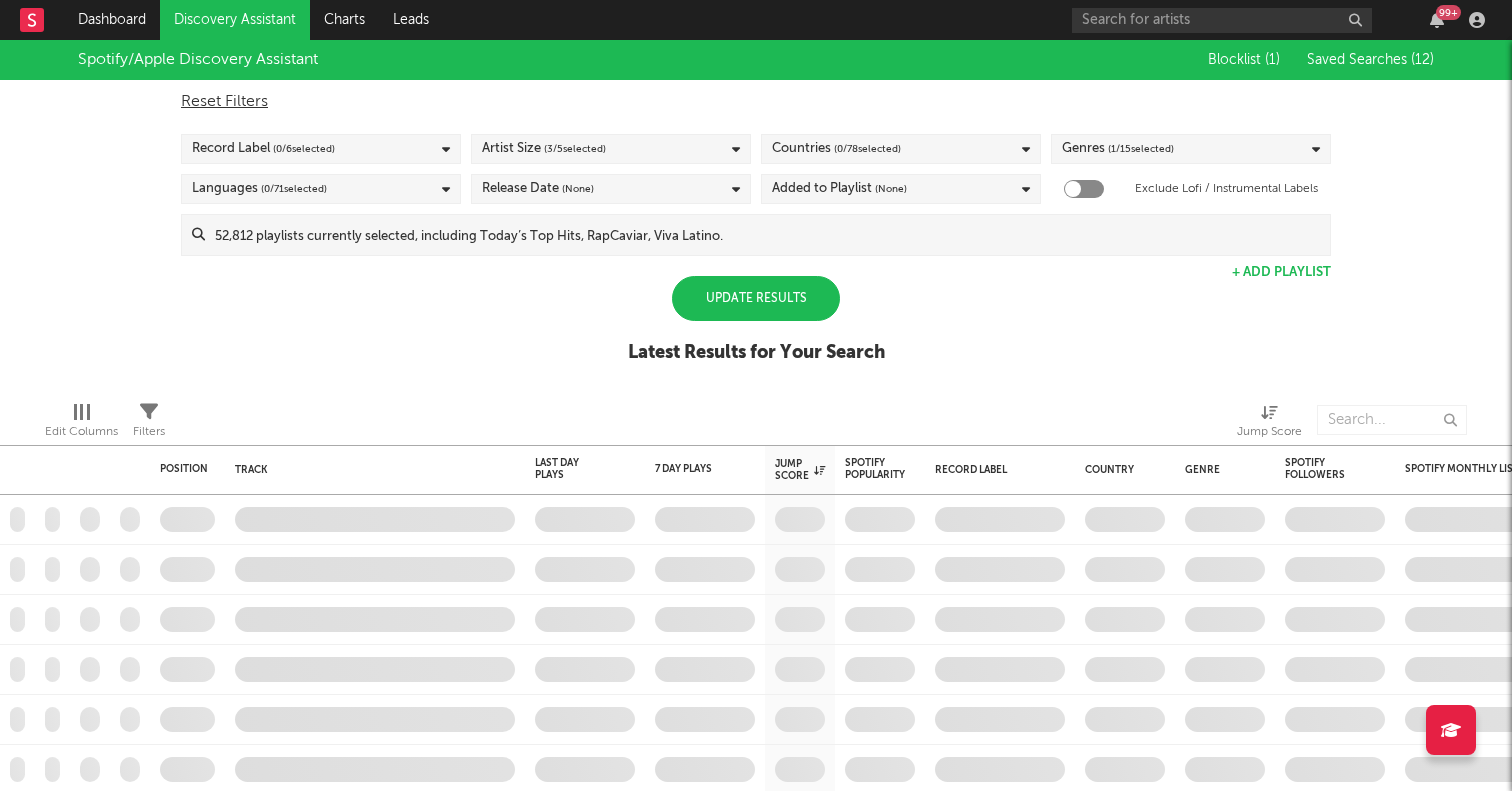 click on "Update Results" at bounding box center (756, 298) 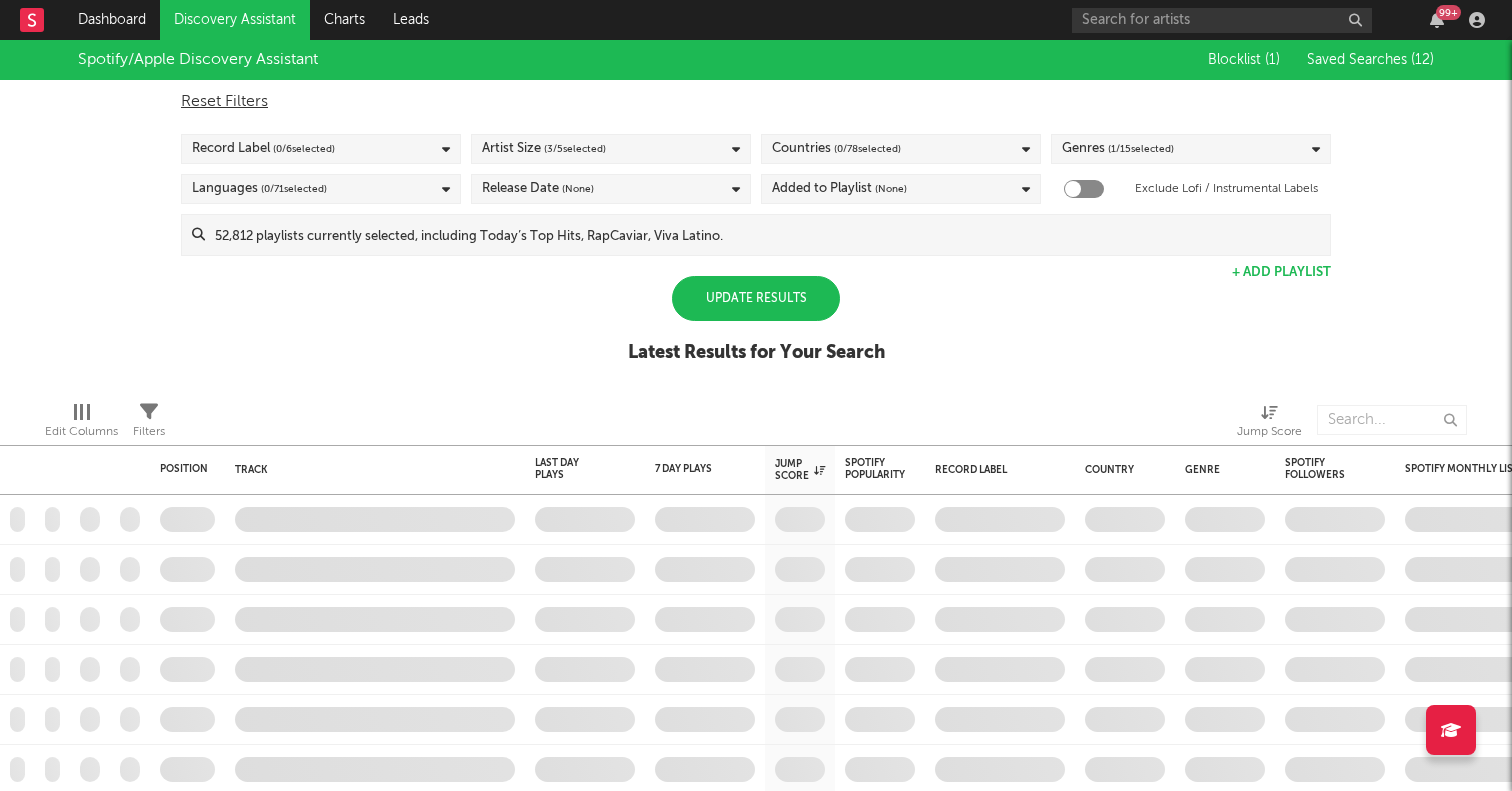 click on "Update Results" at bounding box center [756, 298] 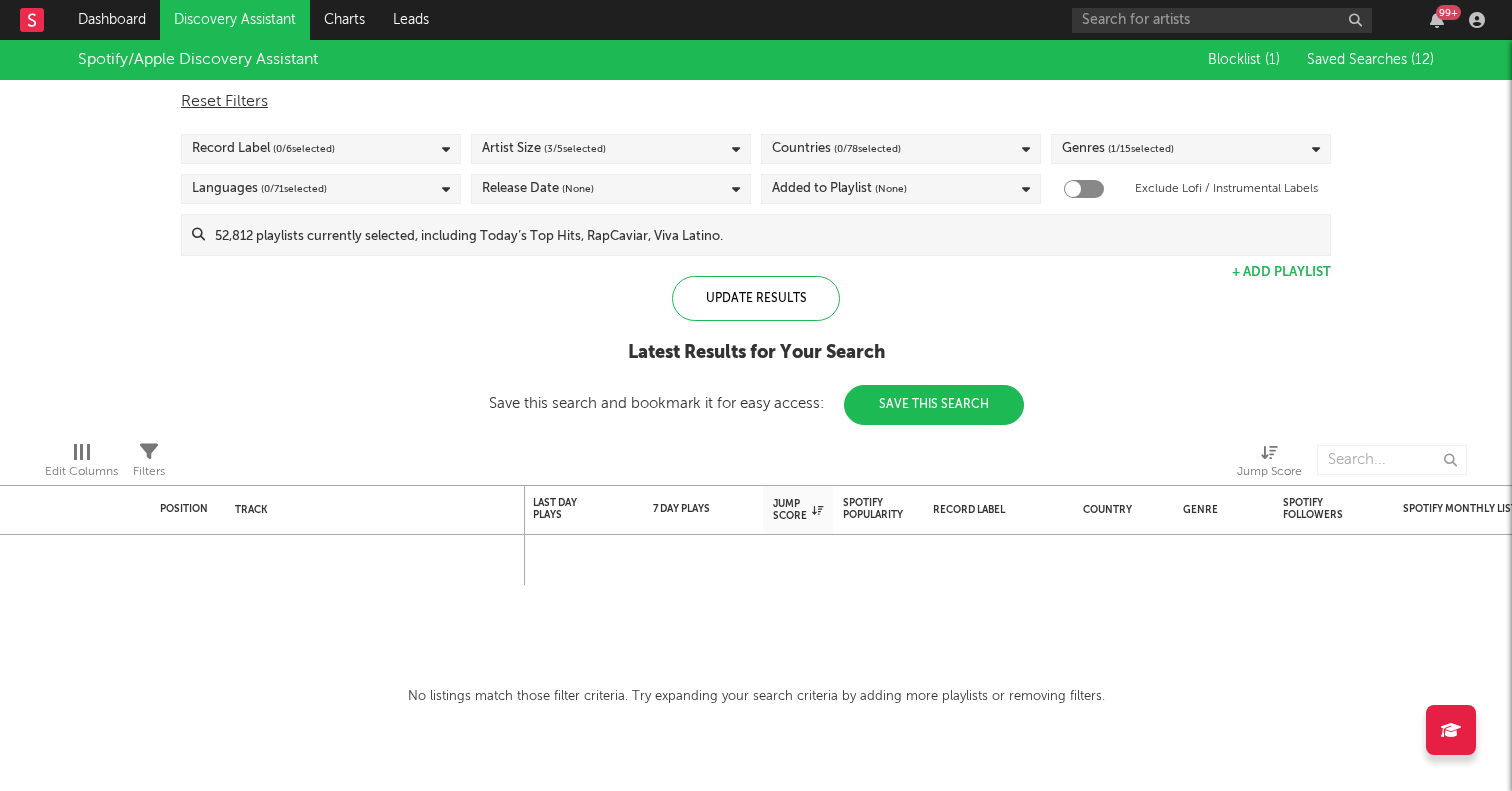 click at bounding box center (767, 235) 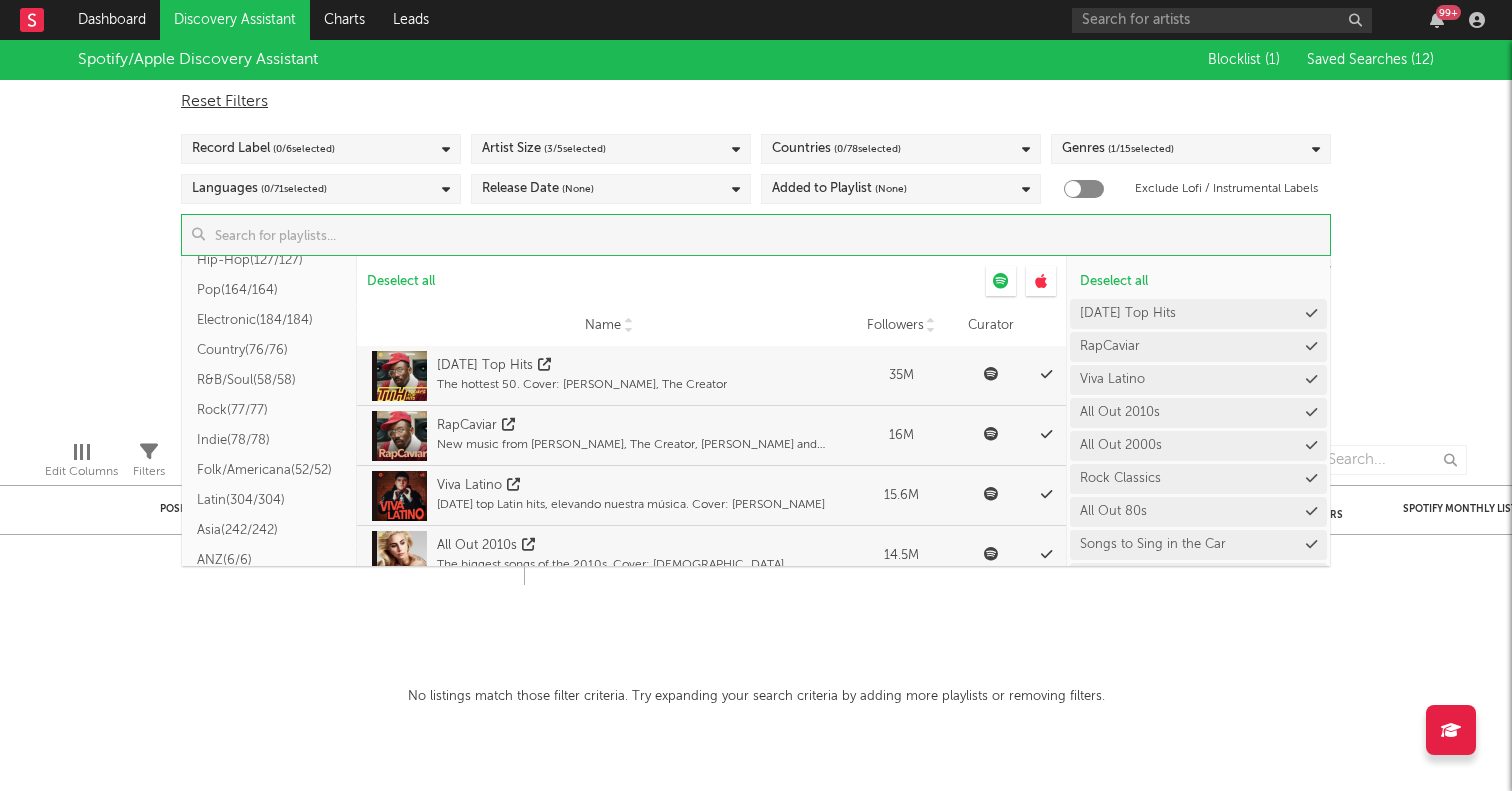 scroll, scrollTop: 187, scrollLeft: 0, axis: vertical 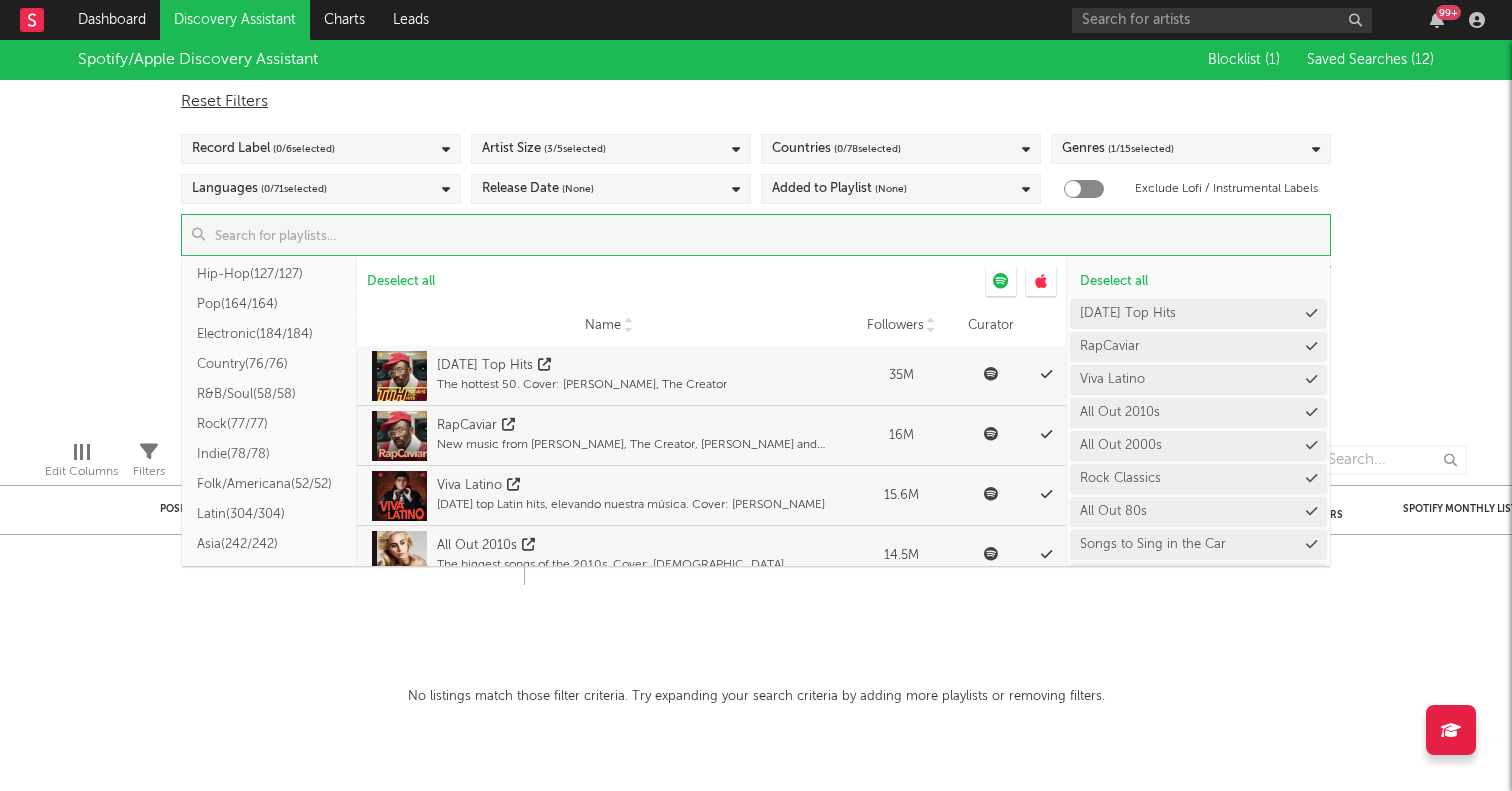 click on "Spotify/Apple Discovery Assistant Blocklist   ( 1 ) Saved Searches   ( 12 ) Reset Filters Record Label ( 0 / 6  selected) Artist Size ( 3 / 5  selected) Countries ( 0 / 78  selected) Genres ( 1 / 15  selected) Languages ( 0 / 71  selected) Release Date (None) Added to Playlist (None) Exclude Lofi / Instrumental Labels Update Results All  ( 52.8k/52.8k ) Spotify Charts  ( 560/560 ) Apple Charts  ( 476/476 ) Trending/Fresh  ( 55/55 ) Tastemakers  ( 328/328 ) Top Hits  ( 28/28 ) Hip-Hop  ( 127/127 ) Pop  ( 164/164 ) Electronic  ( 184/184 ) Country  ( 76/76 ) R&B/Soul  ( 58/58 ) Rock  ( 77/77 ) Indie  ( 78/78 ) Folk/Americana  ( 52/52 ) Latin  ( 304/304 ) Asia  ( 242/242 ) ANZ  ( 6/6 ) Africa  ( 21/21 ) Germany  ( 26/26 ) Italy  ( 25/25 ) France  ( 30/30 ) Turkey  ( 22/22 ) India  ( 35/35 ) Benelux  ( 21/21 ) Eastern Europe  ( 34/34 ) Nordic  ( 27/27 ) Middle East  ( 32/32 ) Canada  ( 1/1 ) Chill  ( 19/19 ) Other  ( 49.7k/49.7k ) Deselect all Name Followers Curator Name Today’s Top Hits Followers 35M Curator" at bounding box center [756, 232] 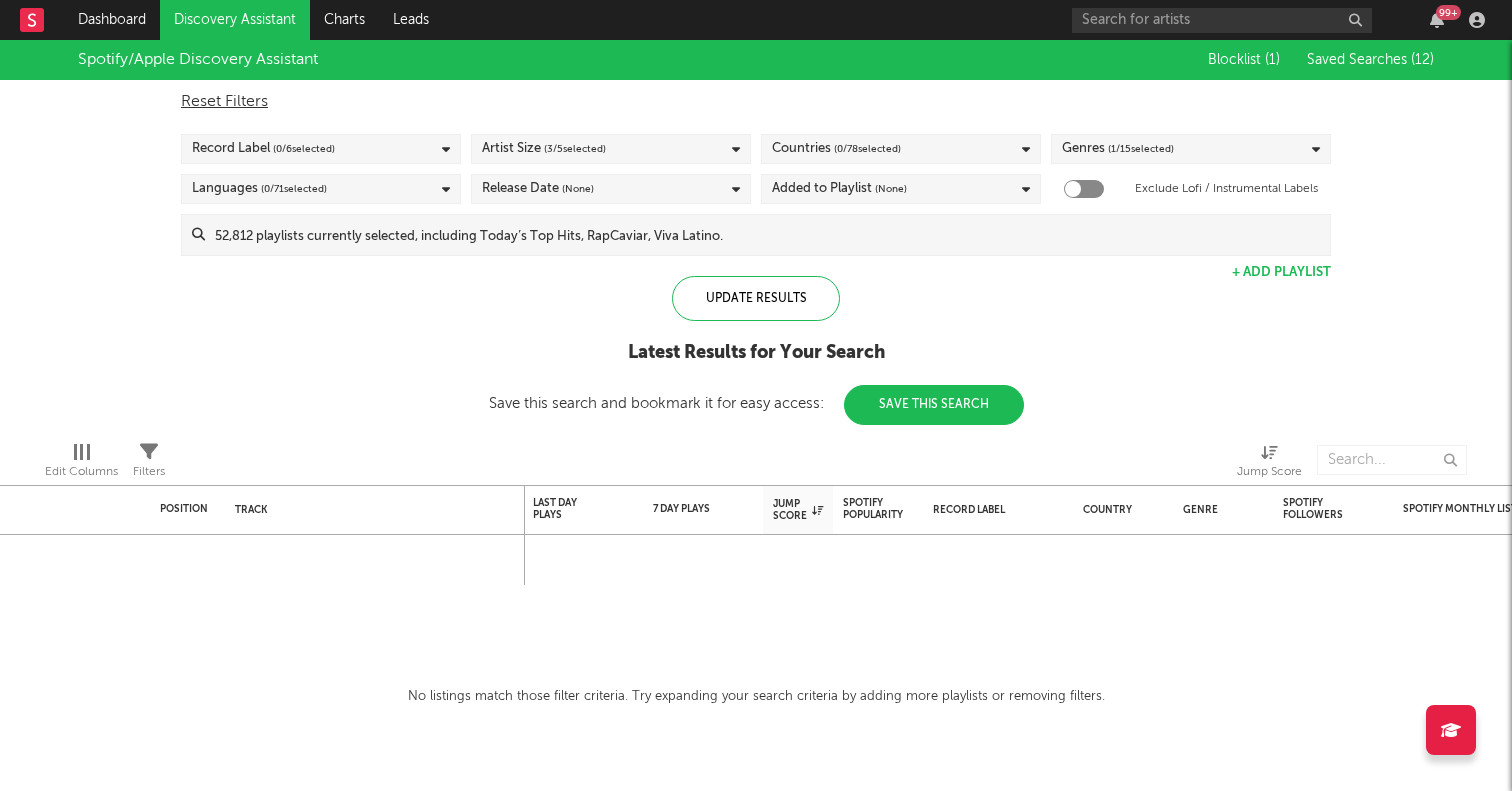 click on "( 1 / 15  selected)" at bounding box center [1141, 149] 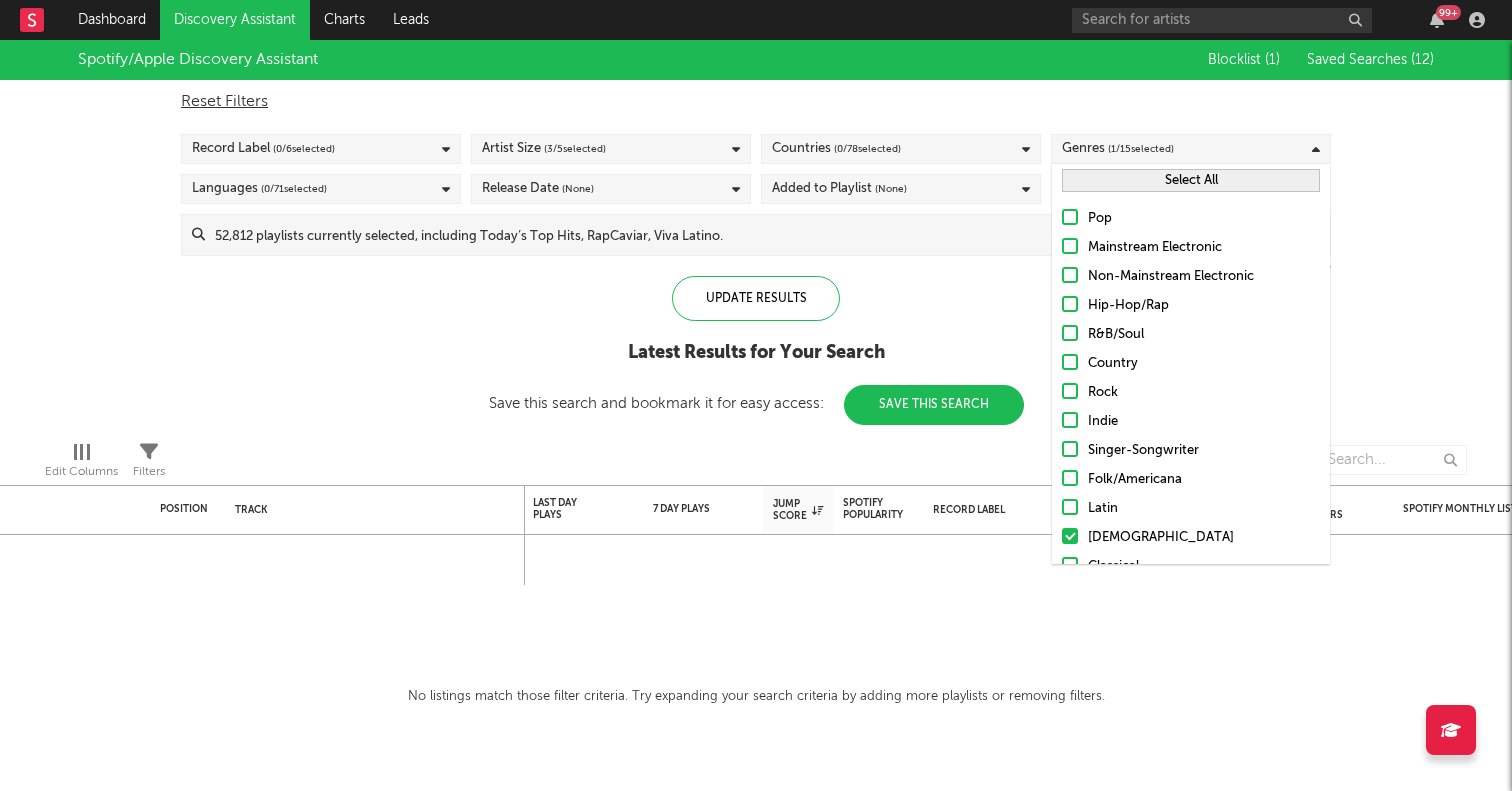 click at bounding box center (1070, 362) 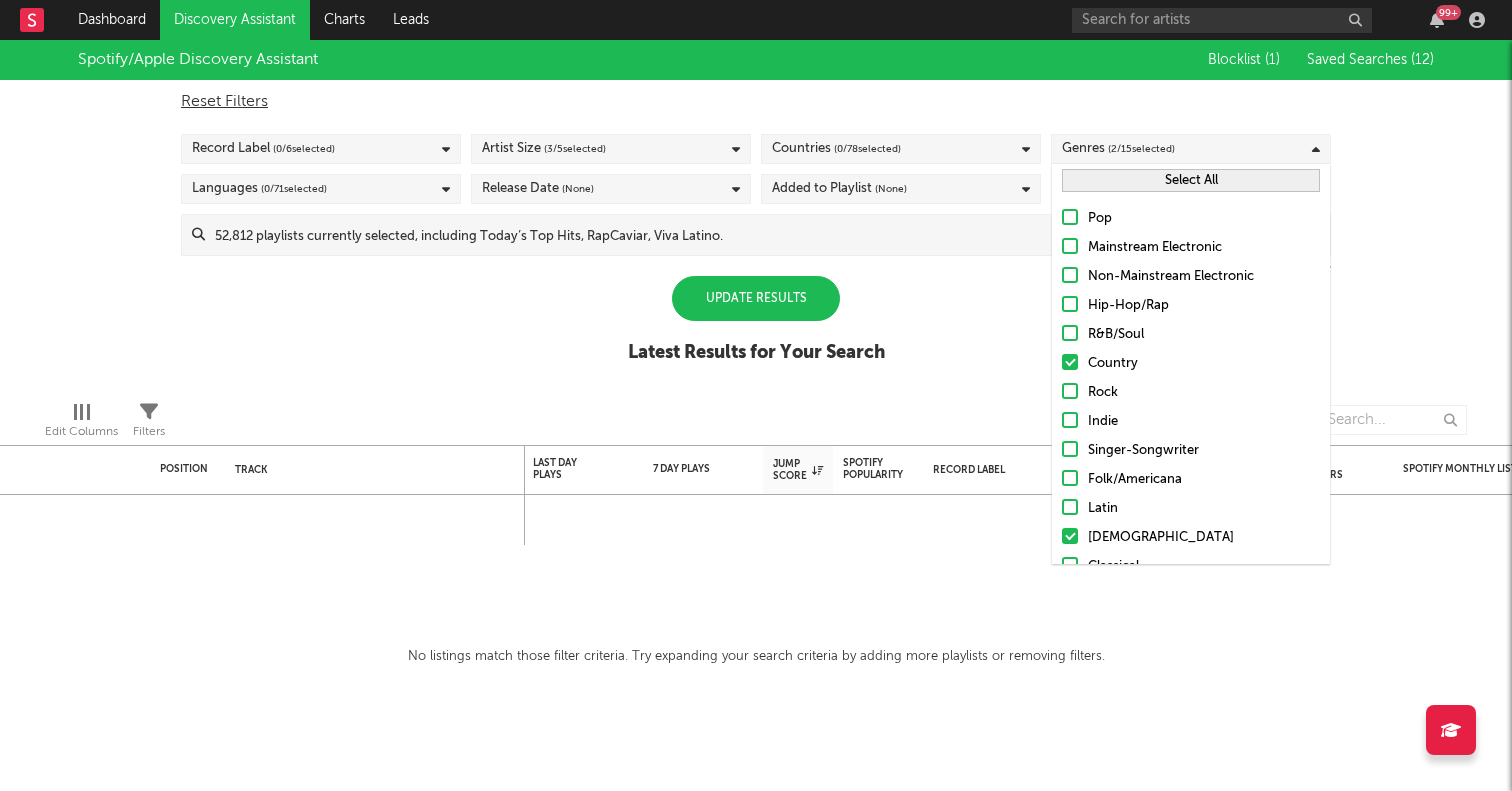 click at bounding box center (1070, 217) 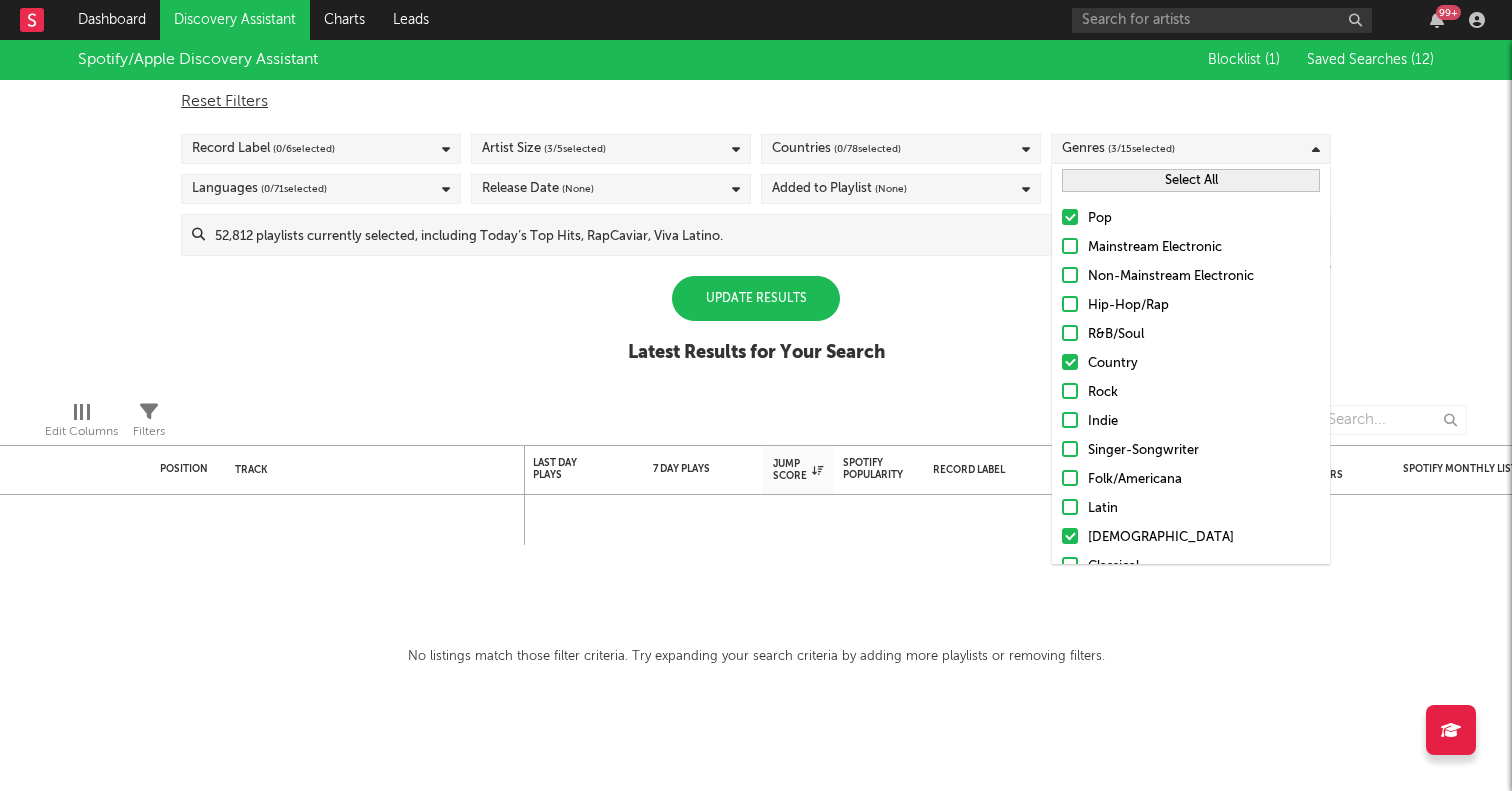 click on "Update Results" at bounding box center (756, 298) 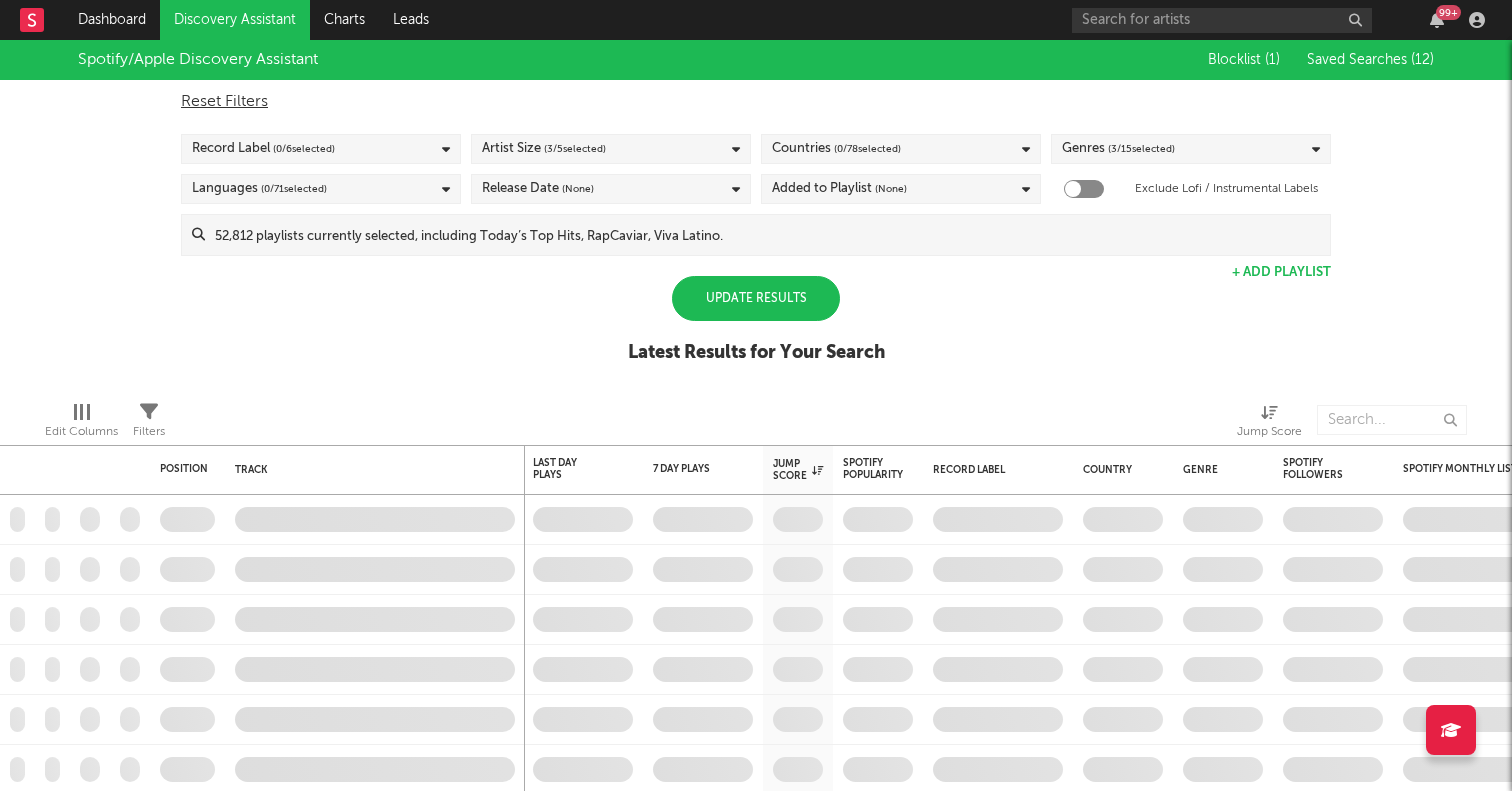 click on "Update Results" at bounding box center [756, 298] 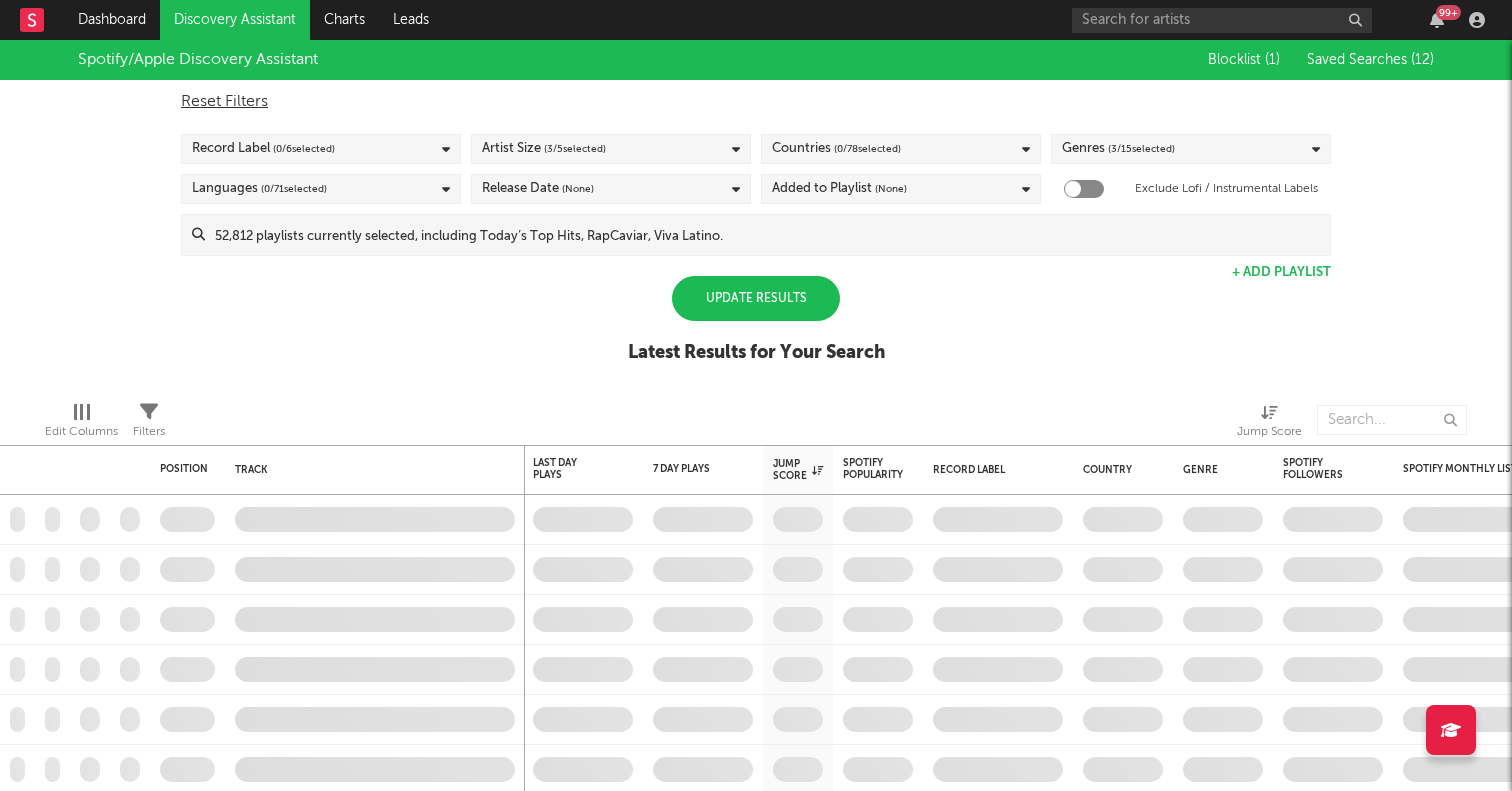 click on "Update Results" at bounding box center [756, 298] 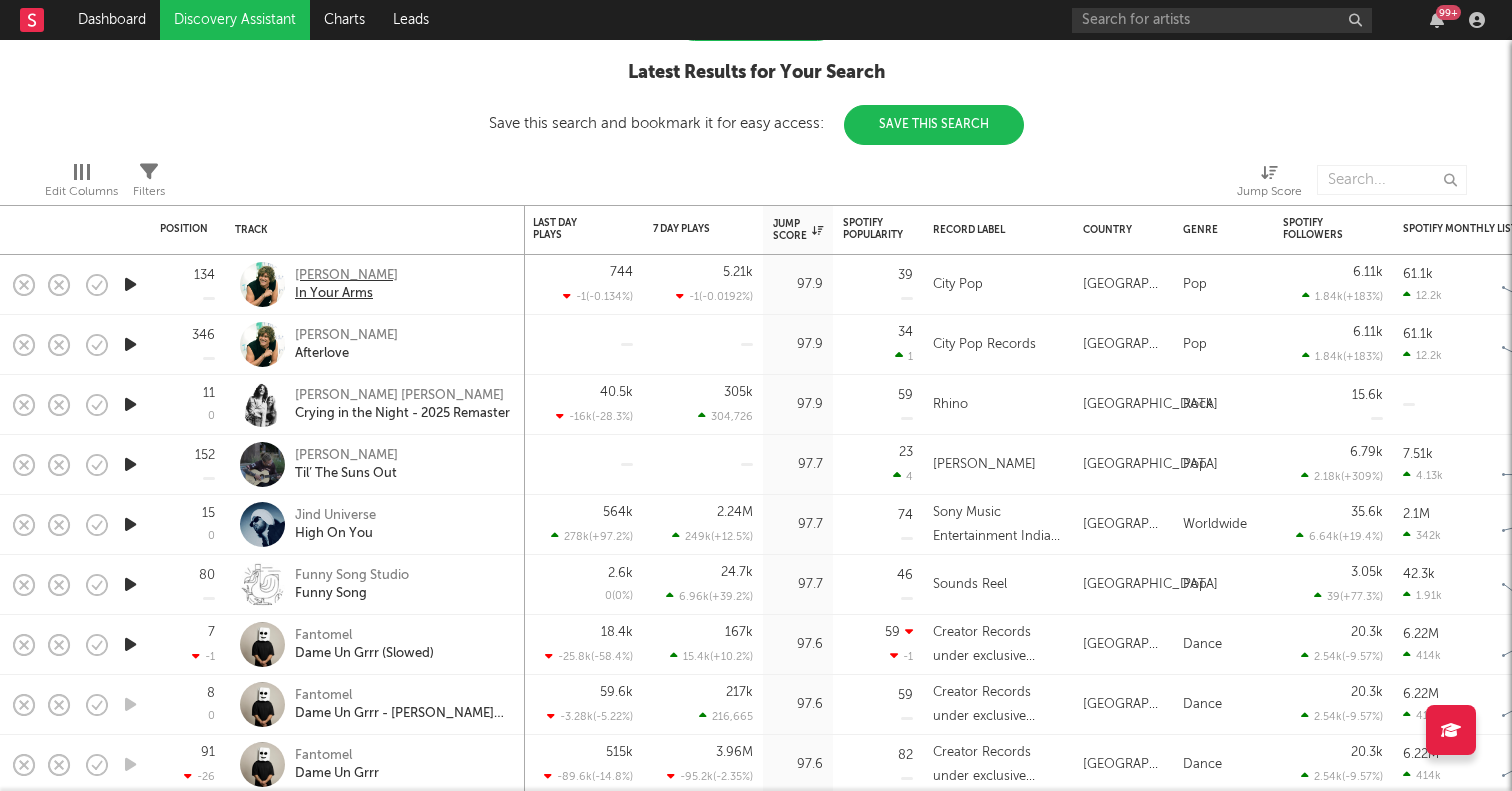 click on "Mason Watts" at bounding box center [346, 276] 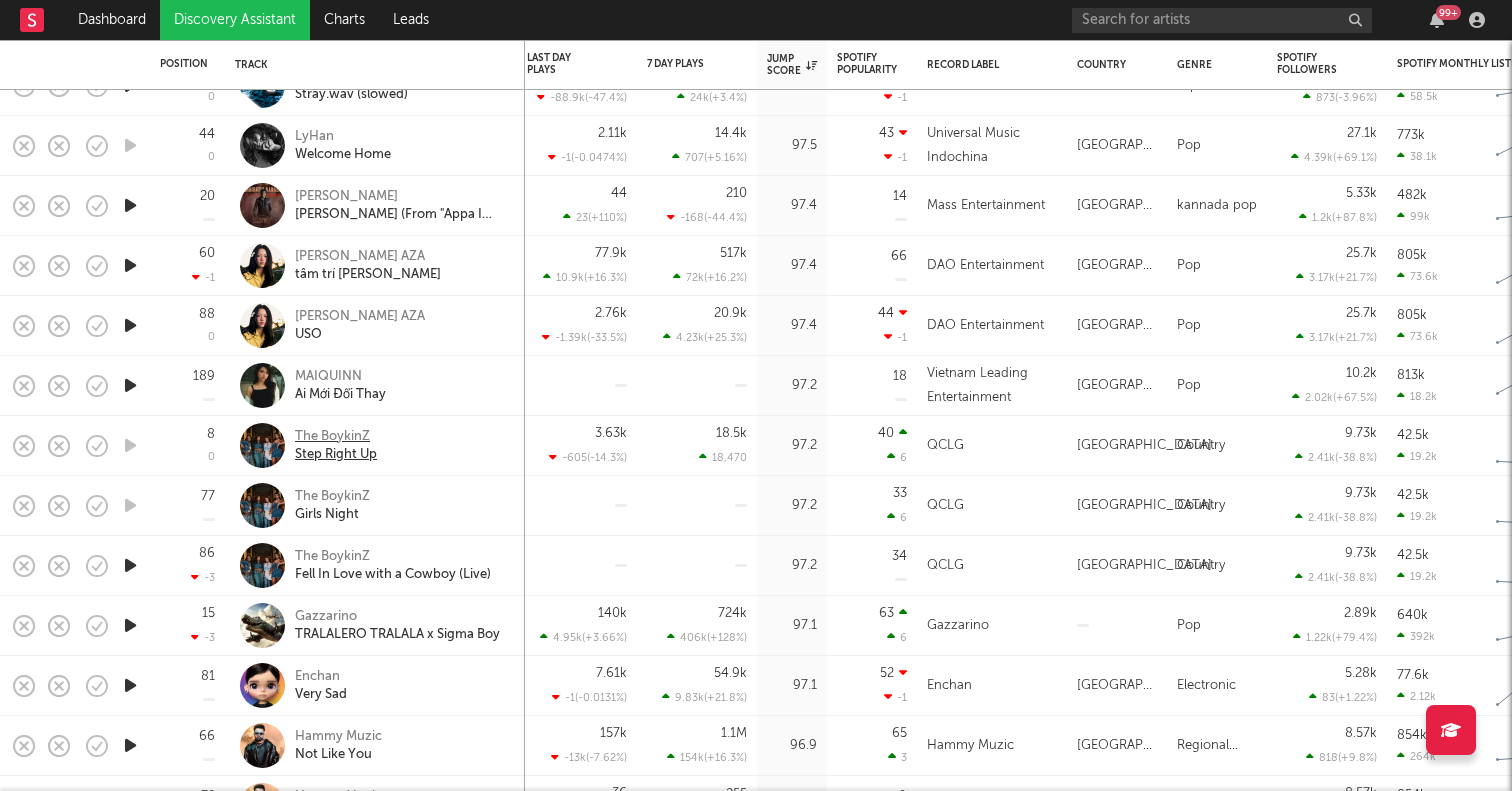 click on "The BoykinZ" at bounding box center (336, 437) 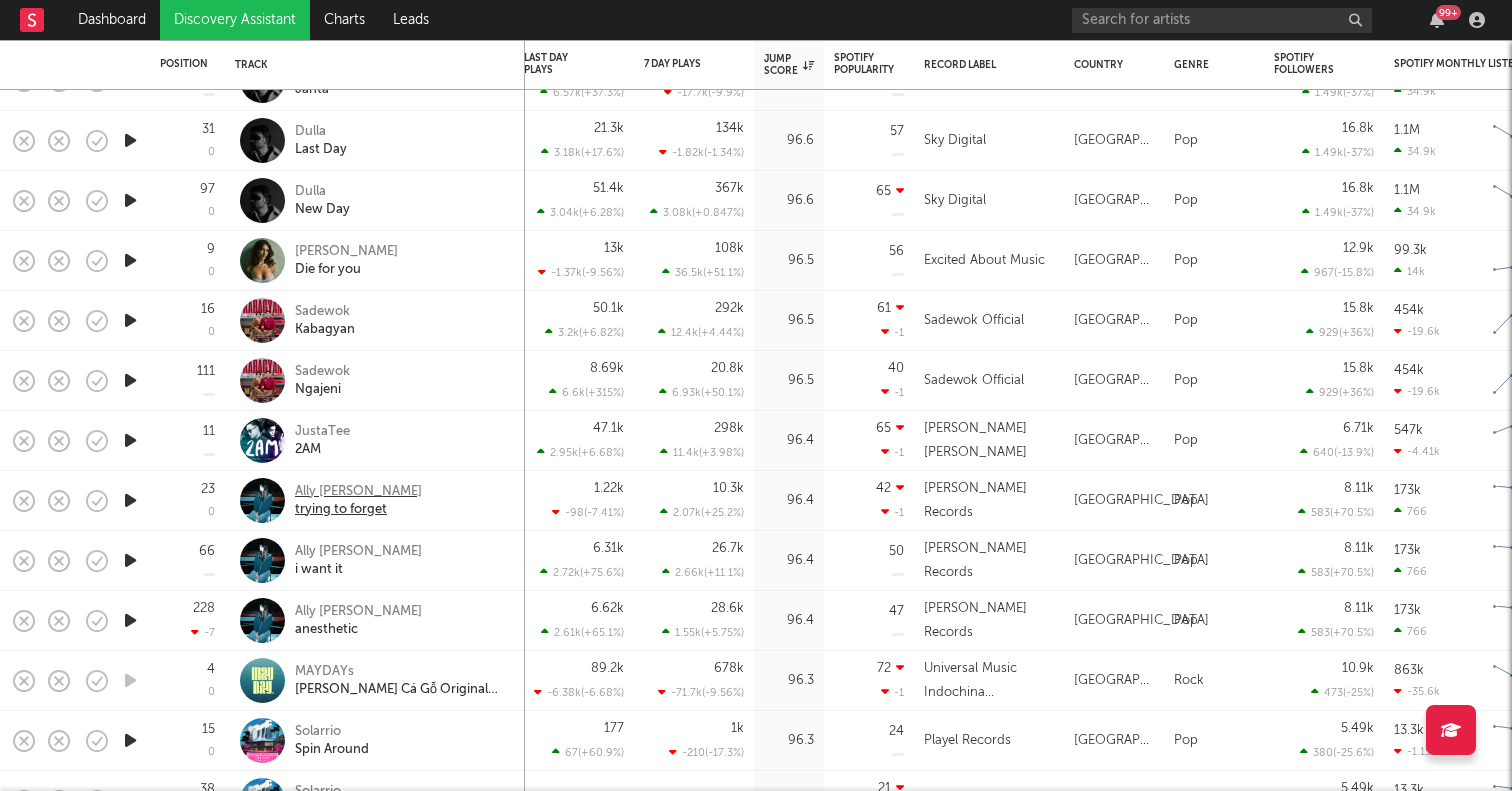 click on "Ally Bakst" at bounding box center [358, 492] 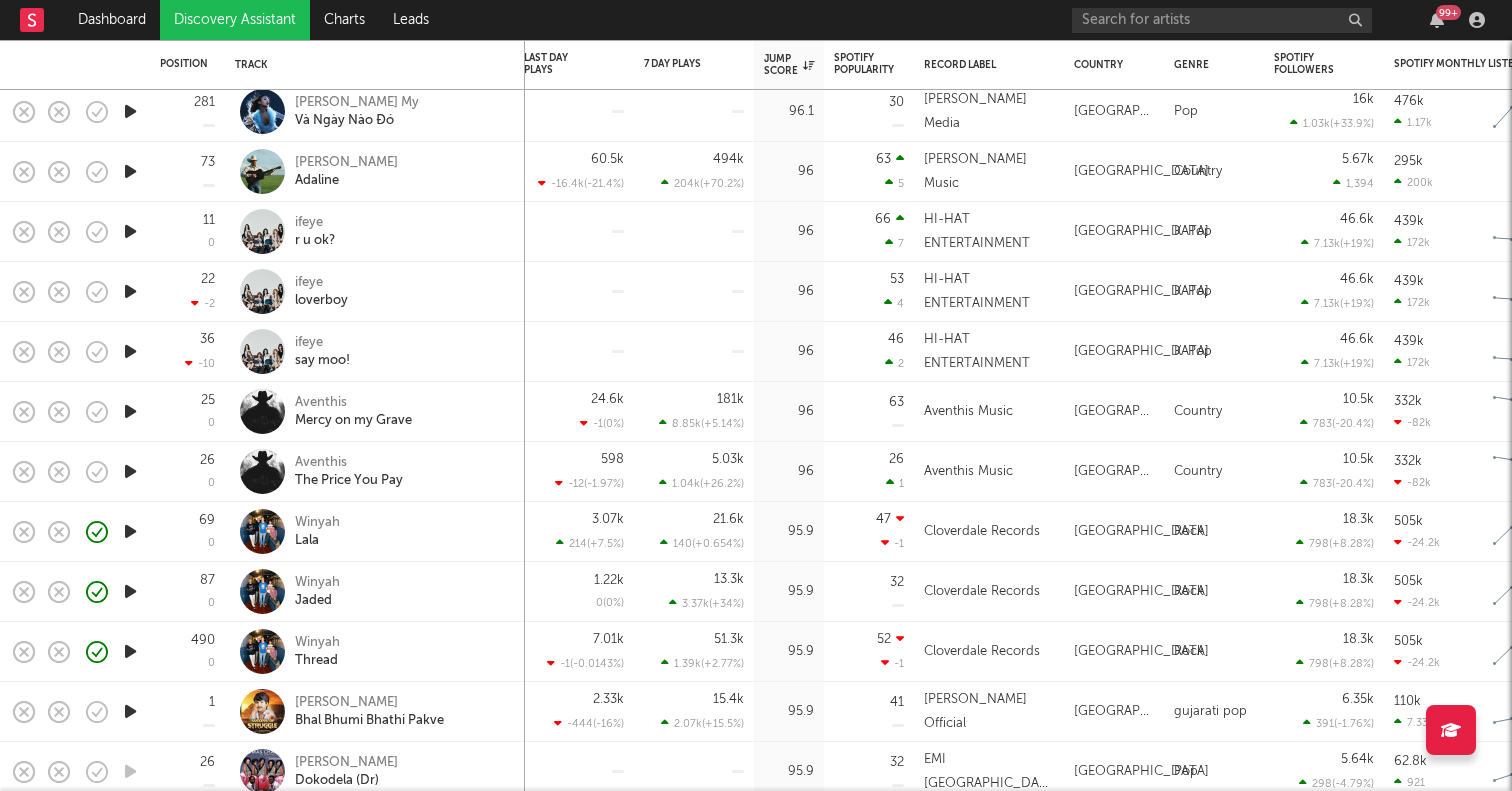 click at bounding box center [130, 411] 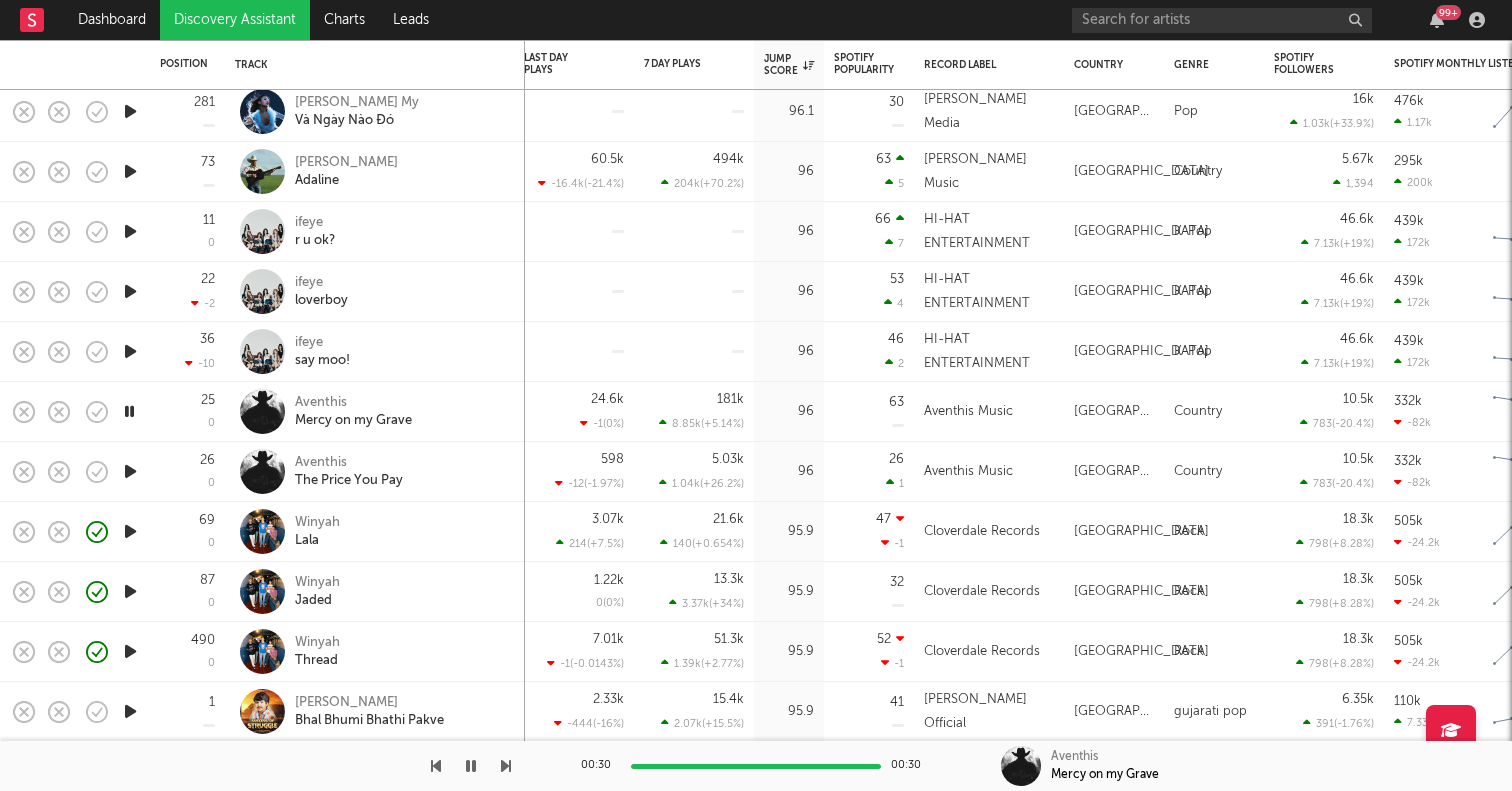 click at bounding box center [129, 411] 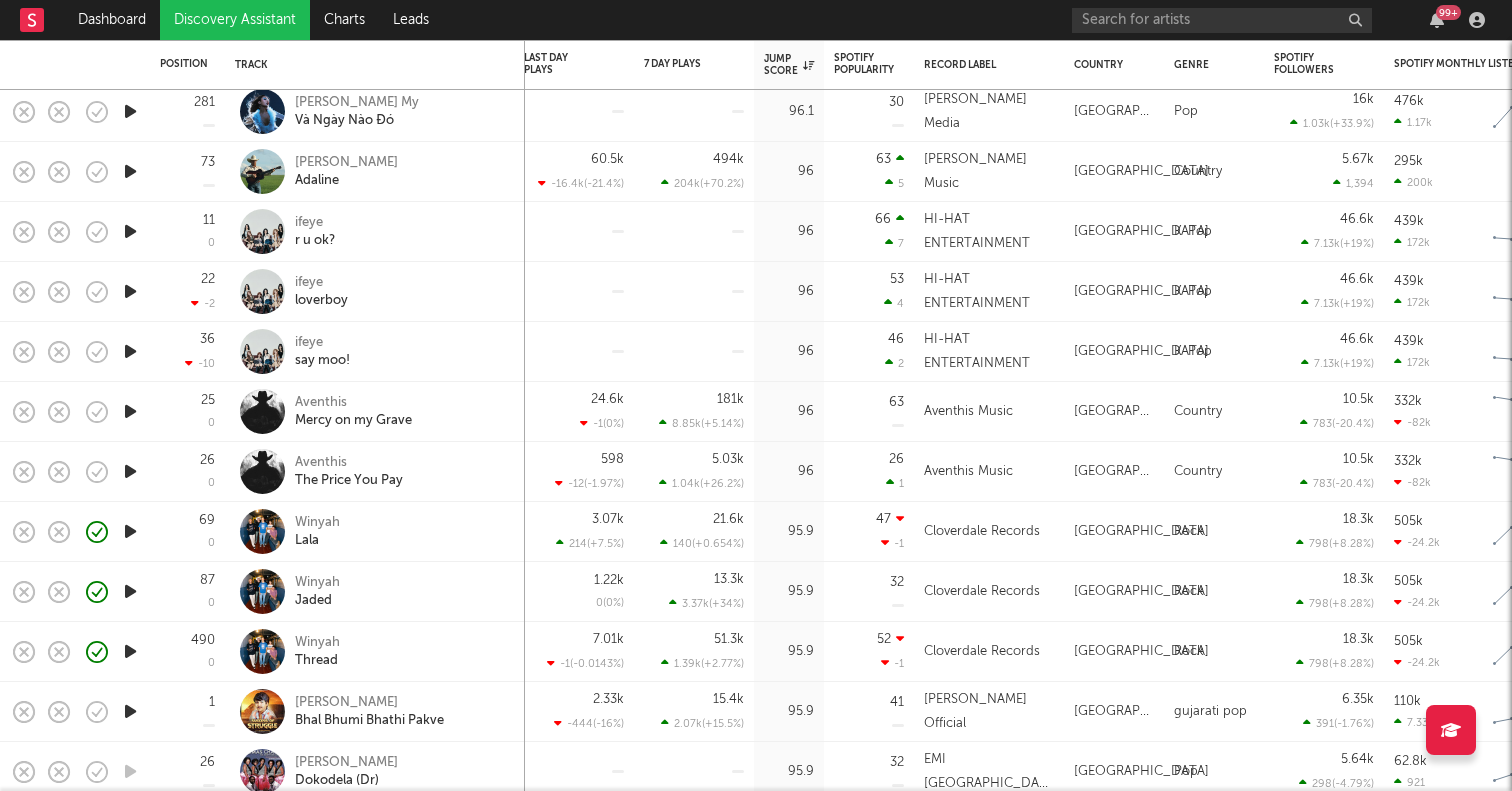 click at bounding box center (130, 411) 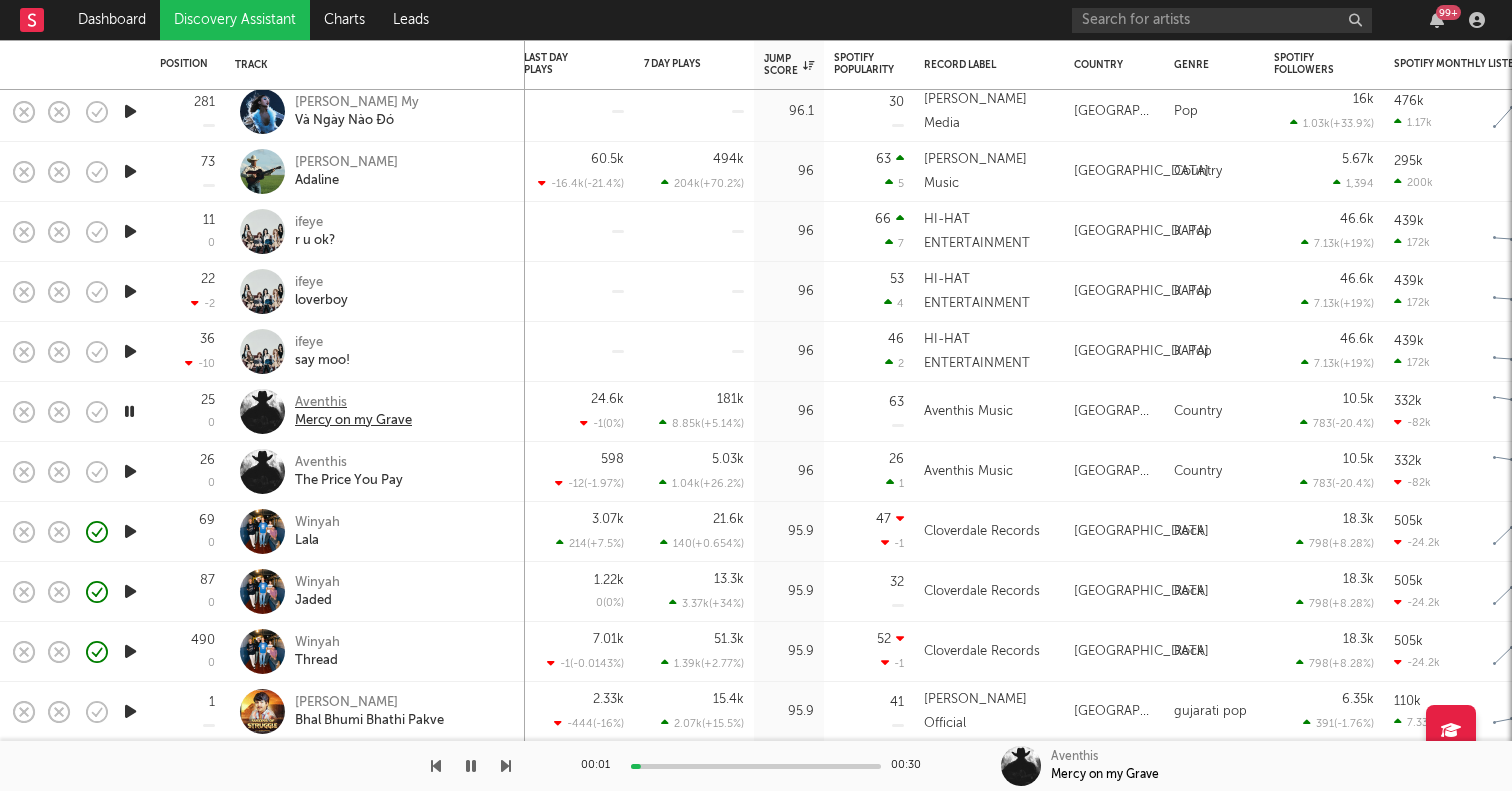 click on "Aventhis" at bounding box center (353, 403) 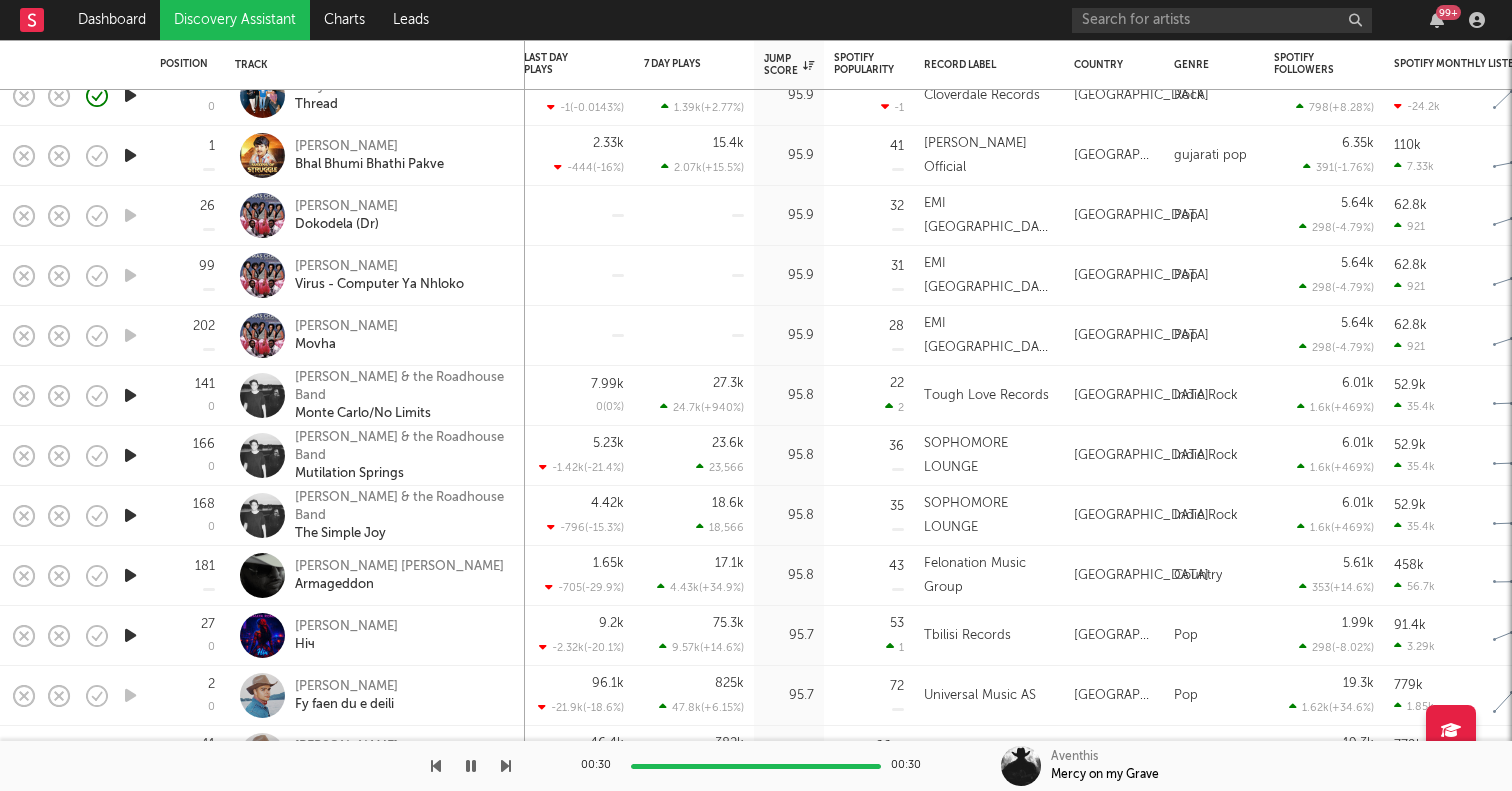 click at bounding box center (130, 575) 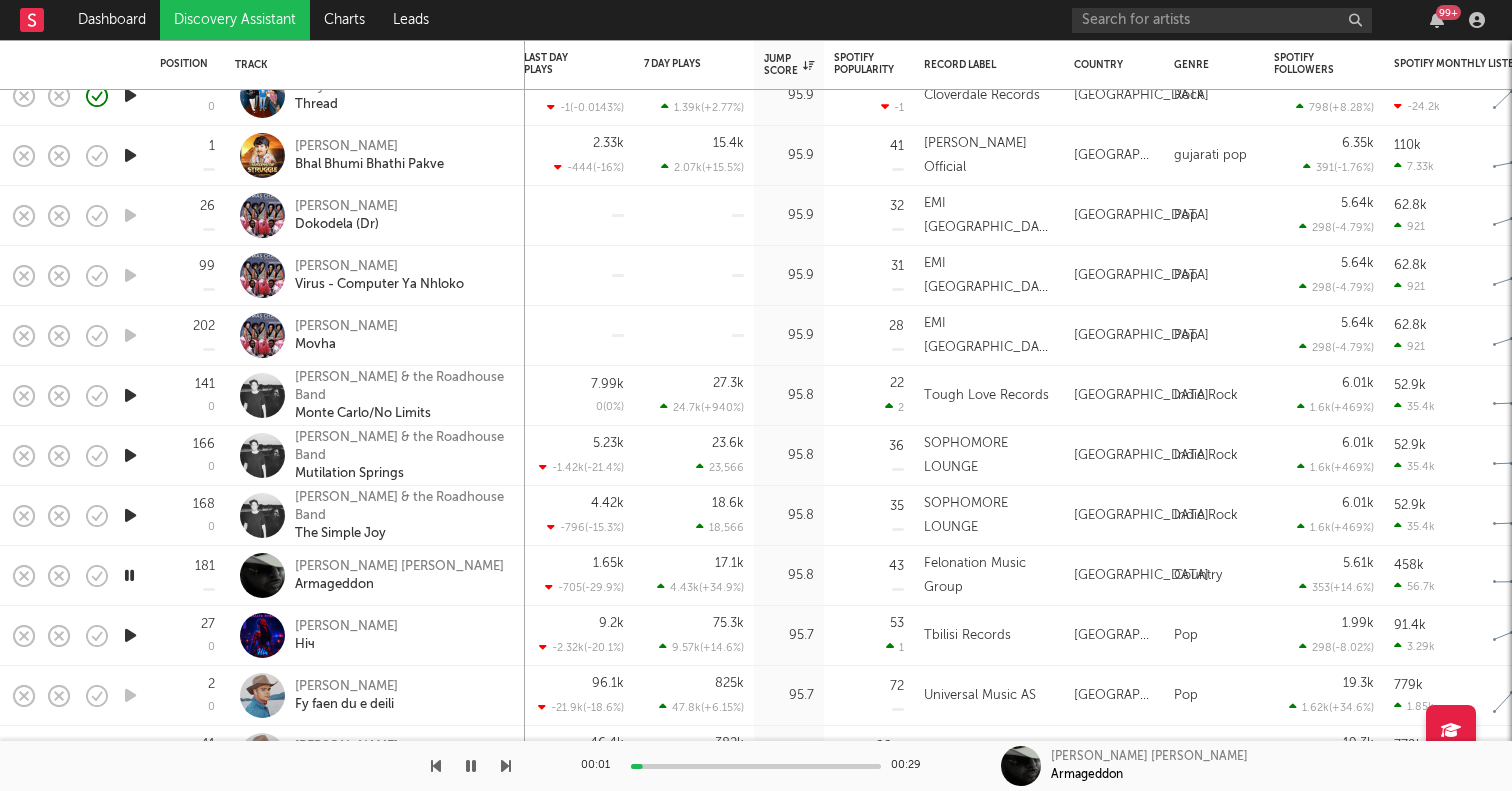 click at bounding box center (130, 515) 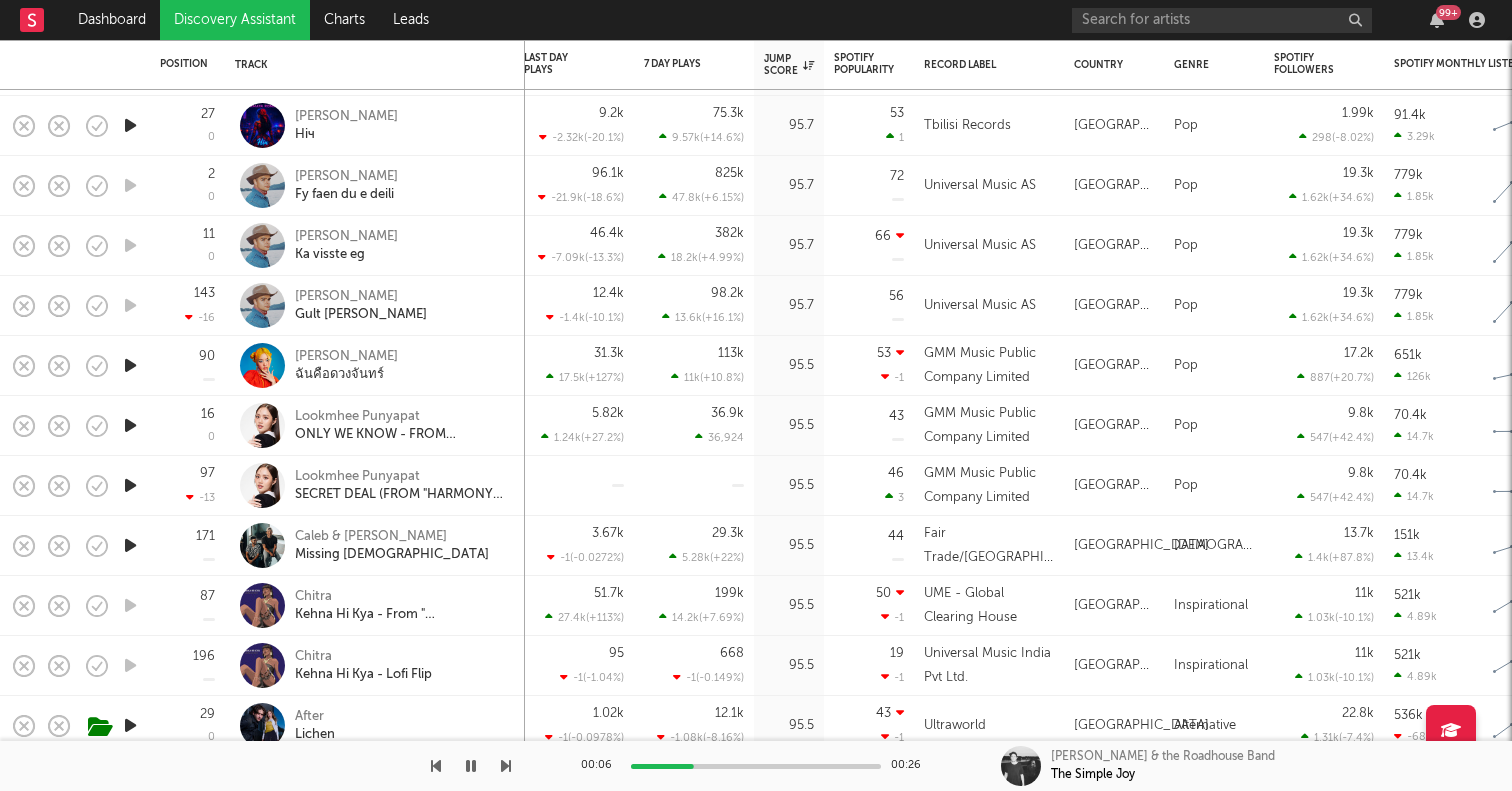 click at bounding box center (130, 545) 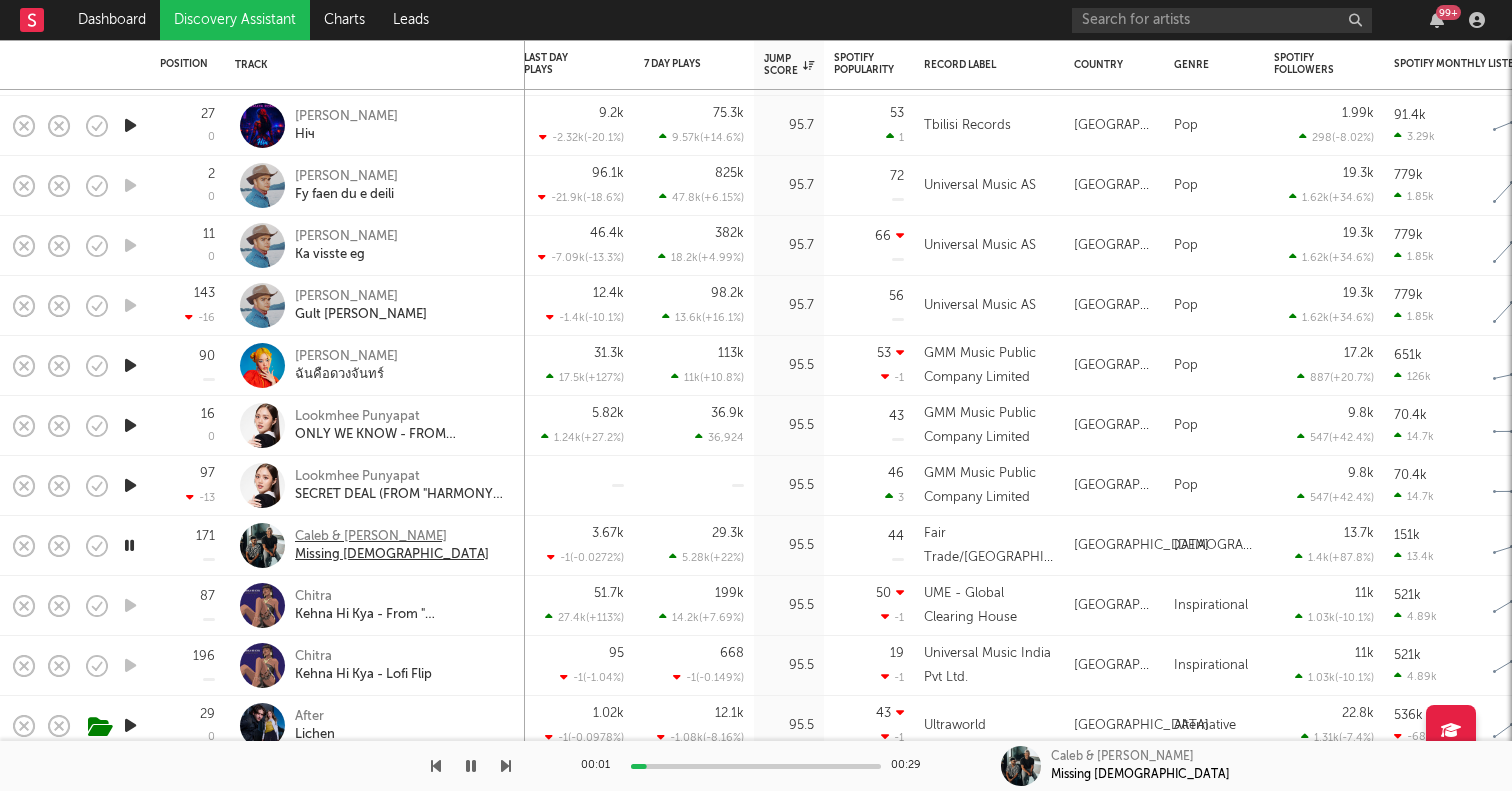 click on "Caleb & [PERSON_NAME]" at bounding box center (392, 537) 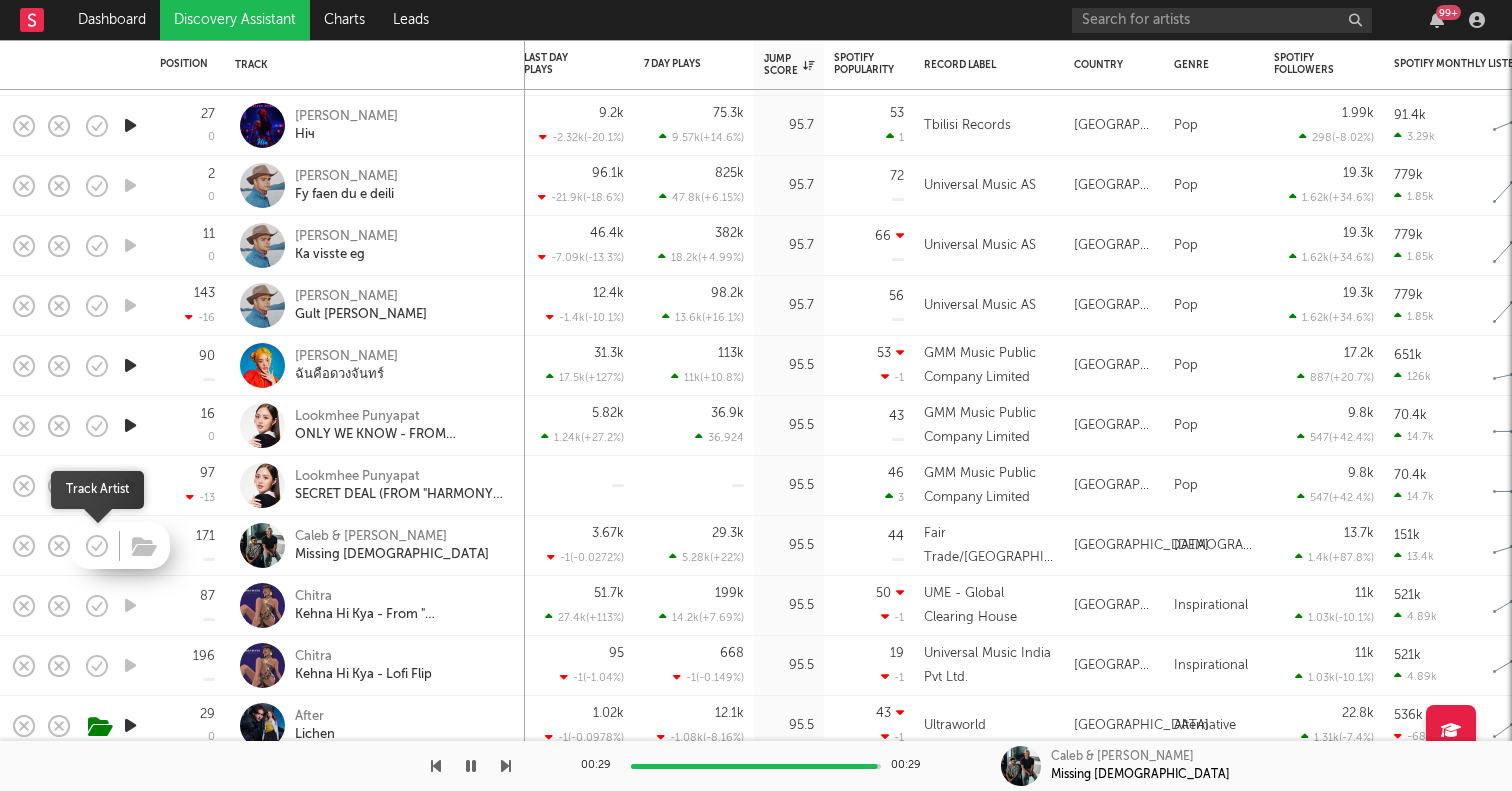 click 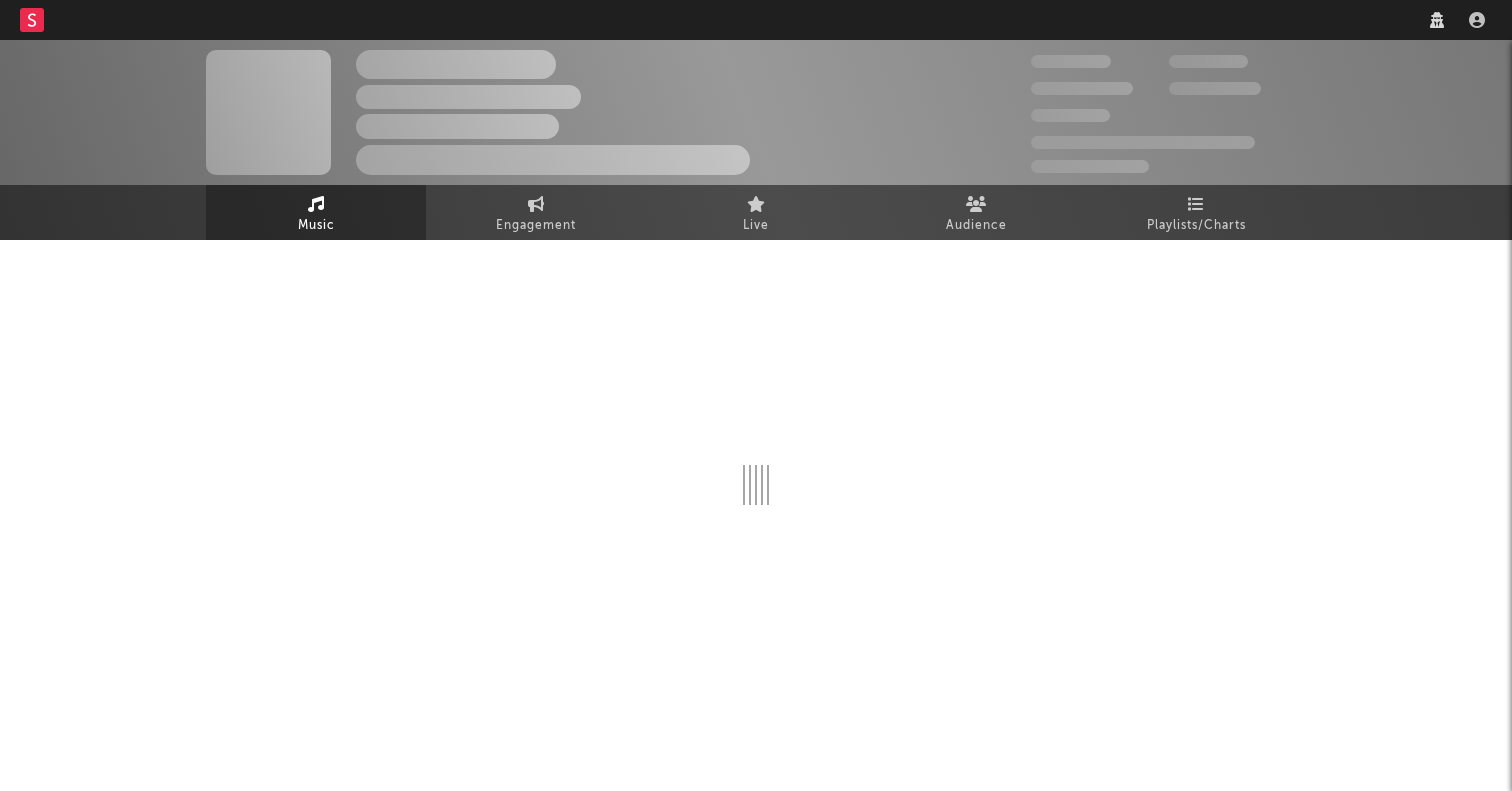 scroll, scrollTop: 0, scrollLeft: 0, axis: both 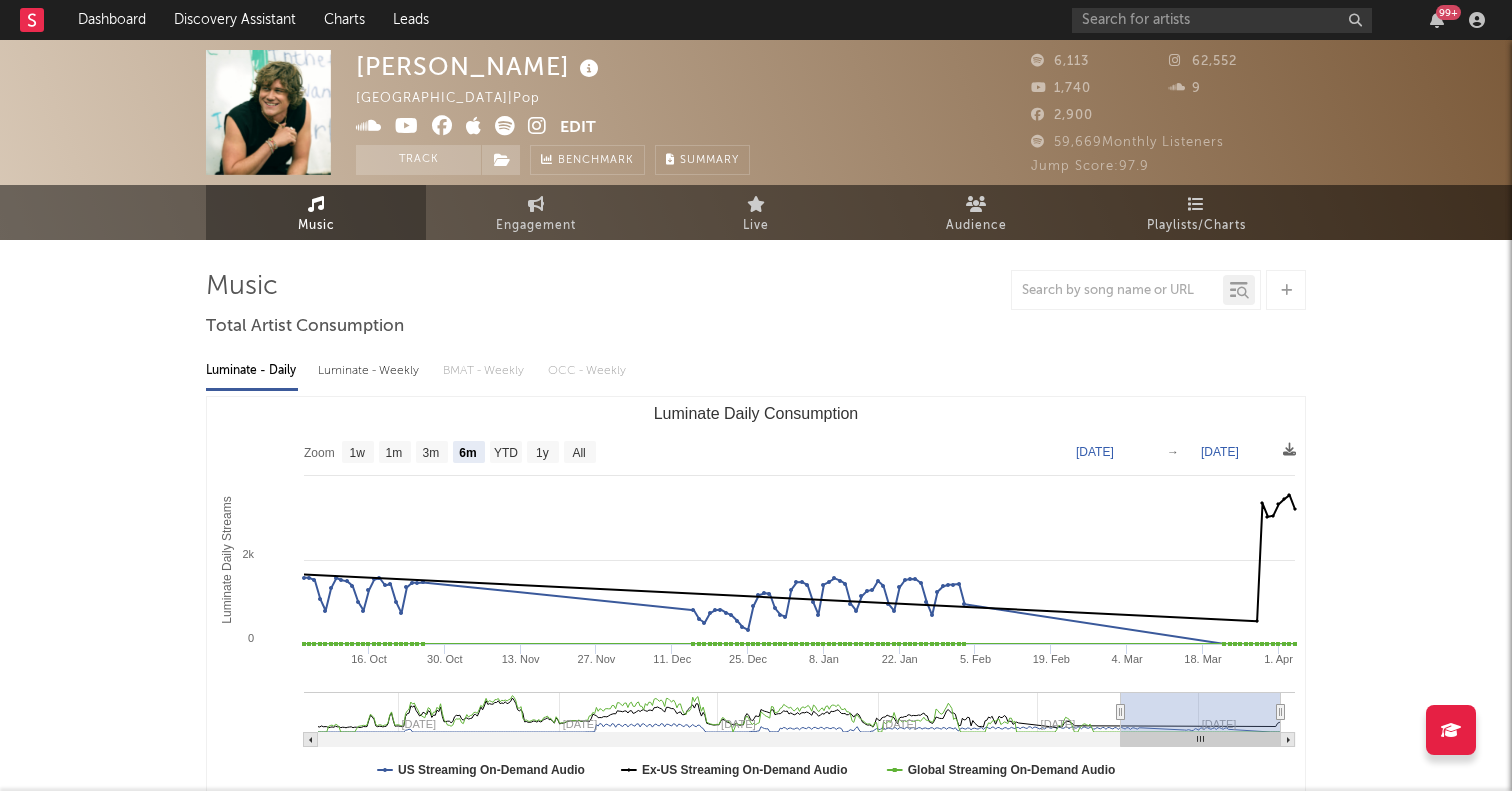 click 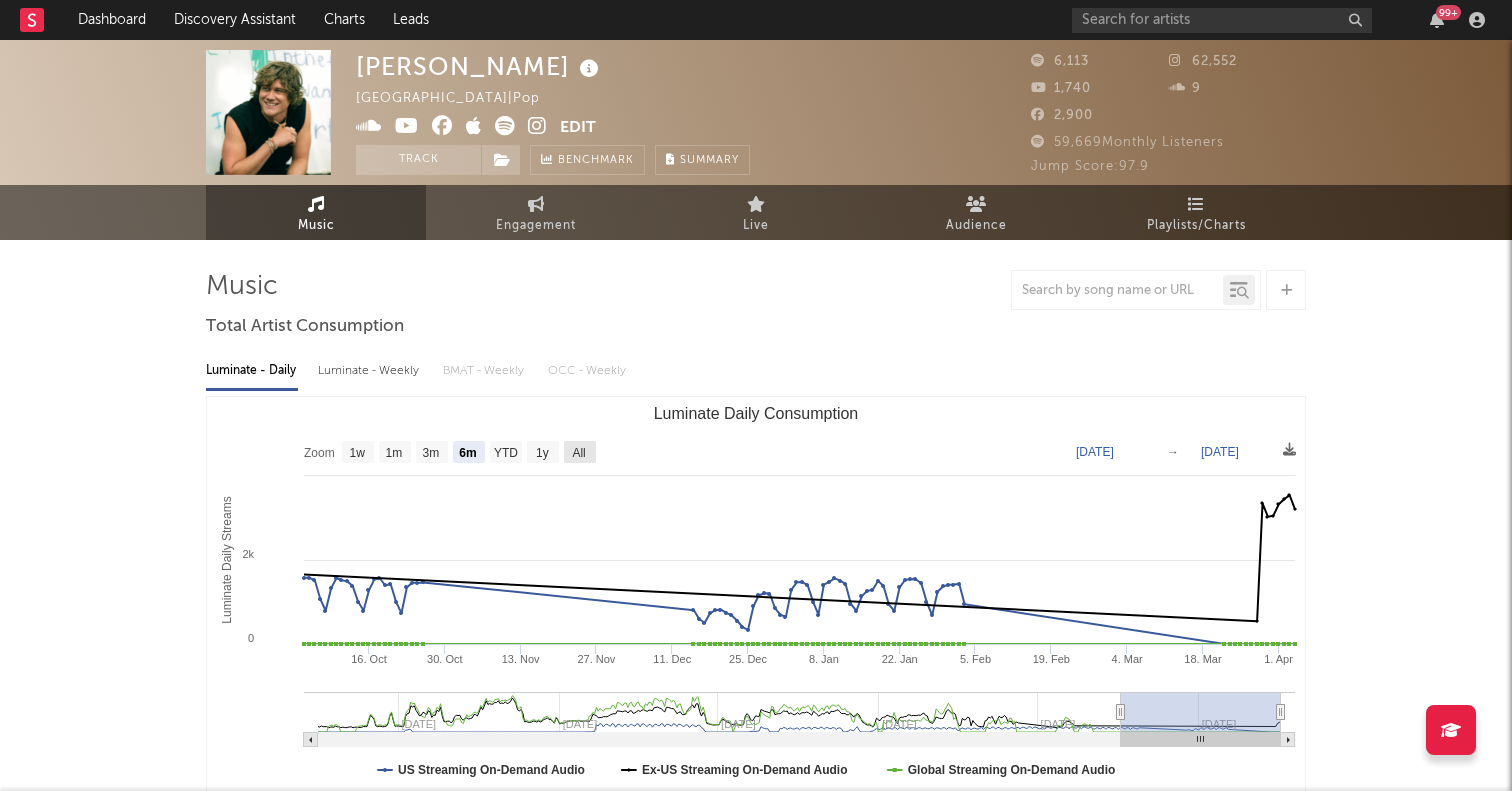 click on "All" 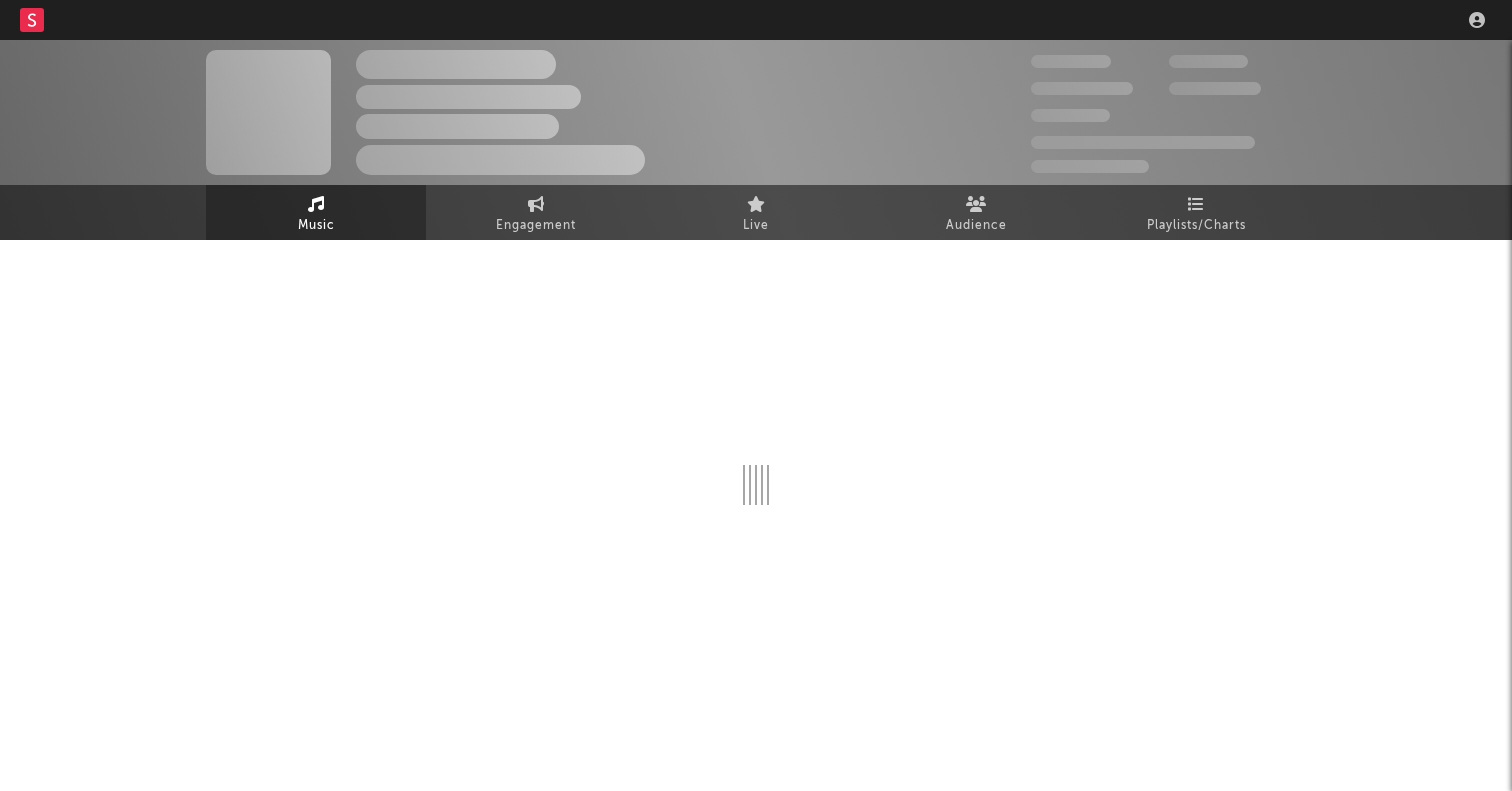 scroll, scrollTop: 0, scrollLeft: 0, axis: both 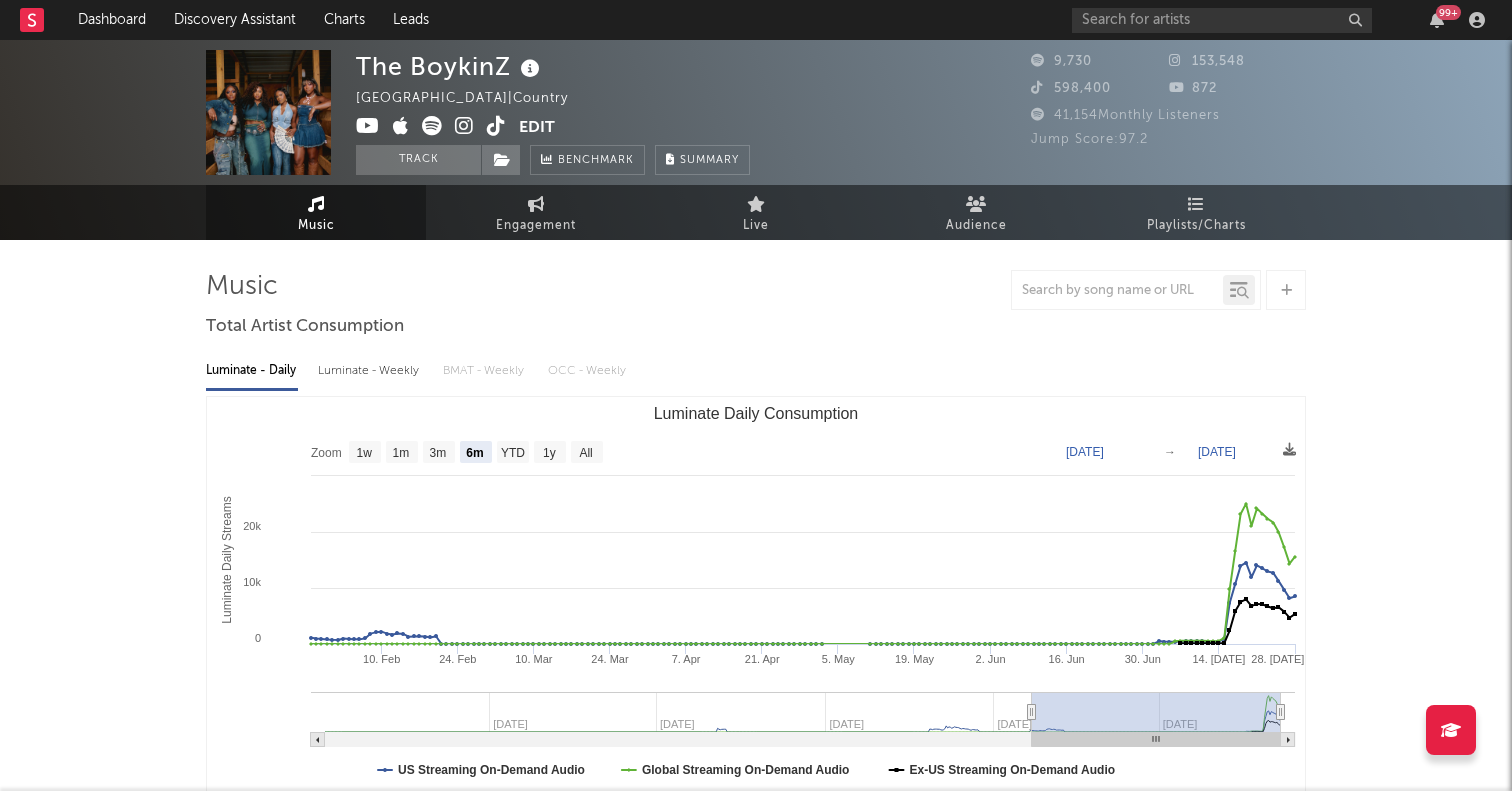 click 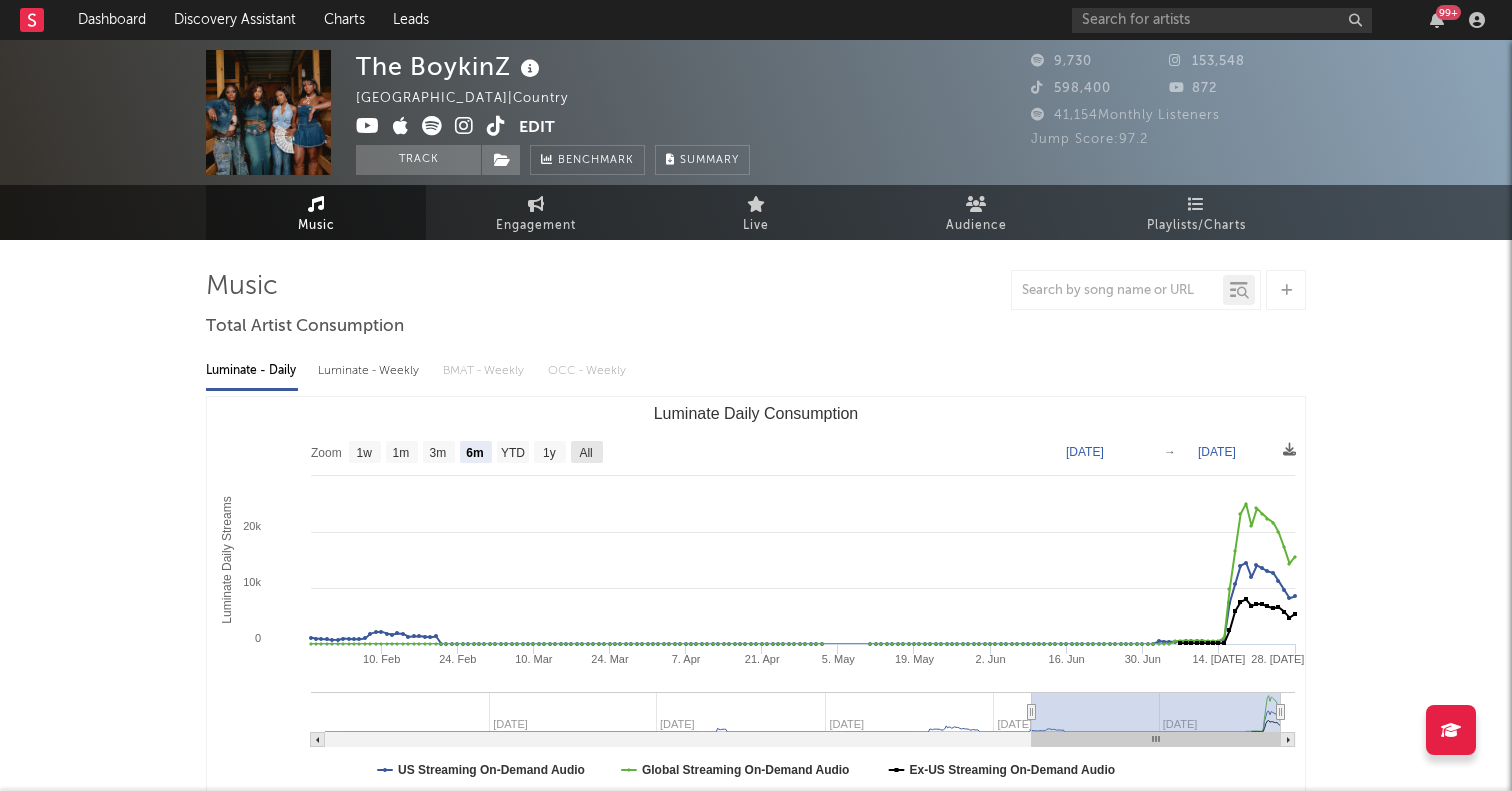 click 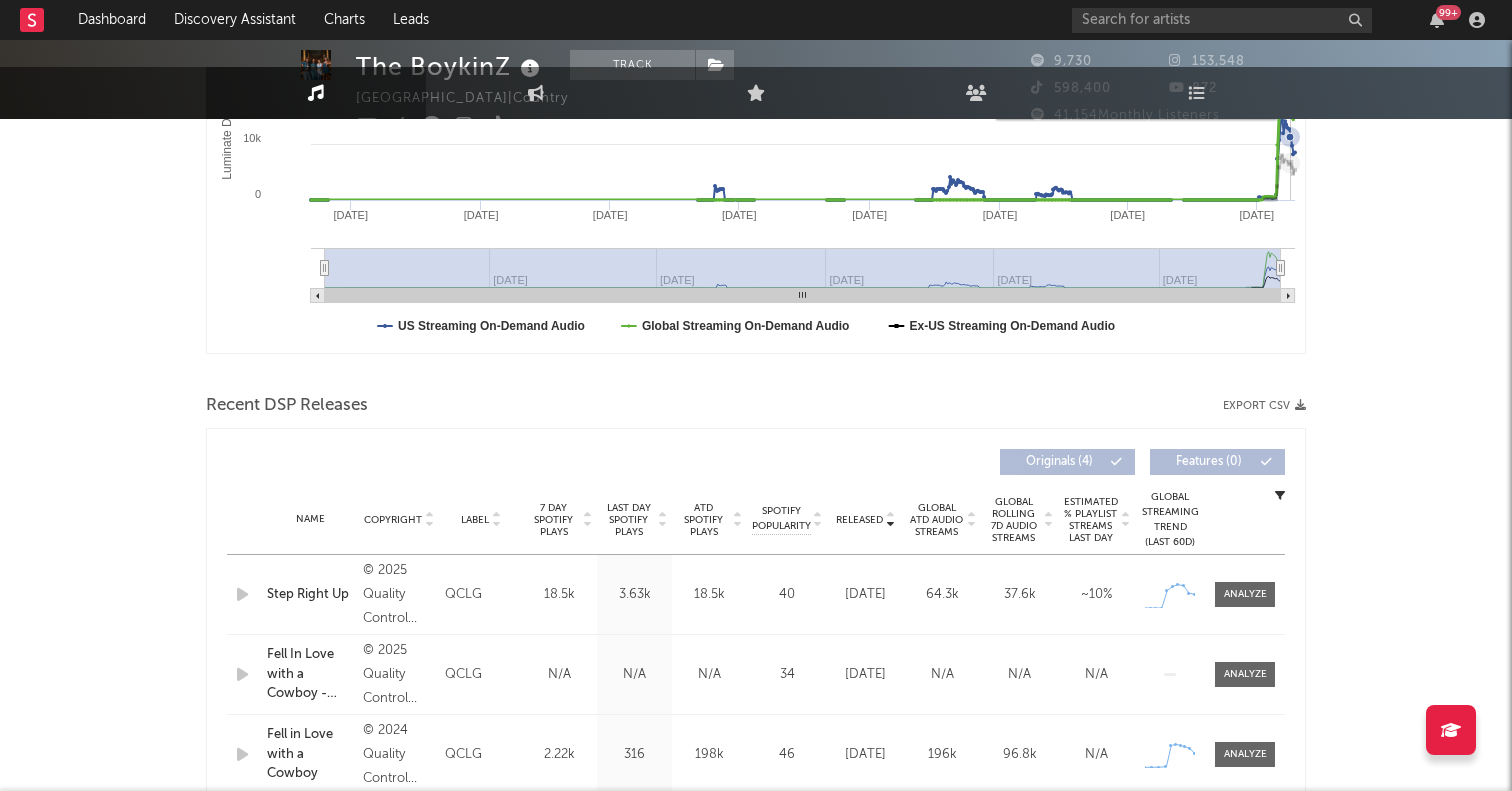 scroll, scrollTop: 594, scrollLeft: 0, axis: vertical 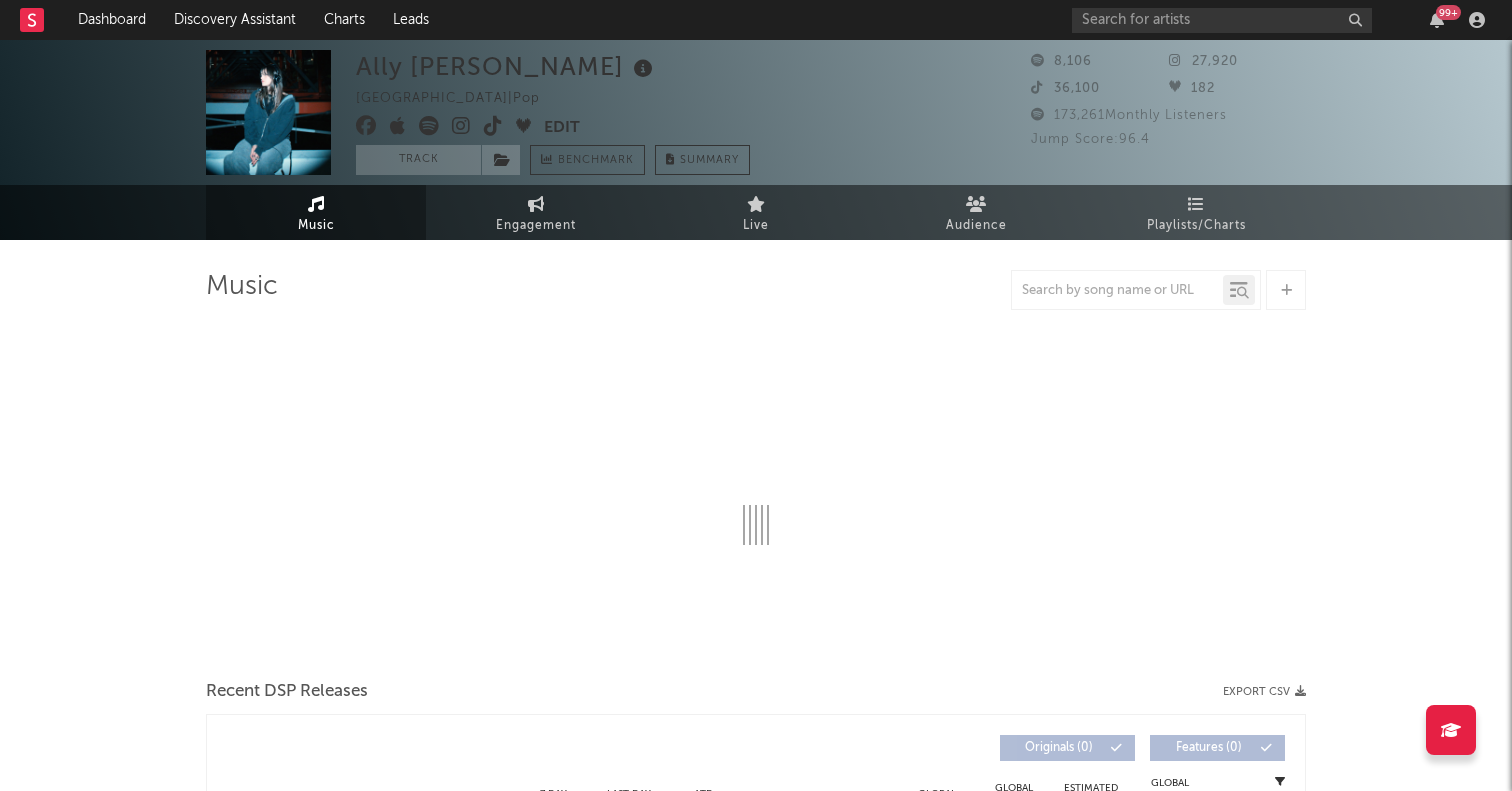 select on "1w" 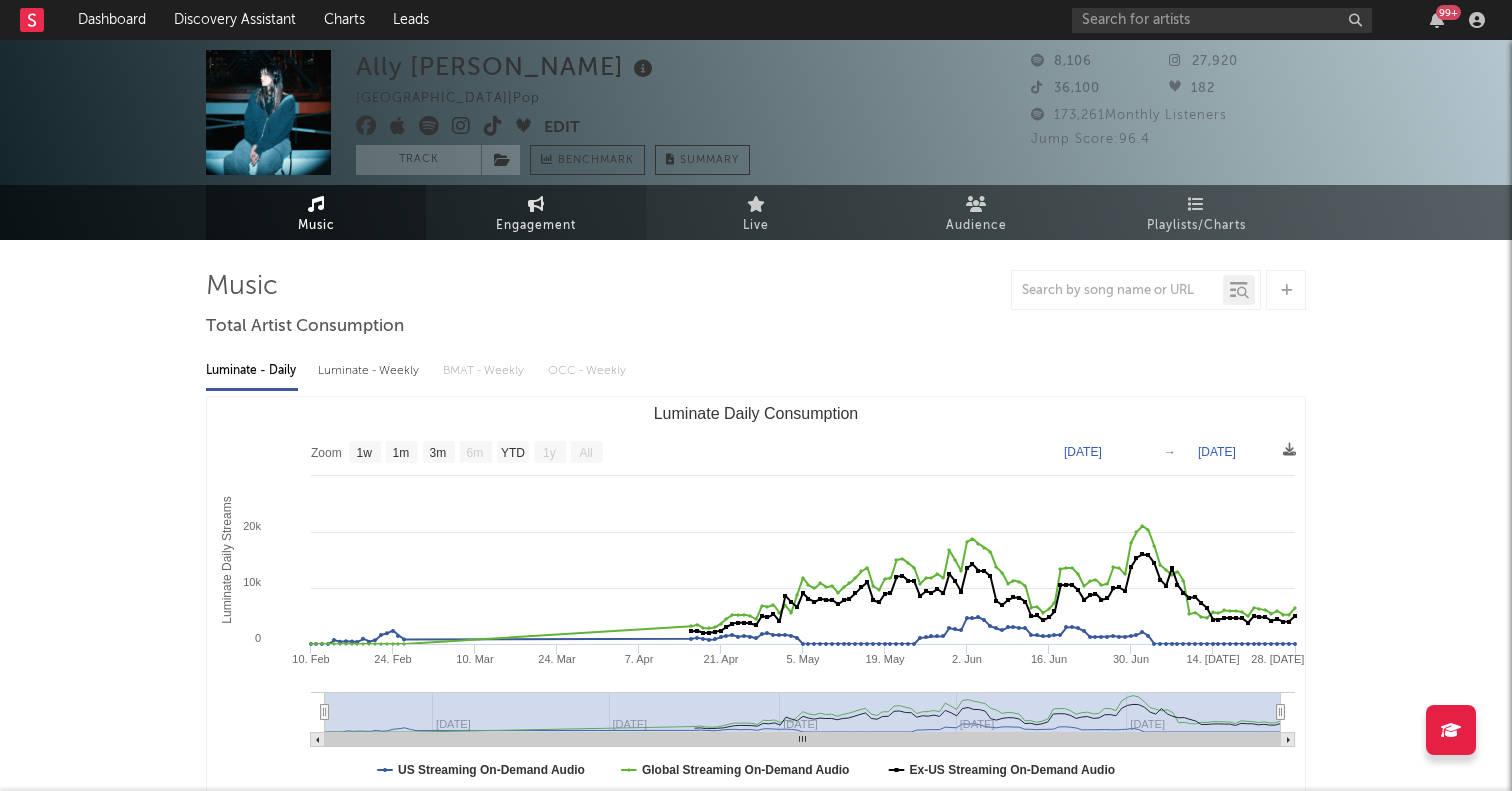 click on "Engagement" at bounding box center (536, 212) 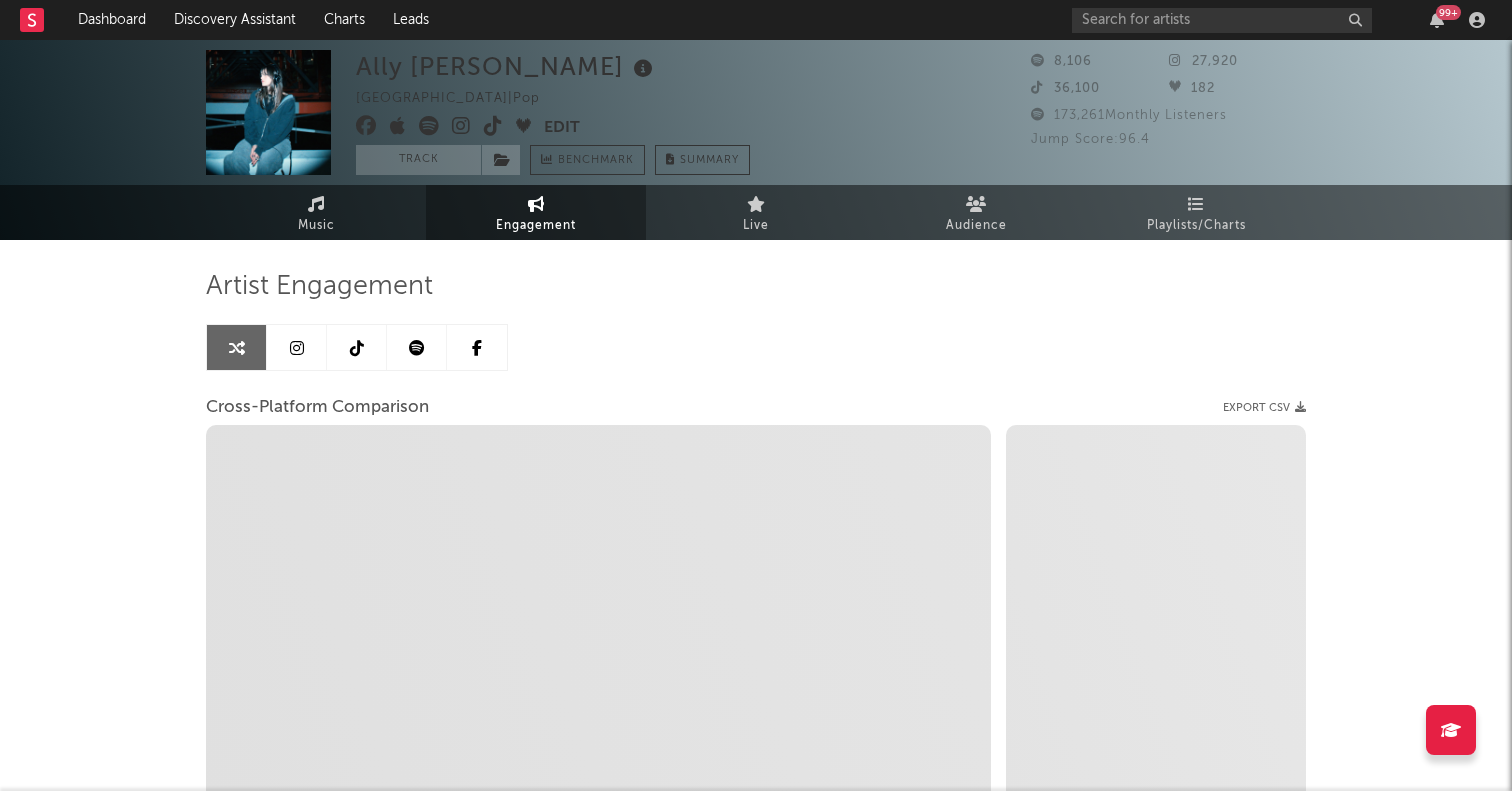 click at bounding box center [297, 347] 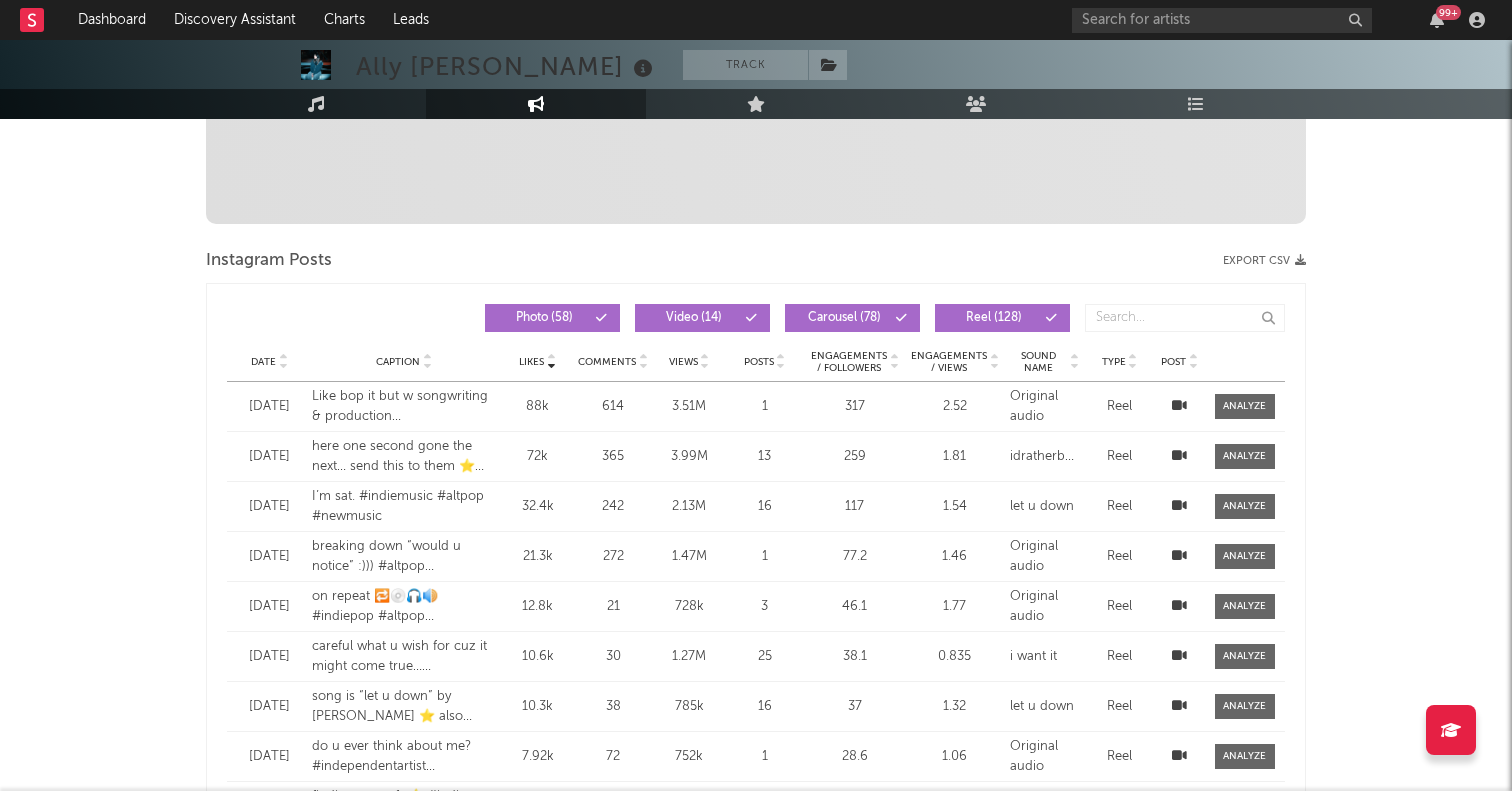 select on "6m" 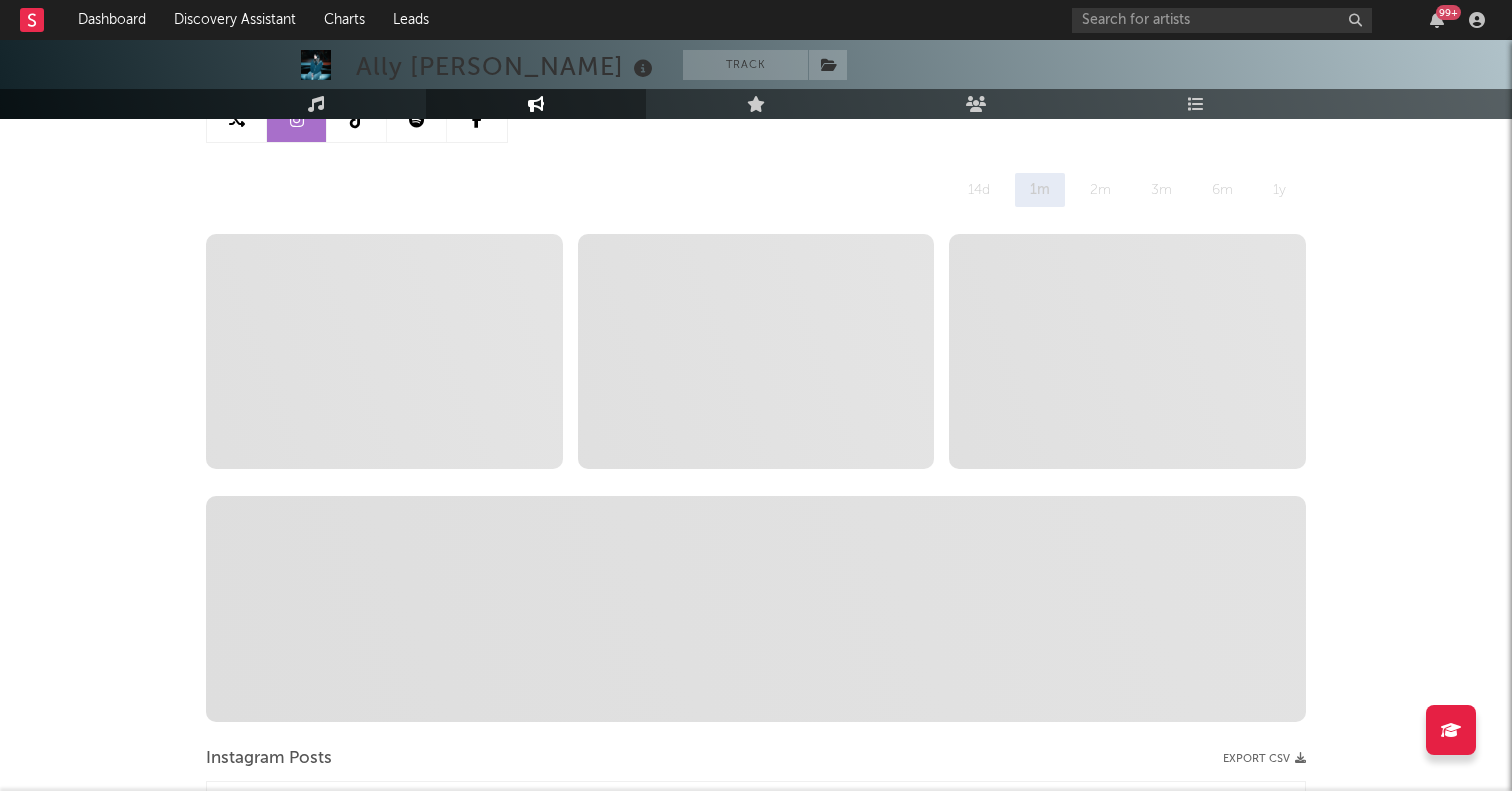 scroll, scrollTop: 0, scrollLeft: 0, axis: both 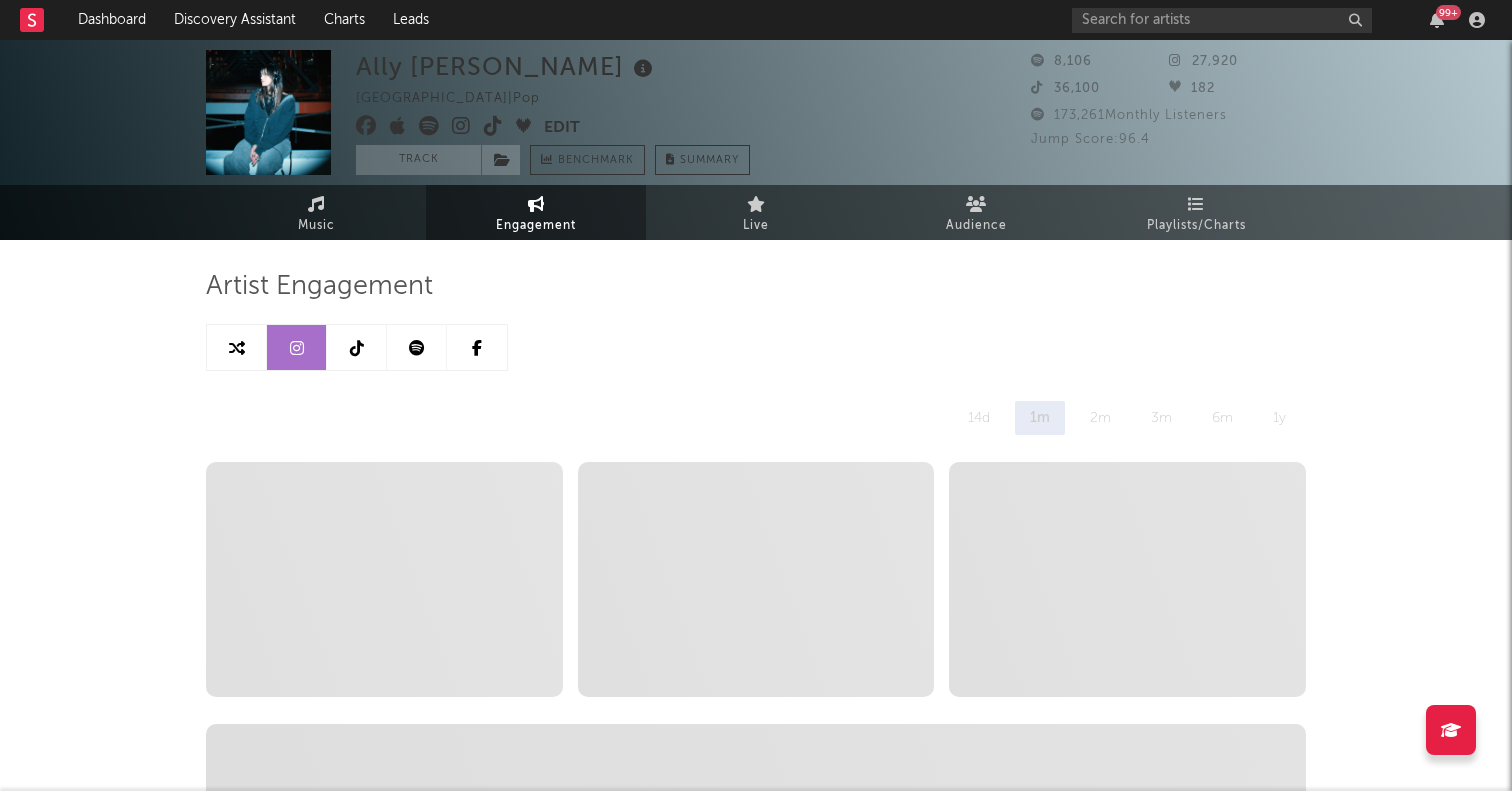 click at bounding box center (357, 348) 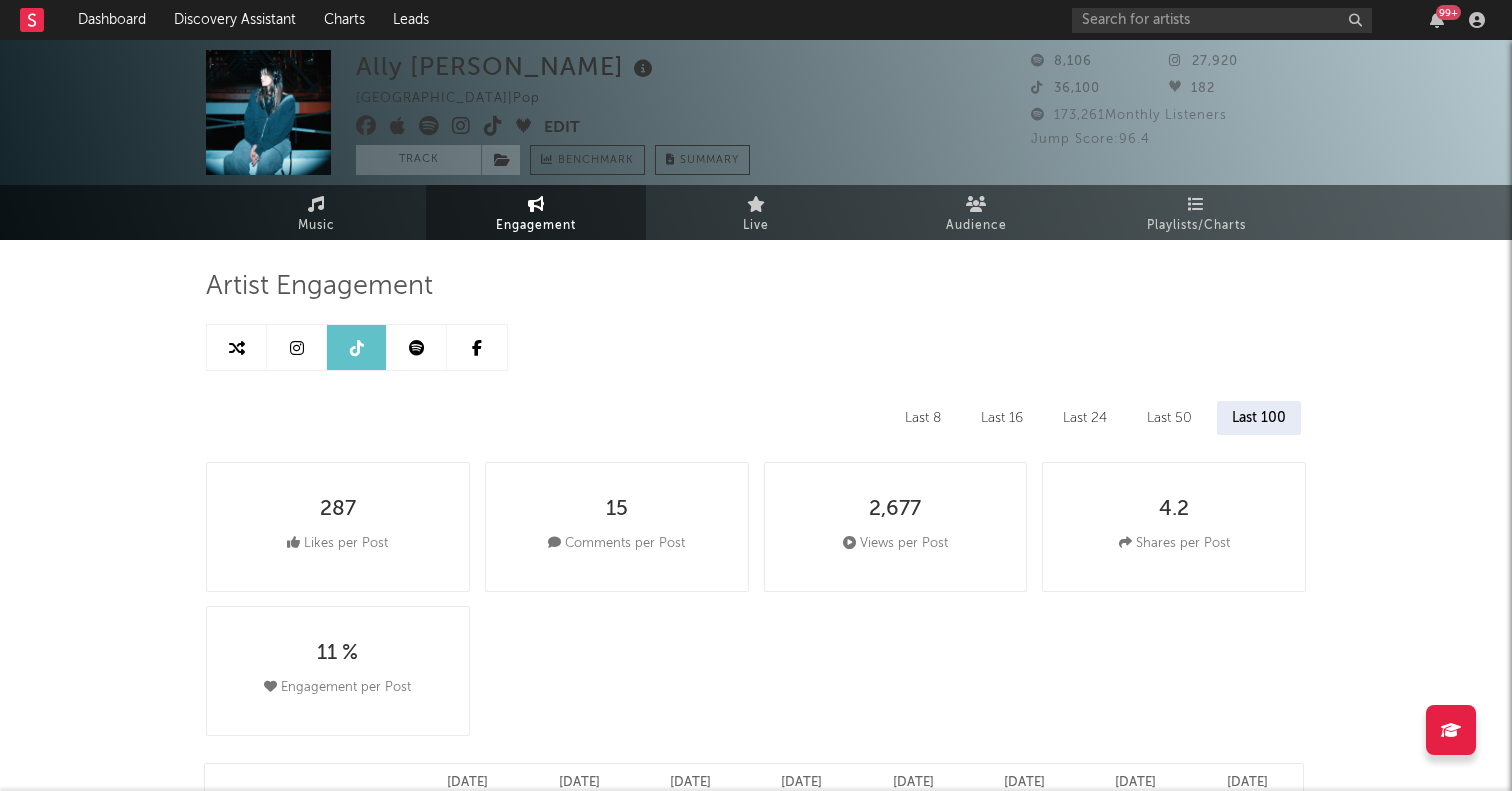 select on "6m" 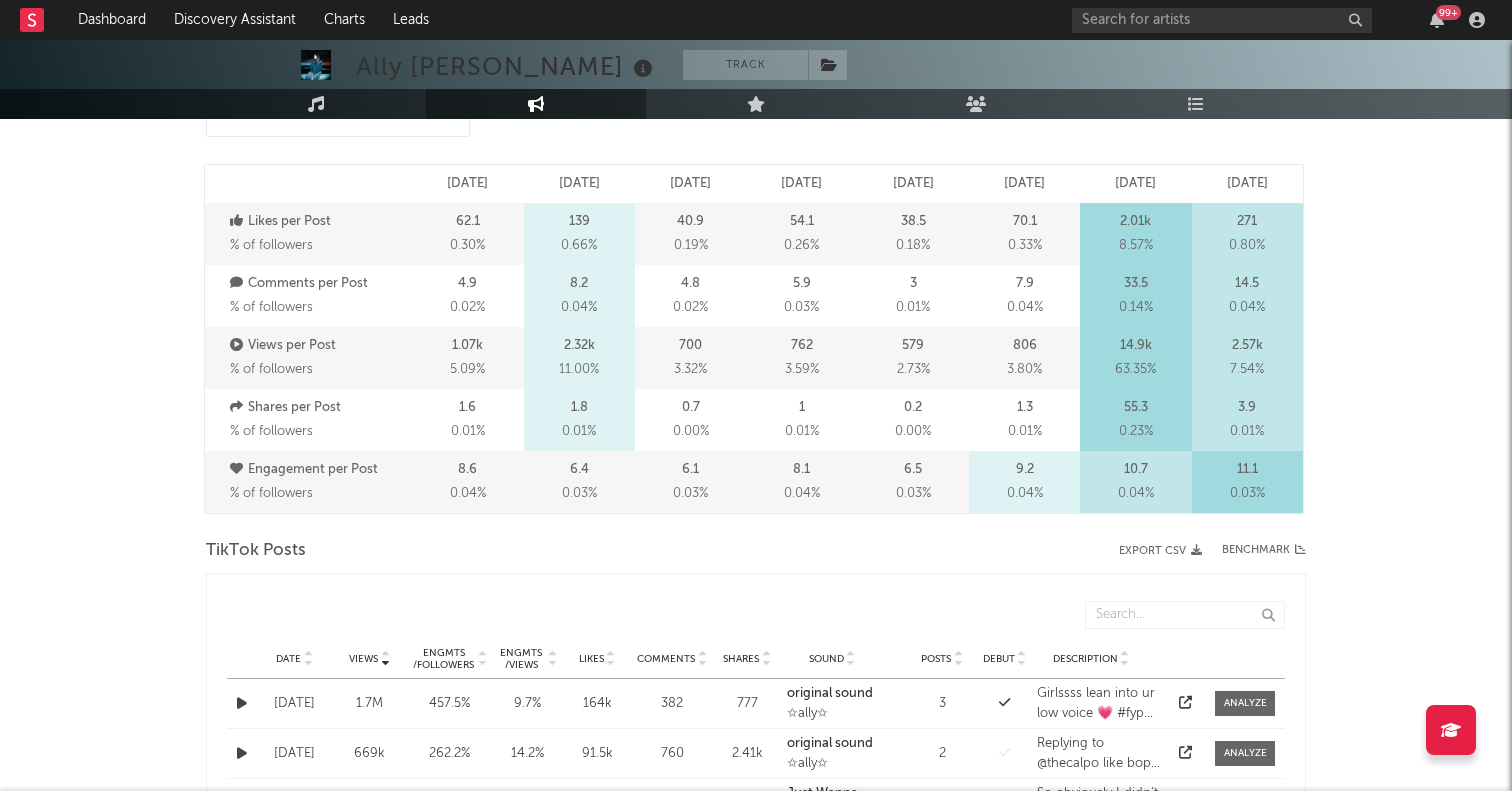 scroll, scrollTop: 0, scrollLeft: 0, axis: both 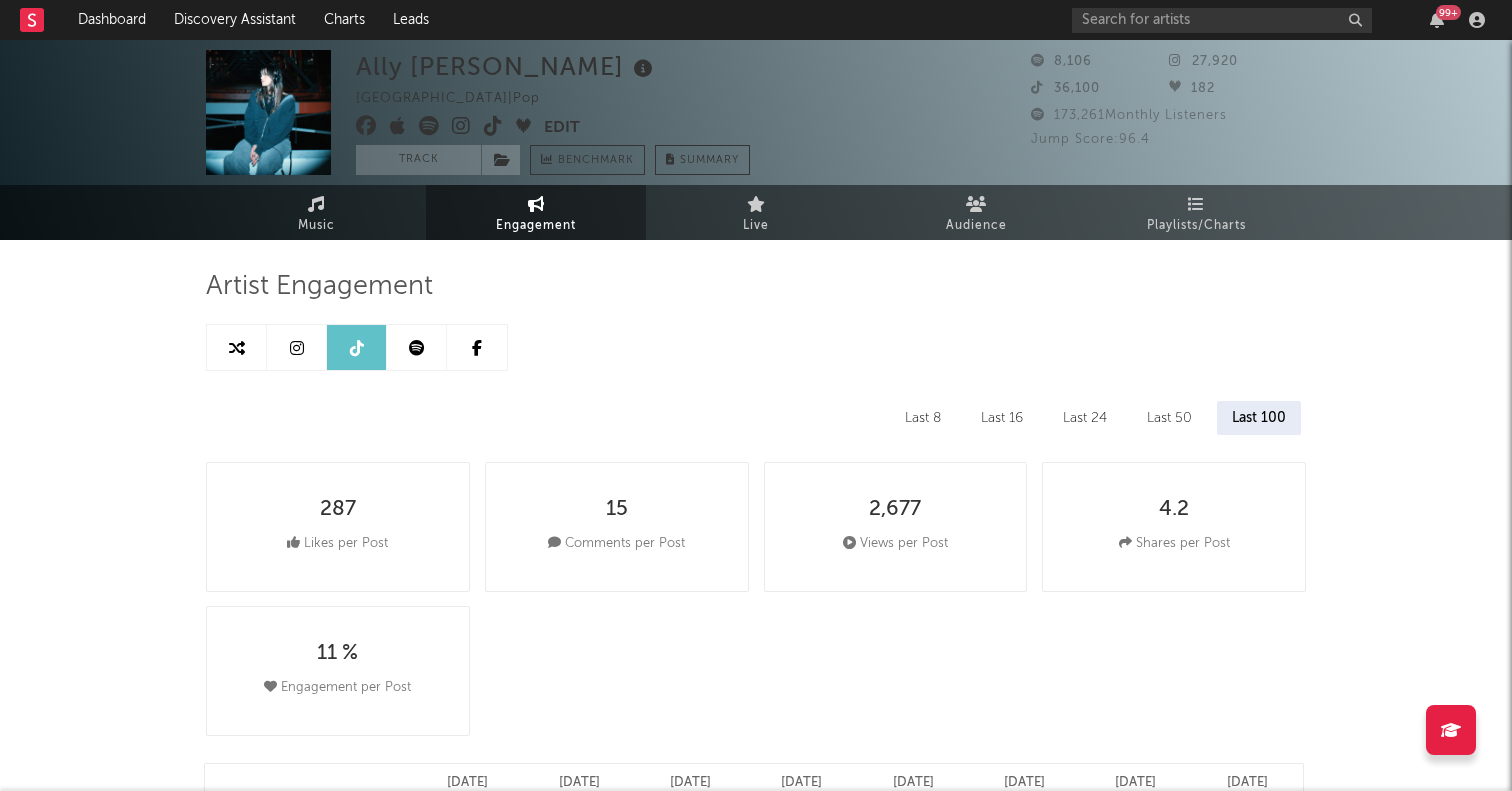 click at bounding box center (417, 348) 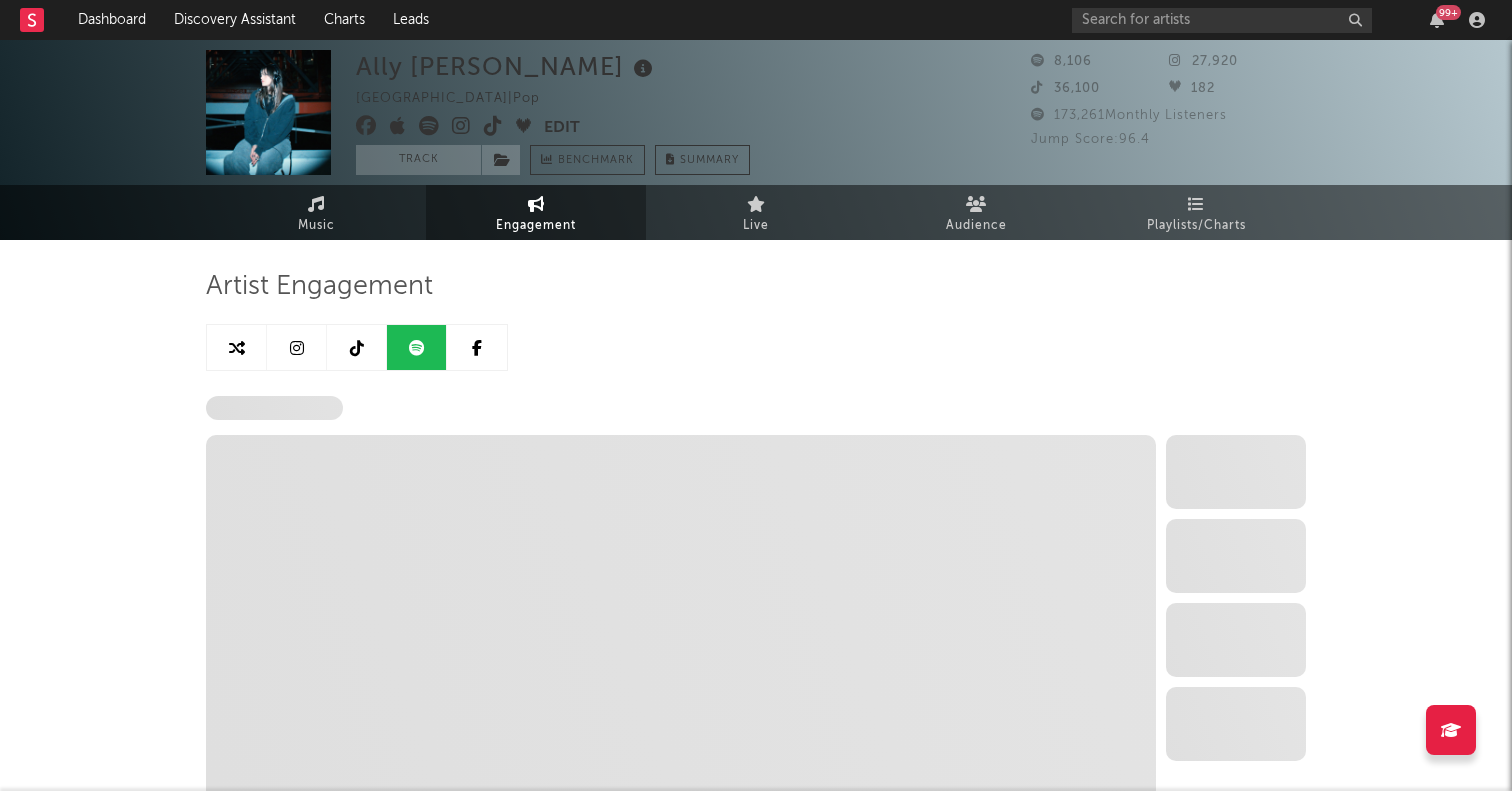 select on "6m" 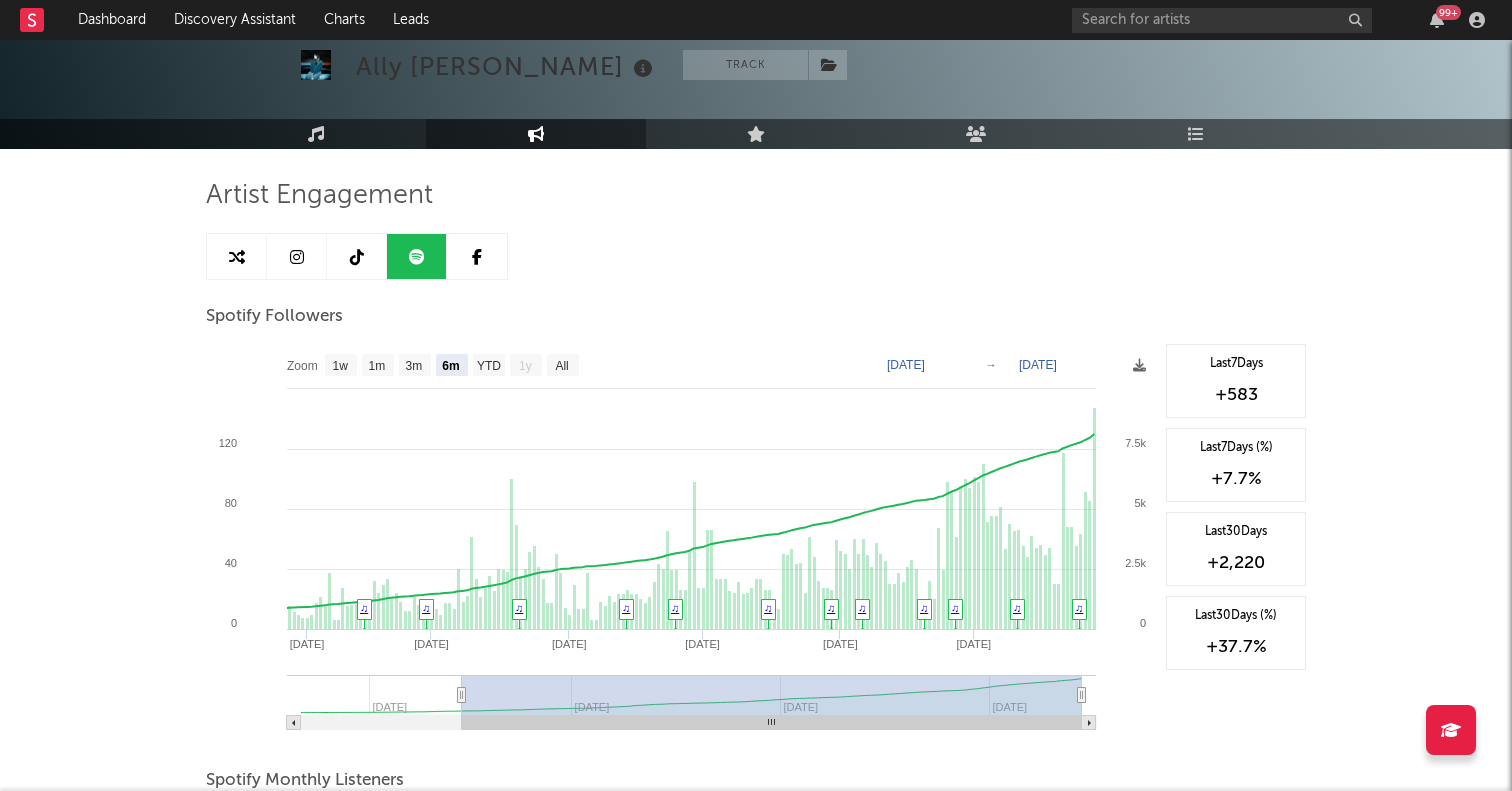 scroll, scrollTop: 85, scrollLeft: 0, axis: vertical 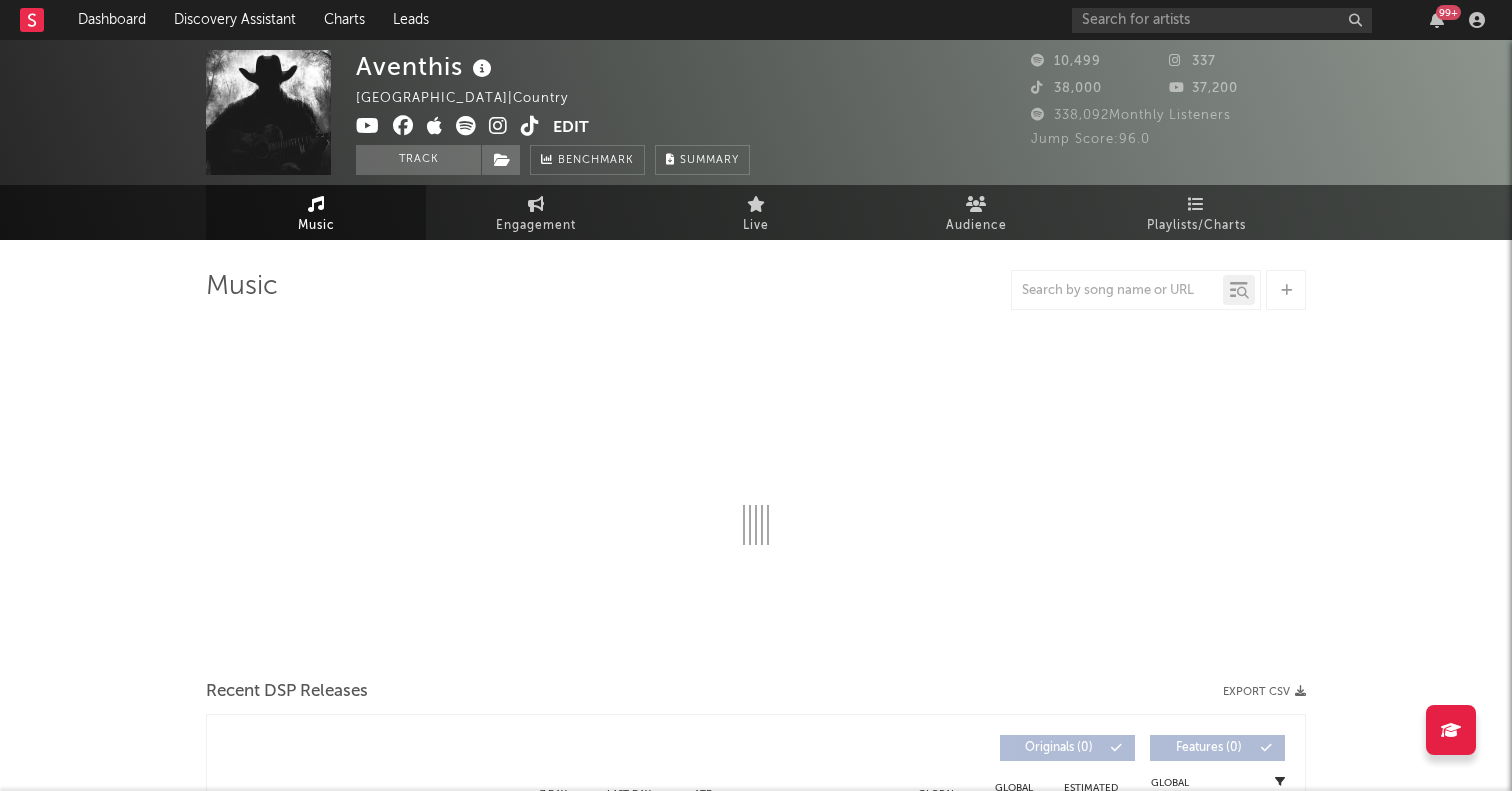 select on "1w" 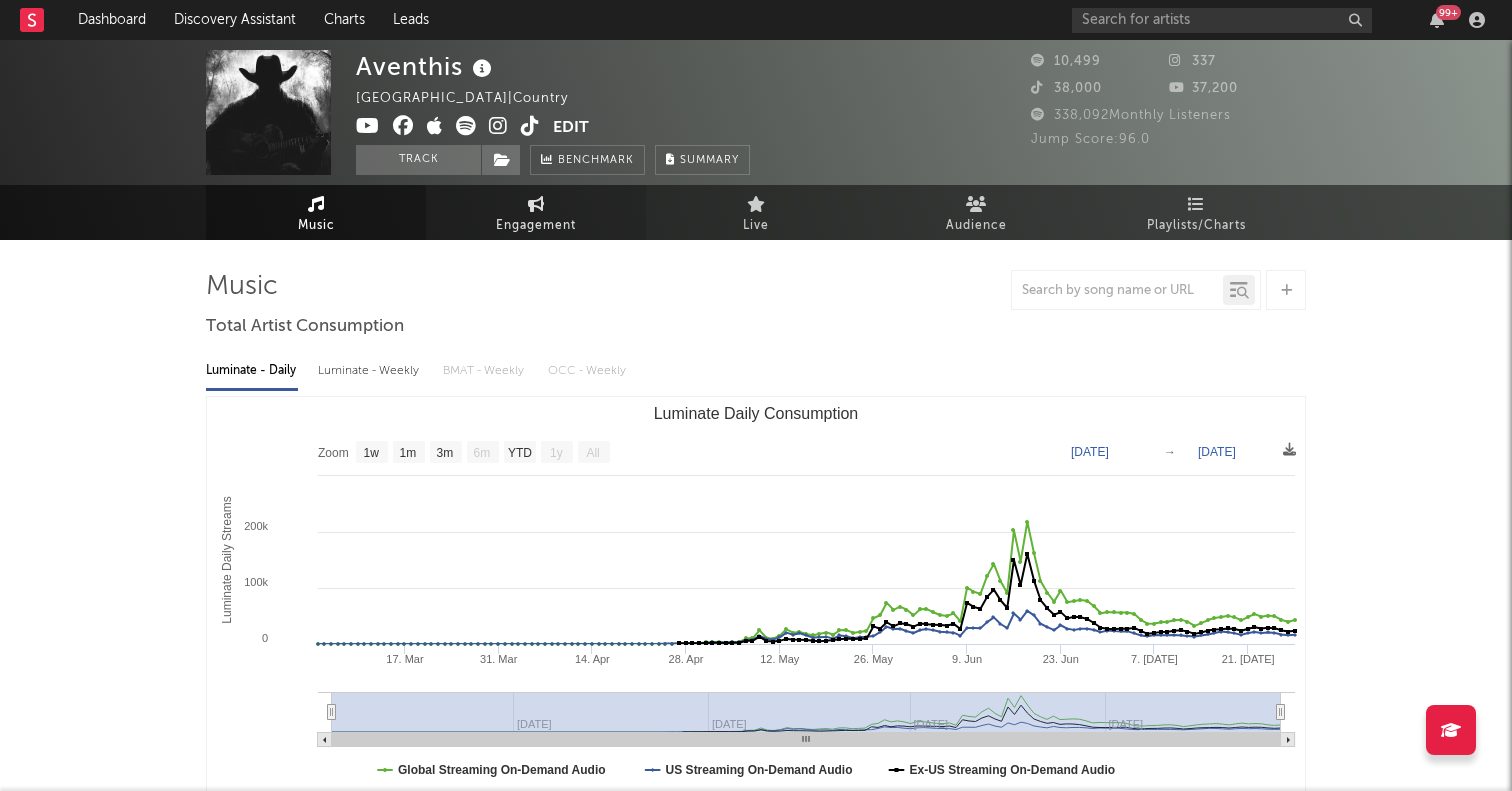 click on "Engagement" at bounding box center [536, 226] 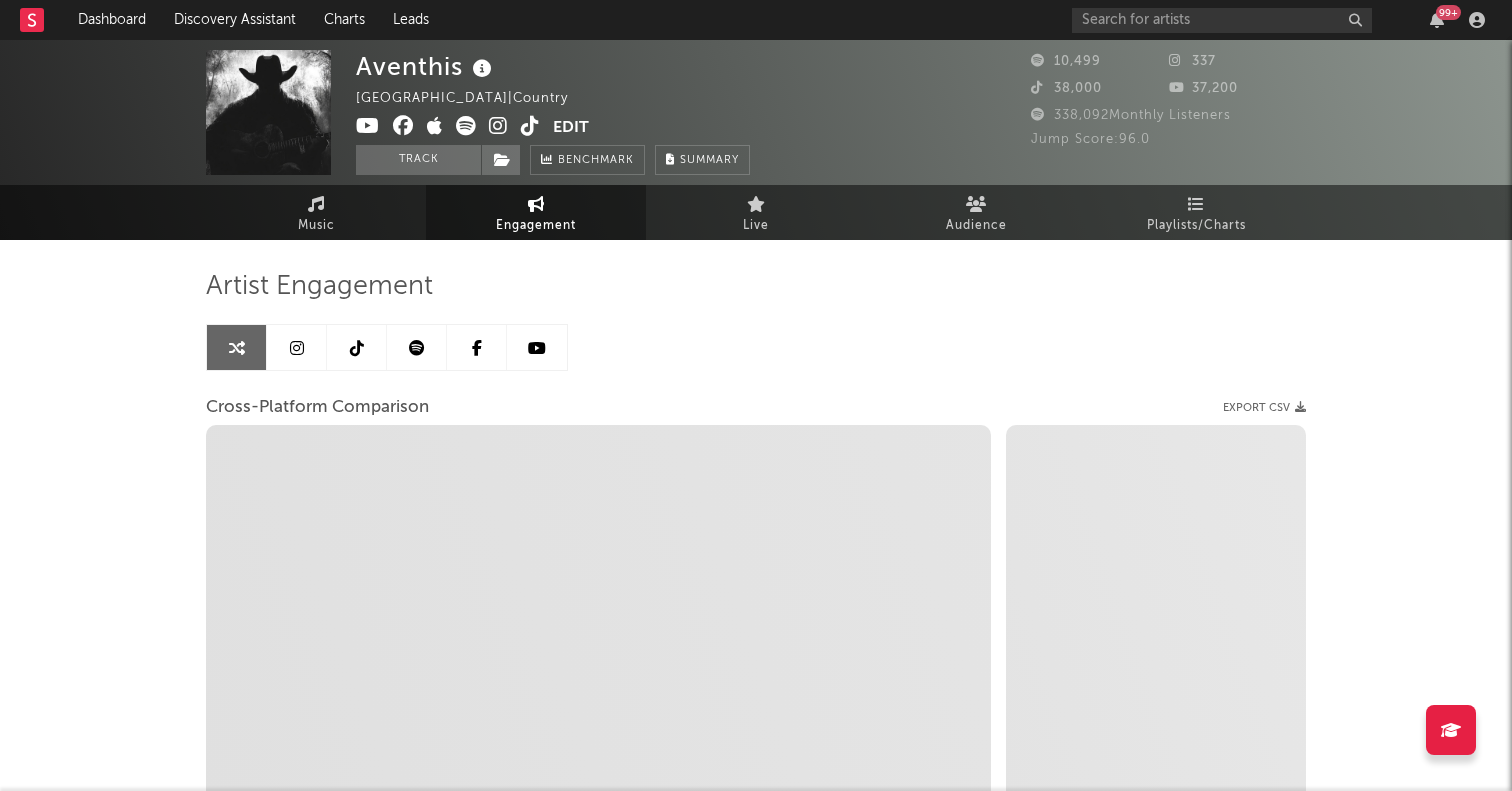 select on "1m" 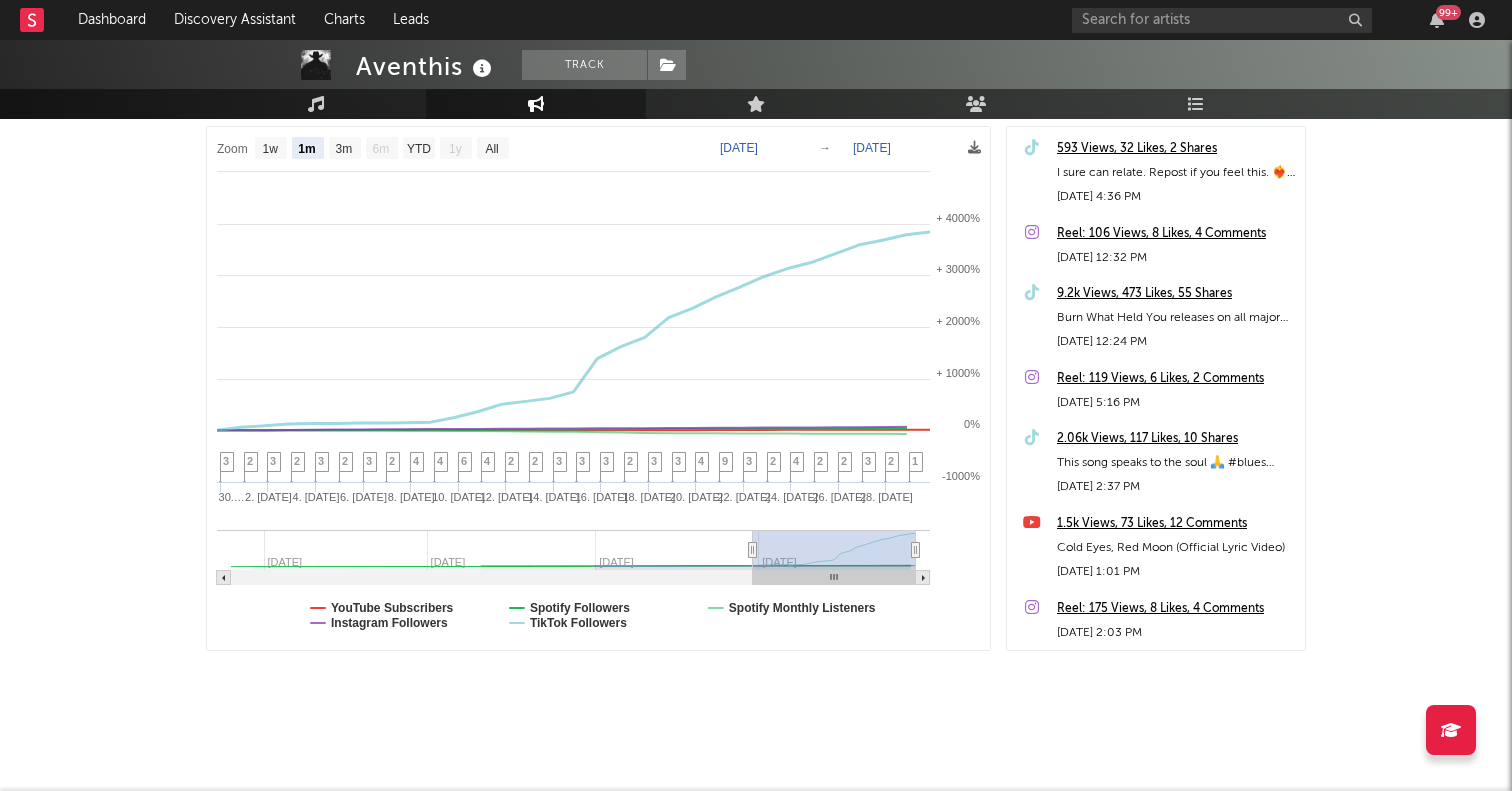 scroll, scrollTop: 0, scrollLeft: 0, axis: both 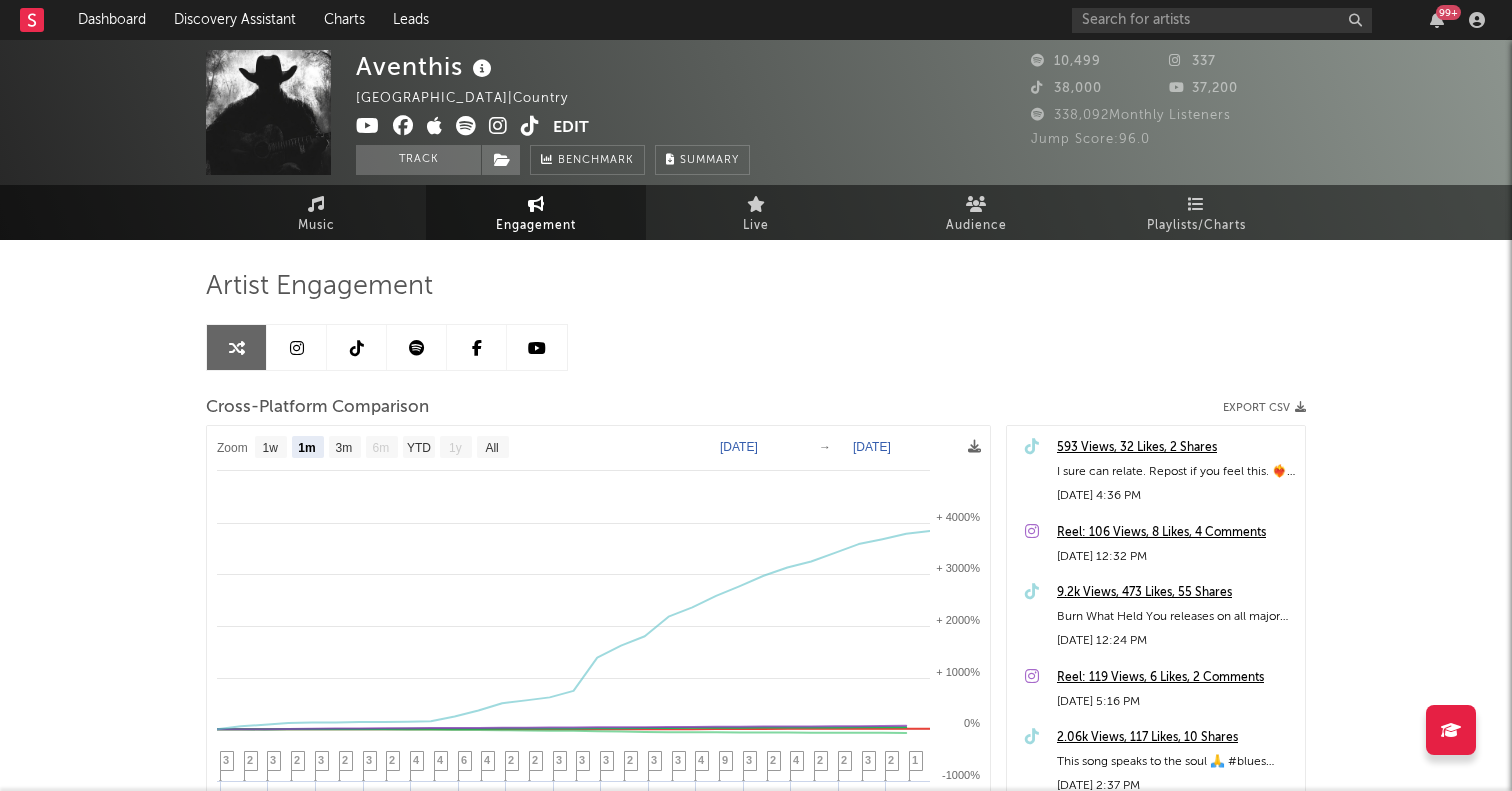 click at bounding box center [297, 348] 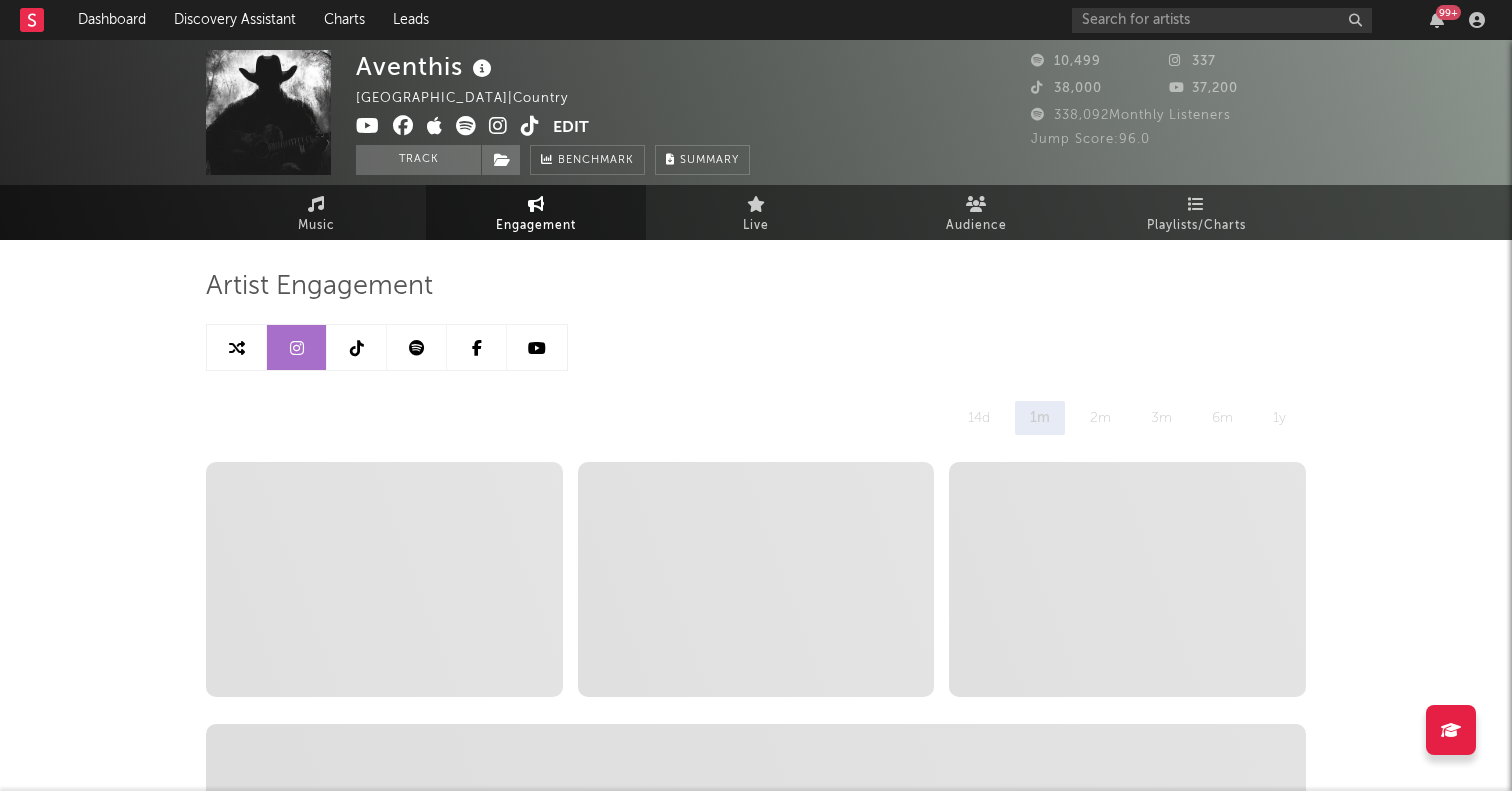 select on "1w" 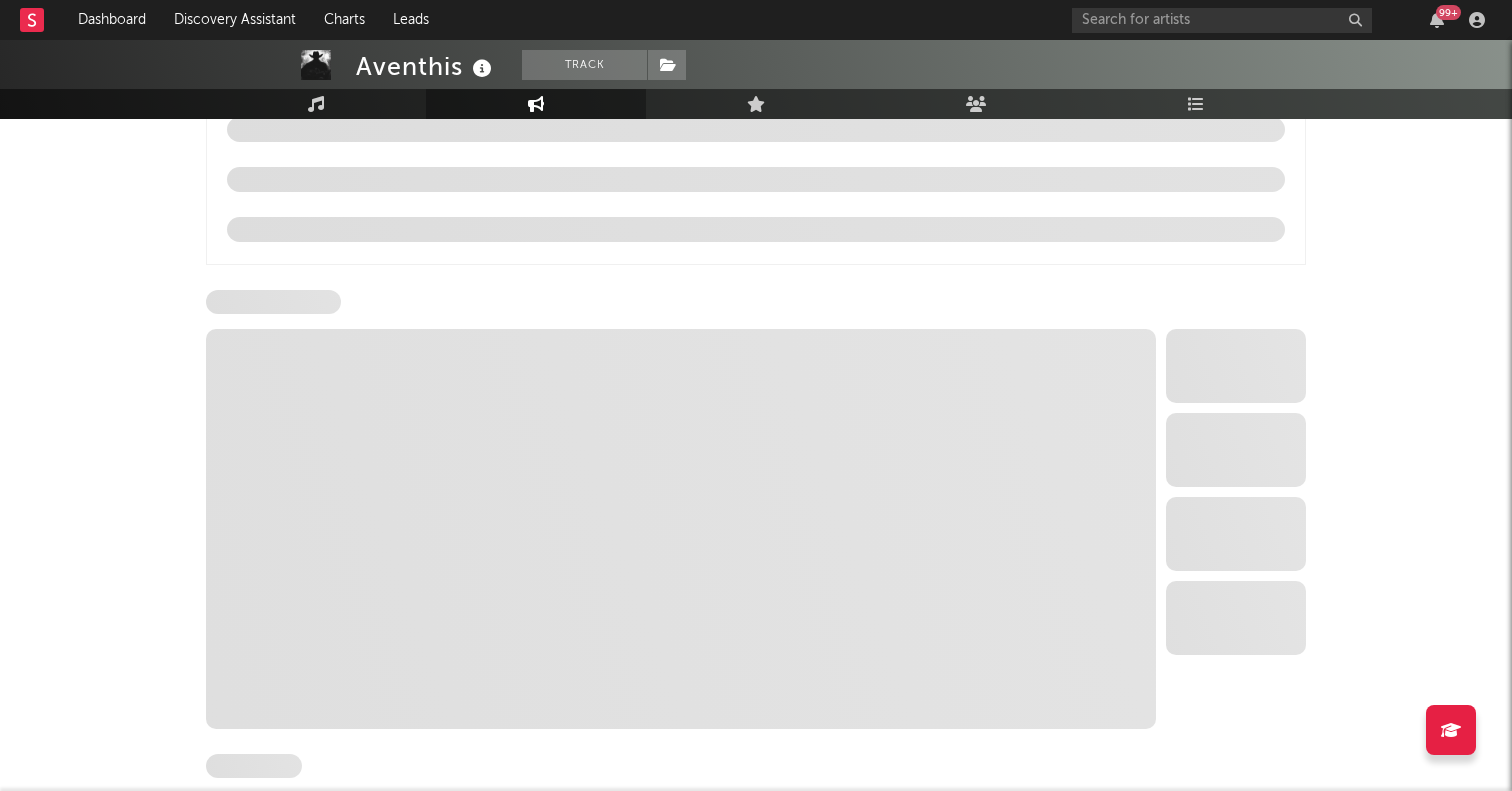 scroll, scrollTop: 1477, scrollLeft: 0, axis: vertical 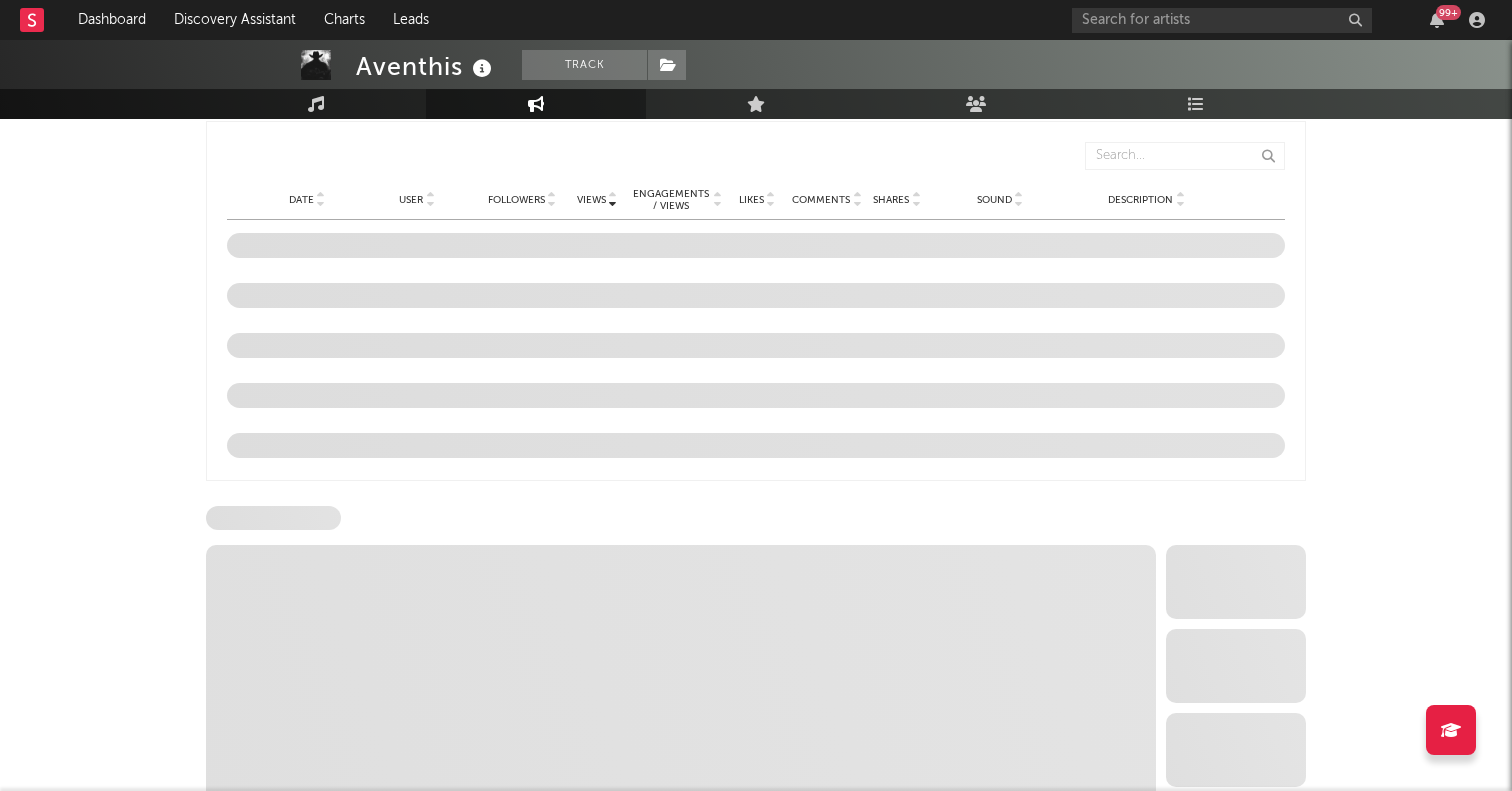 select on "1w" 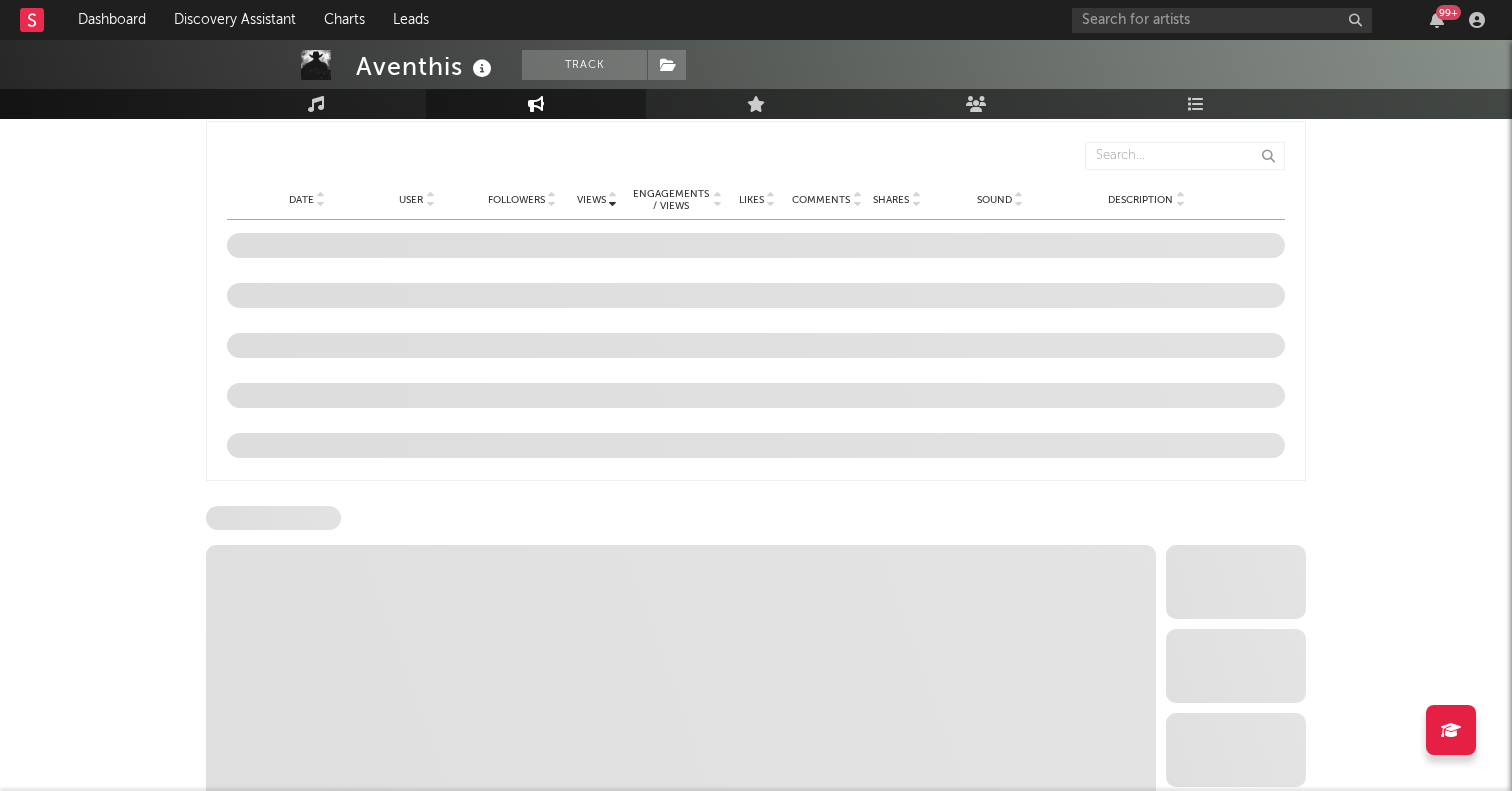 select on "1w" 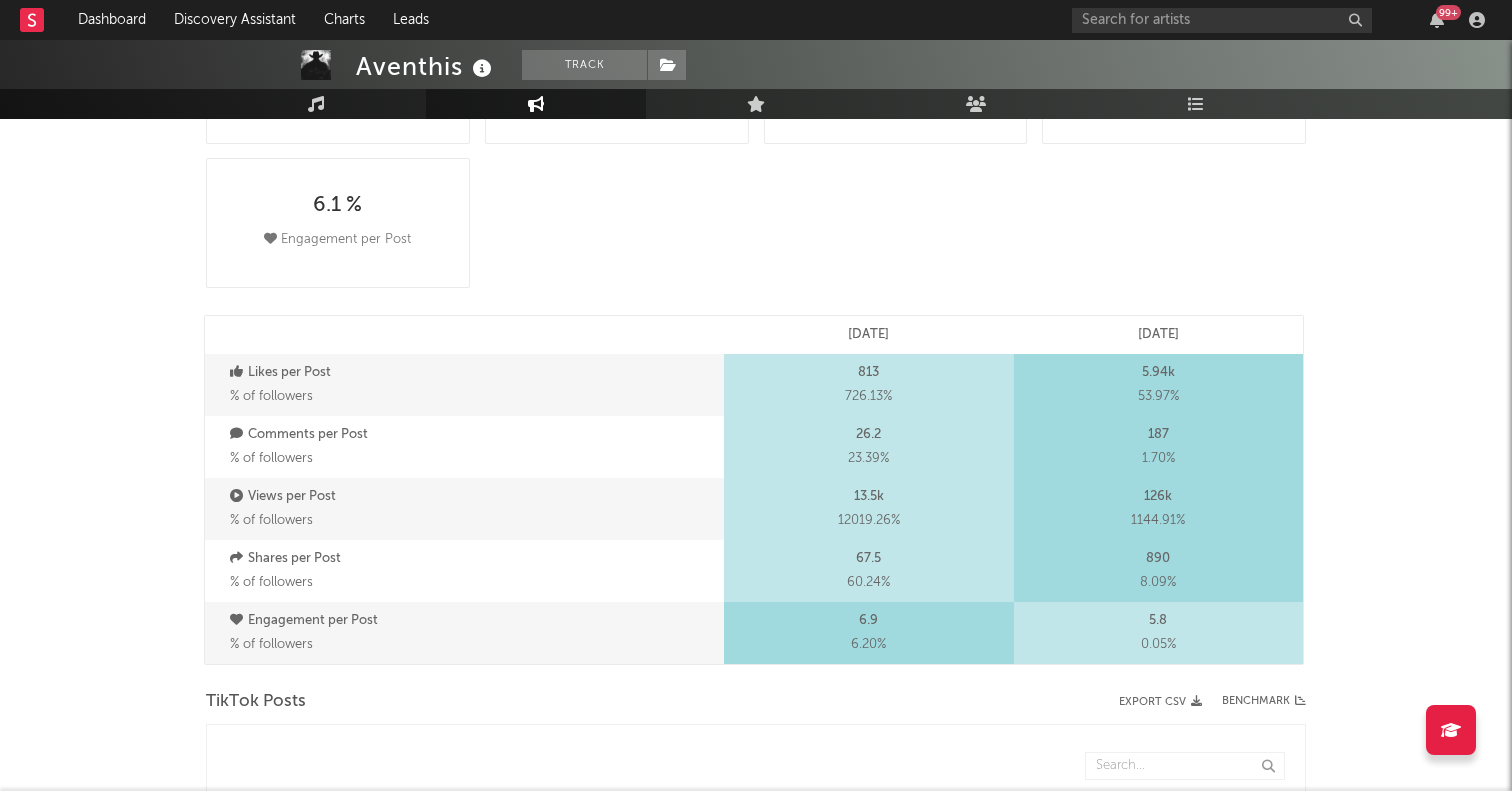 scroll, scrollTop: 0, scrollLeft: 0, axis: both 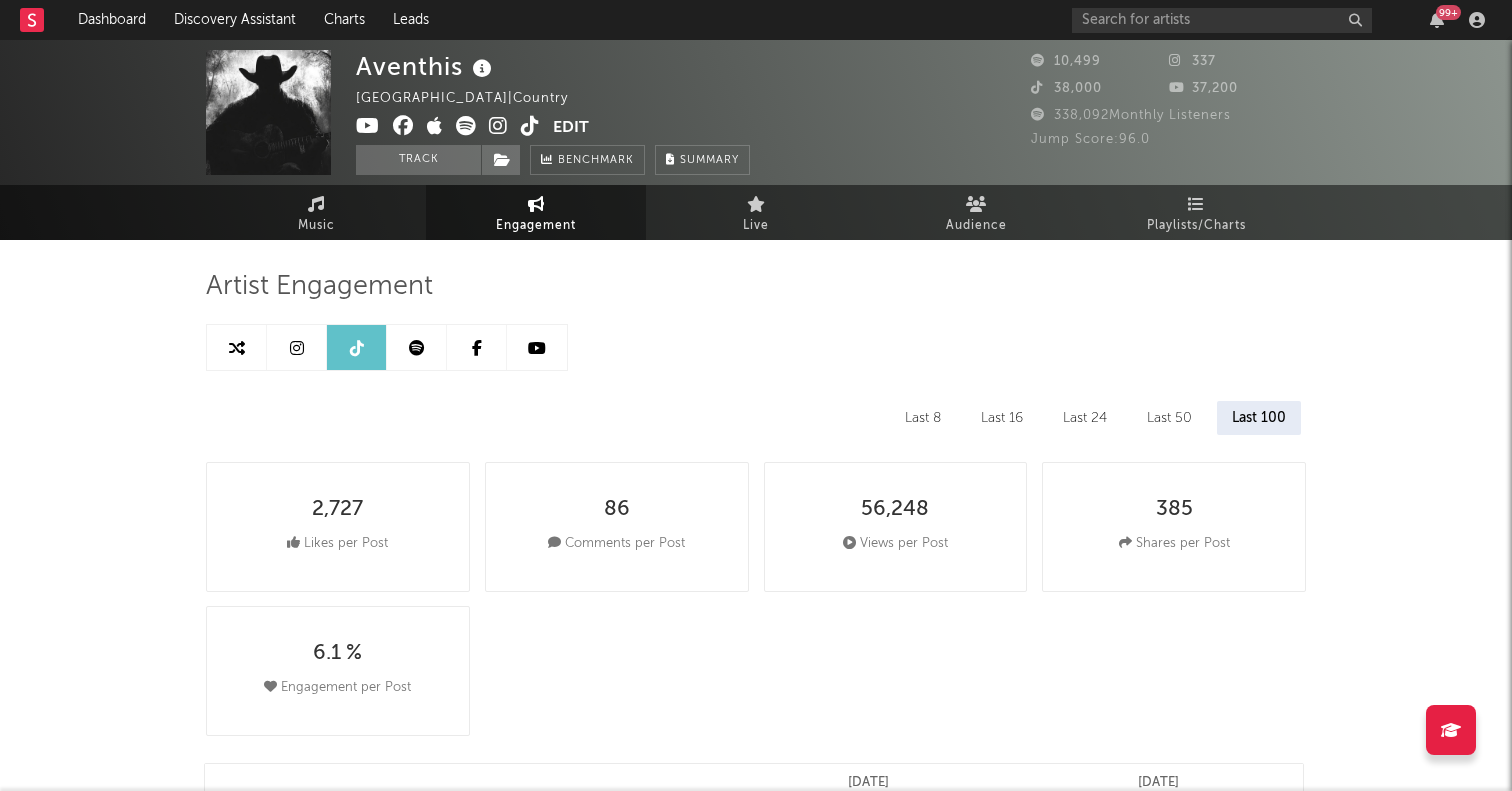 click at bounding box center (530, 126) 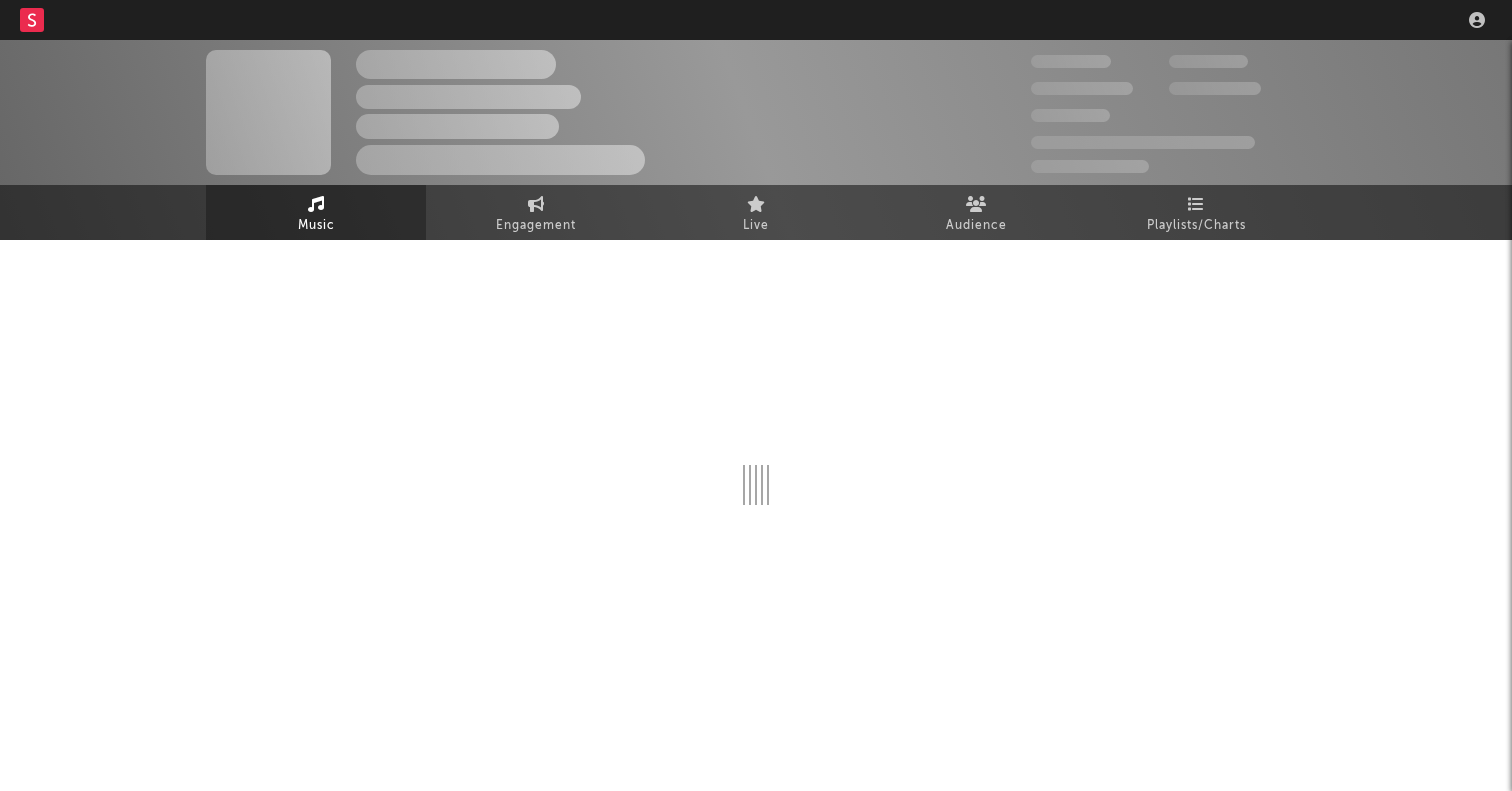 scroll, scrollTop: 0, scrollLeft: 0, axis: both 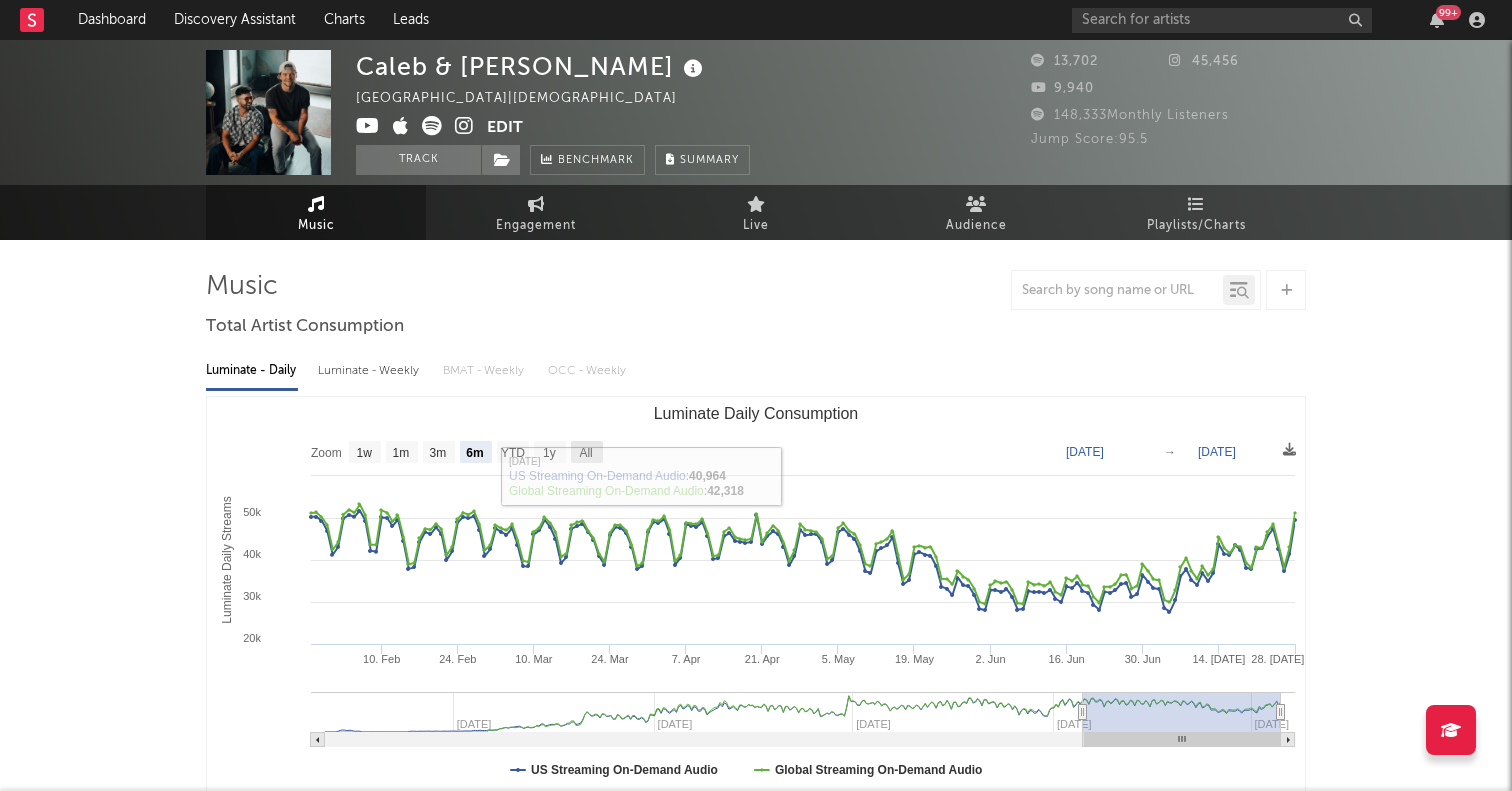 click 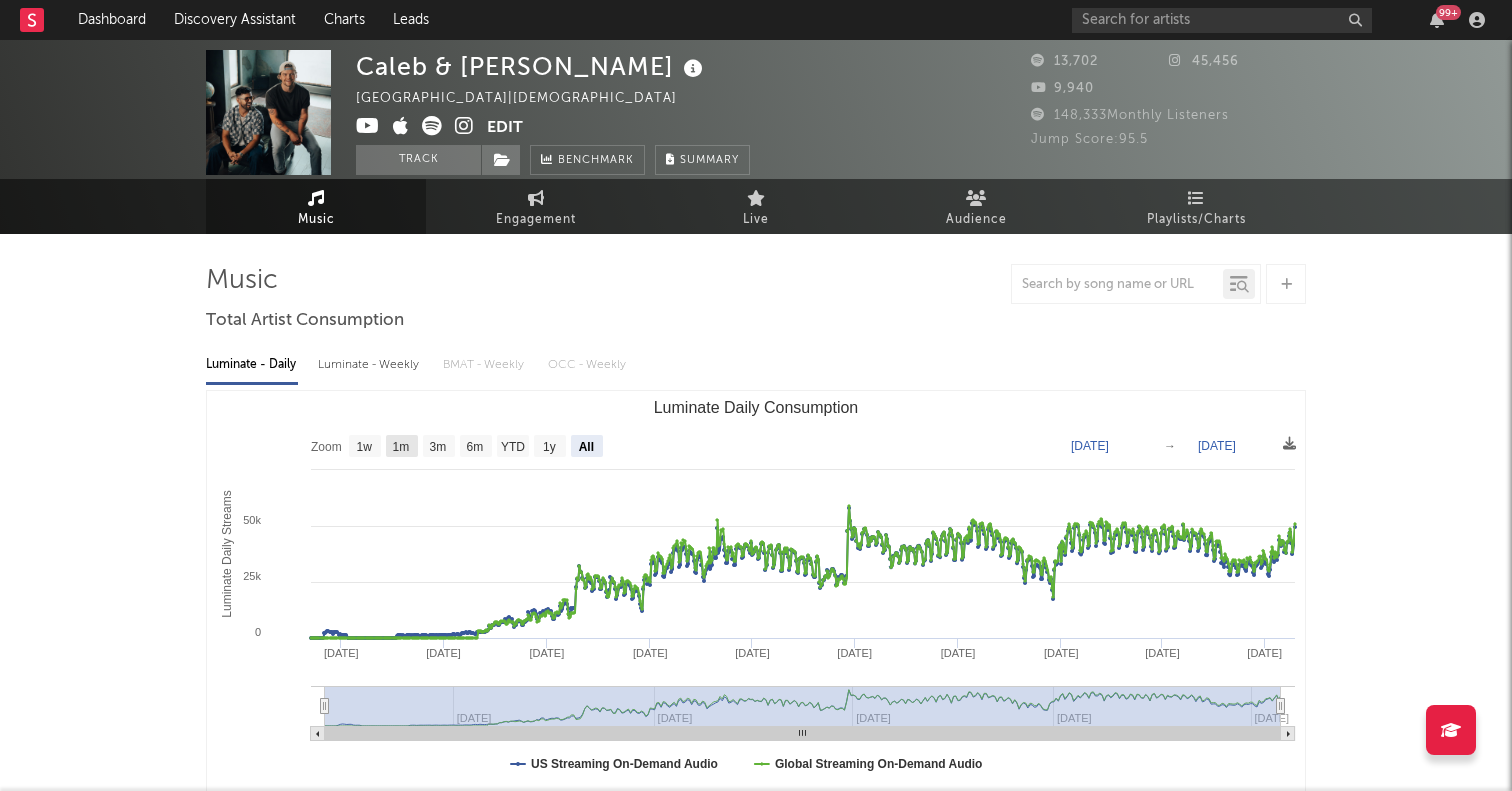 scroll, scrollTop: 0, scrollLeft: 0, axis: both 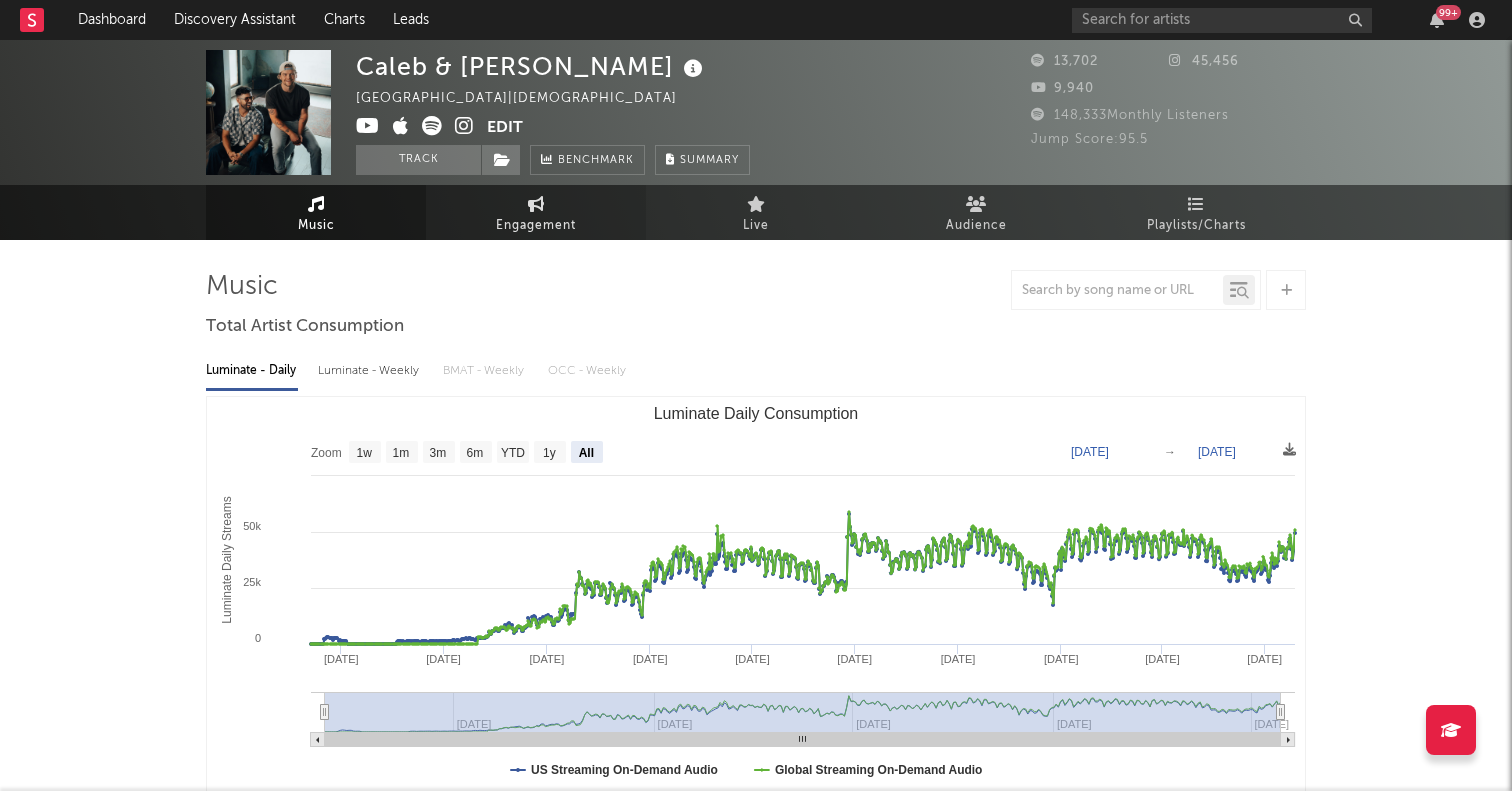 click on "Engagement" at bounding box center [536, 212] 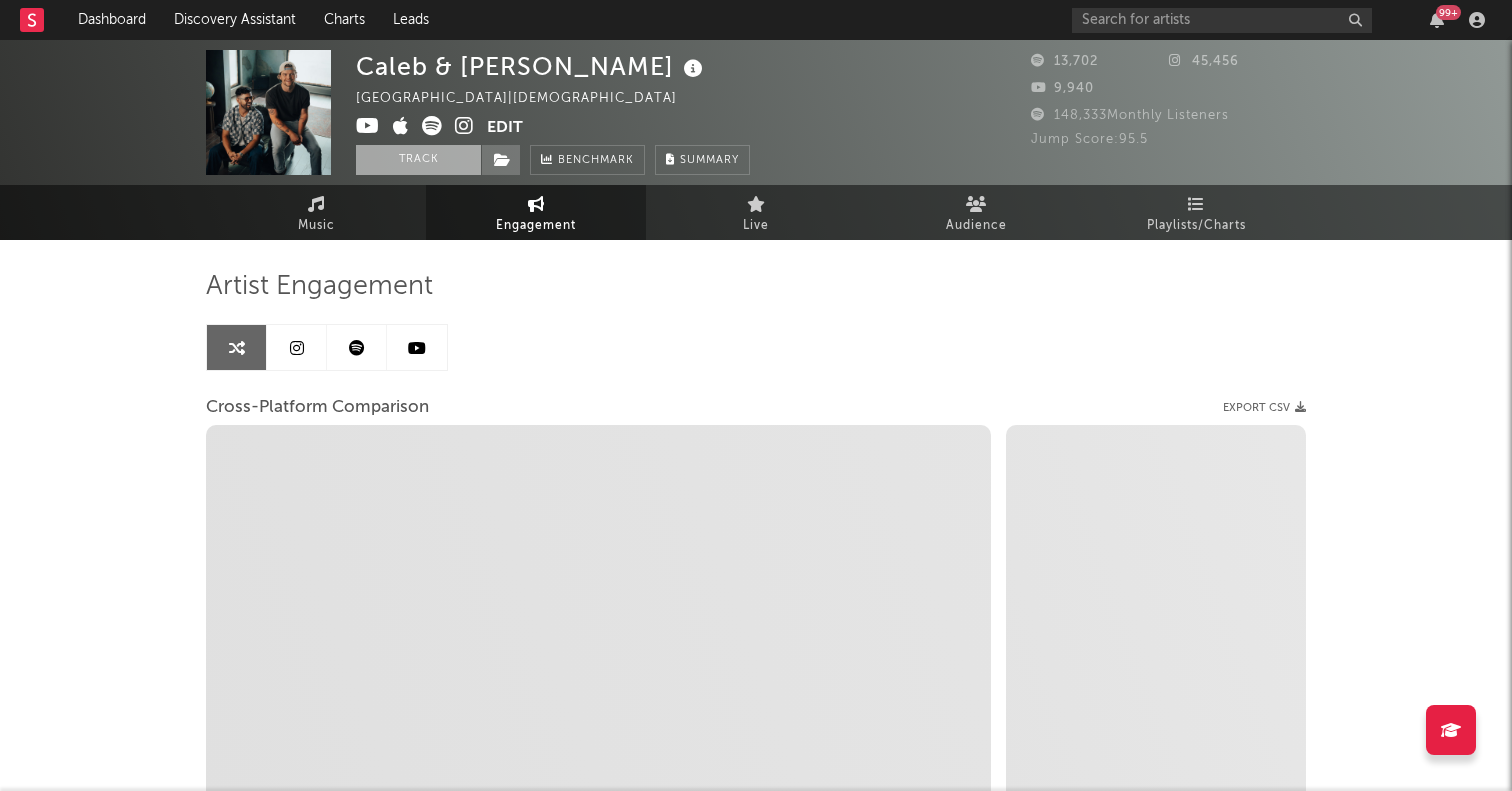 click on "Track" at bounding box center (418, 160) 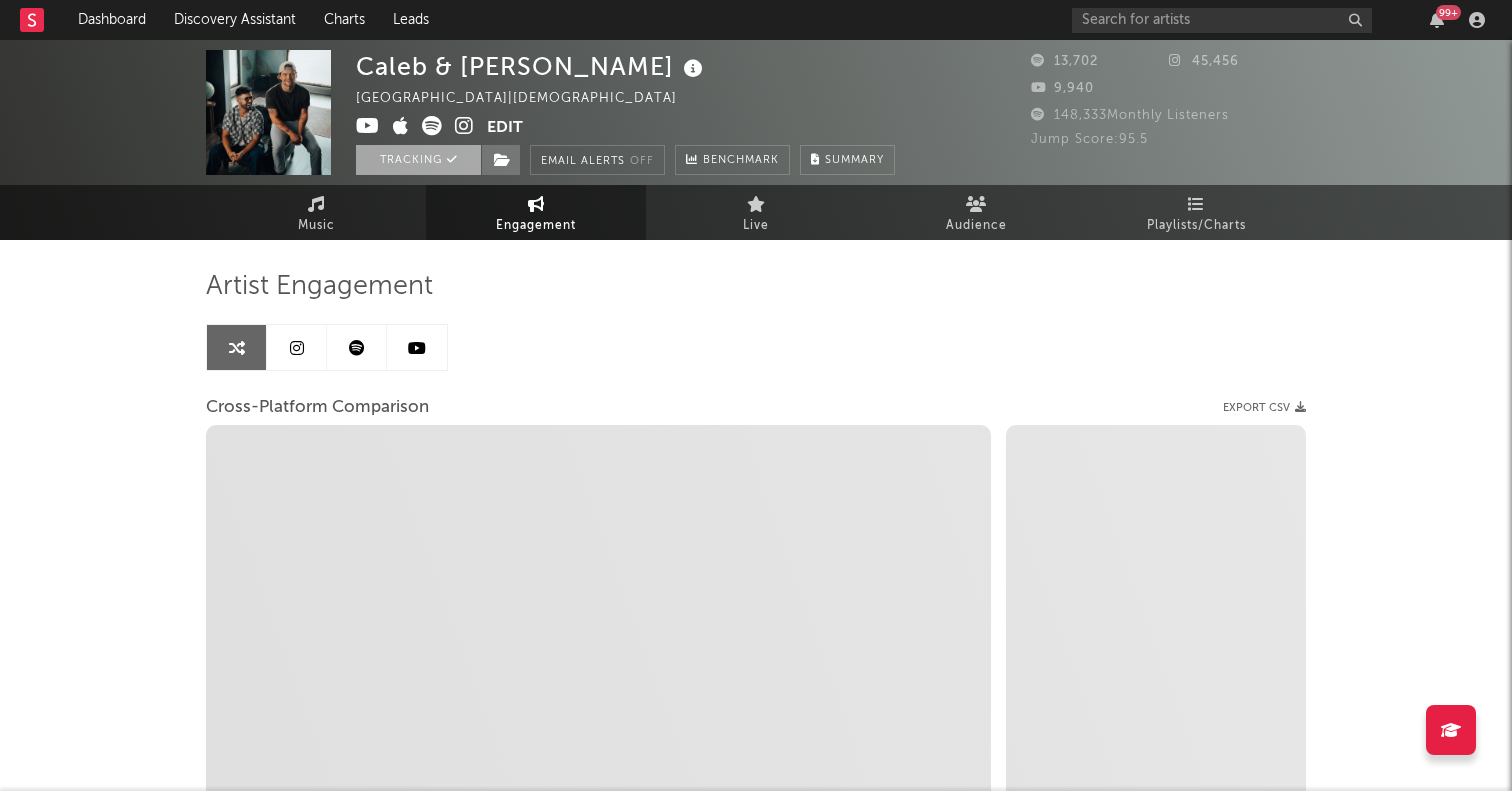 select on "1m" 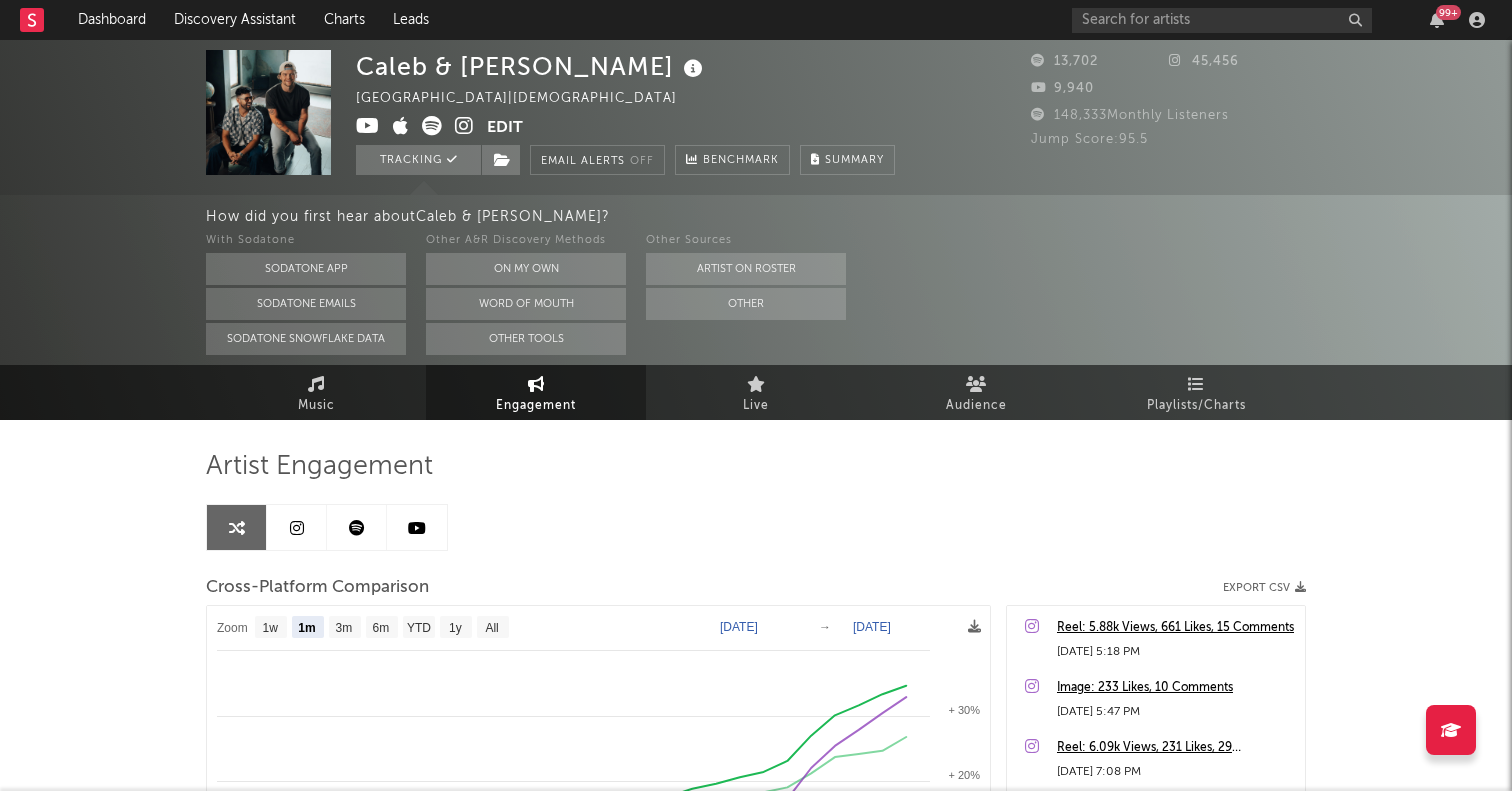 click at bounding box center [297, 528] 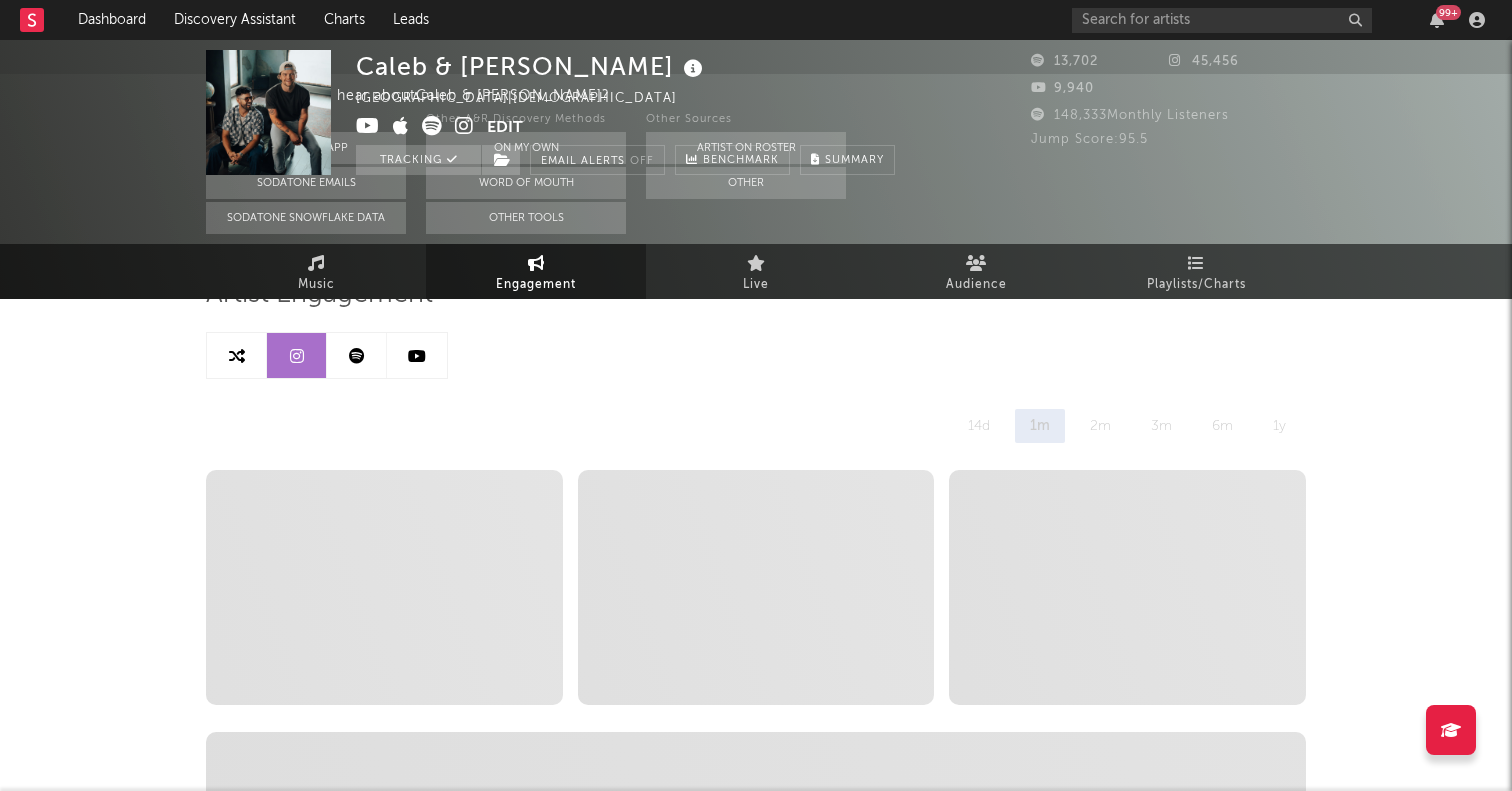 select on "6m" 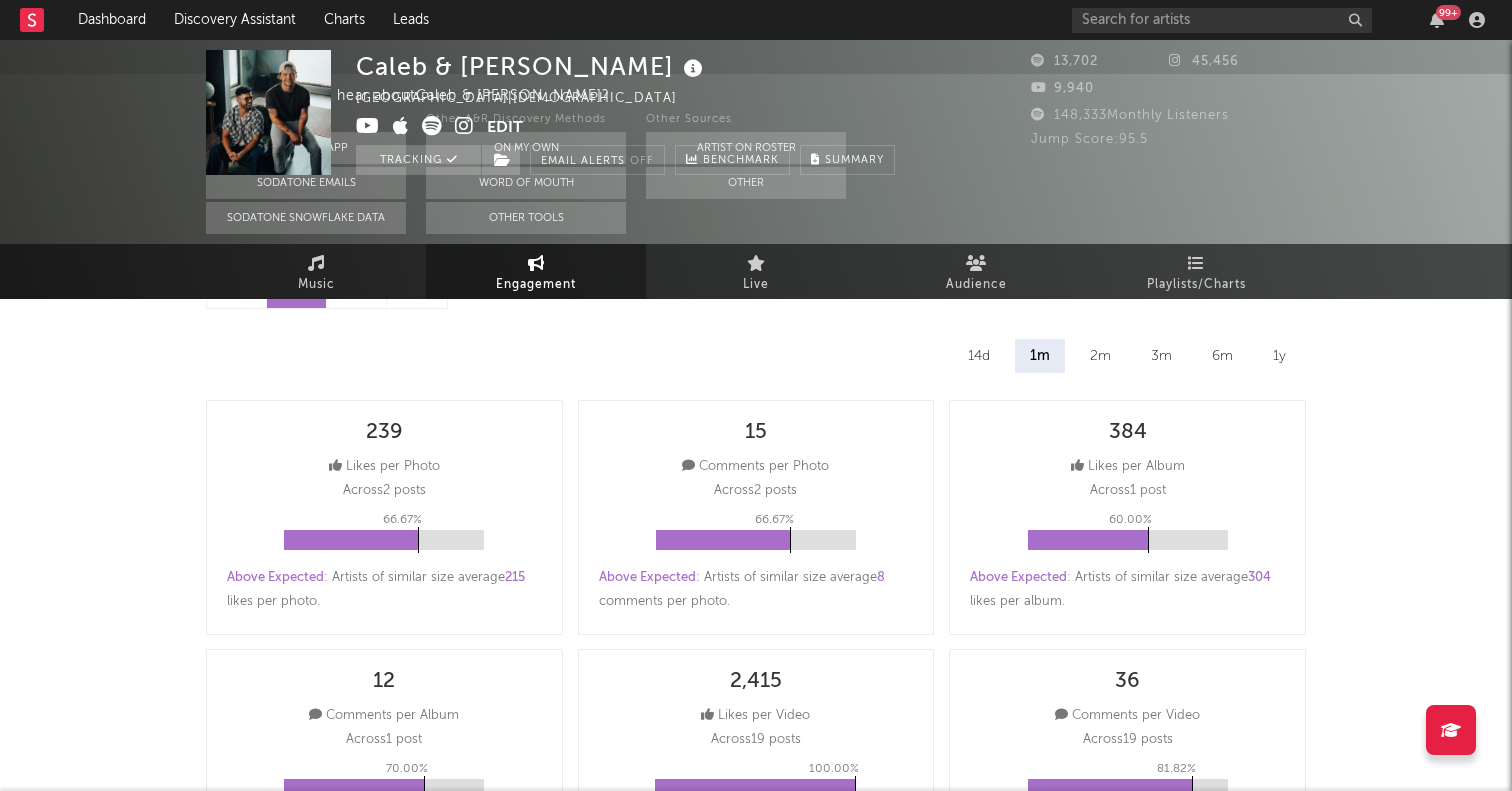 scroll, scrollTop: 0, scrollLeft: 0, axis: both 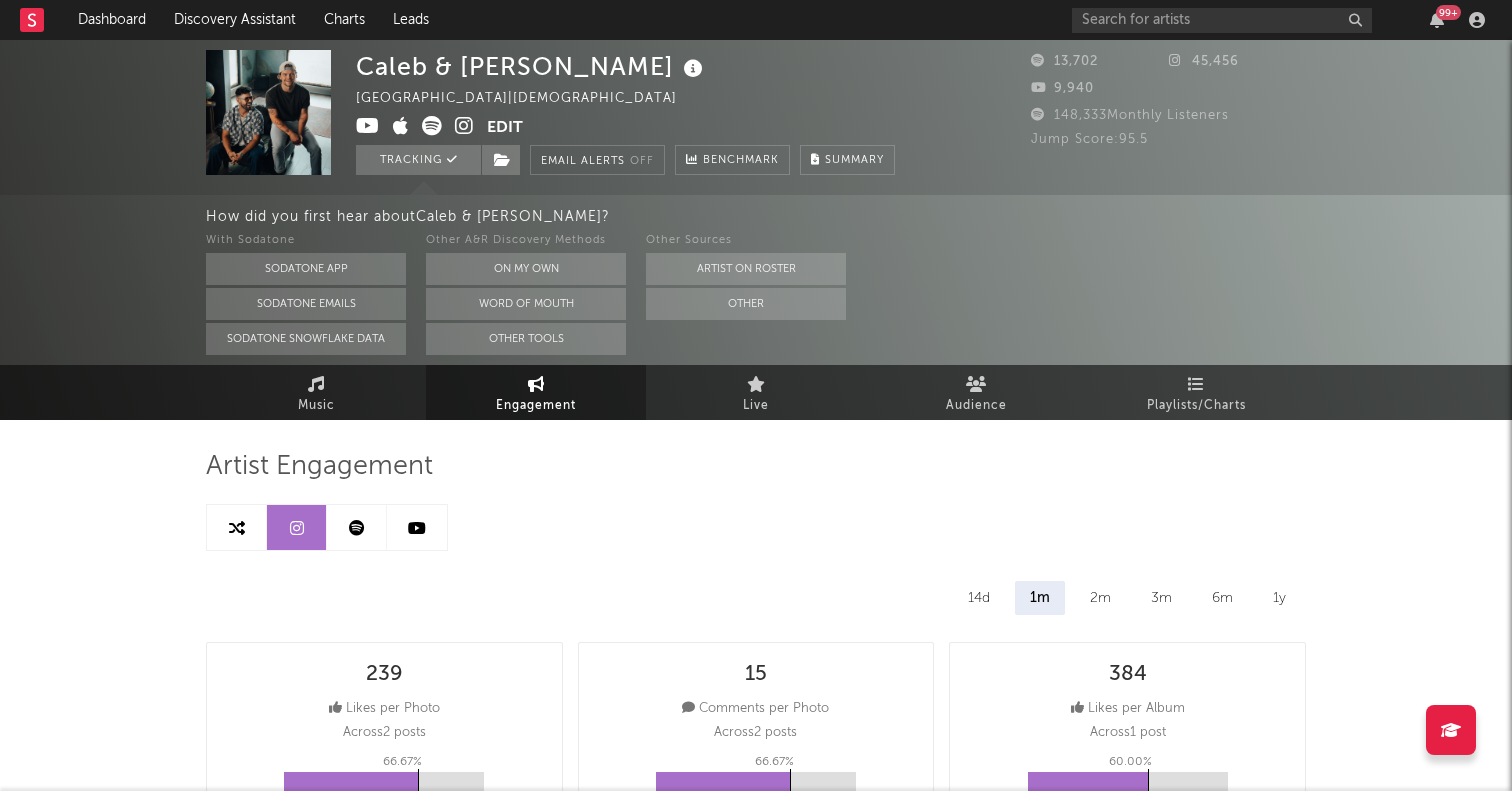click at bounding box center (237, 527) 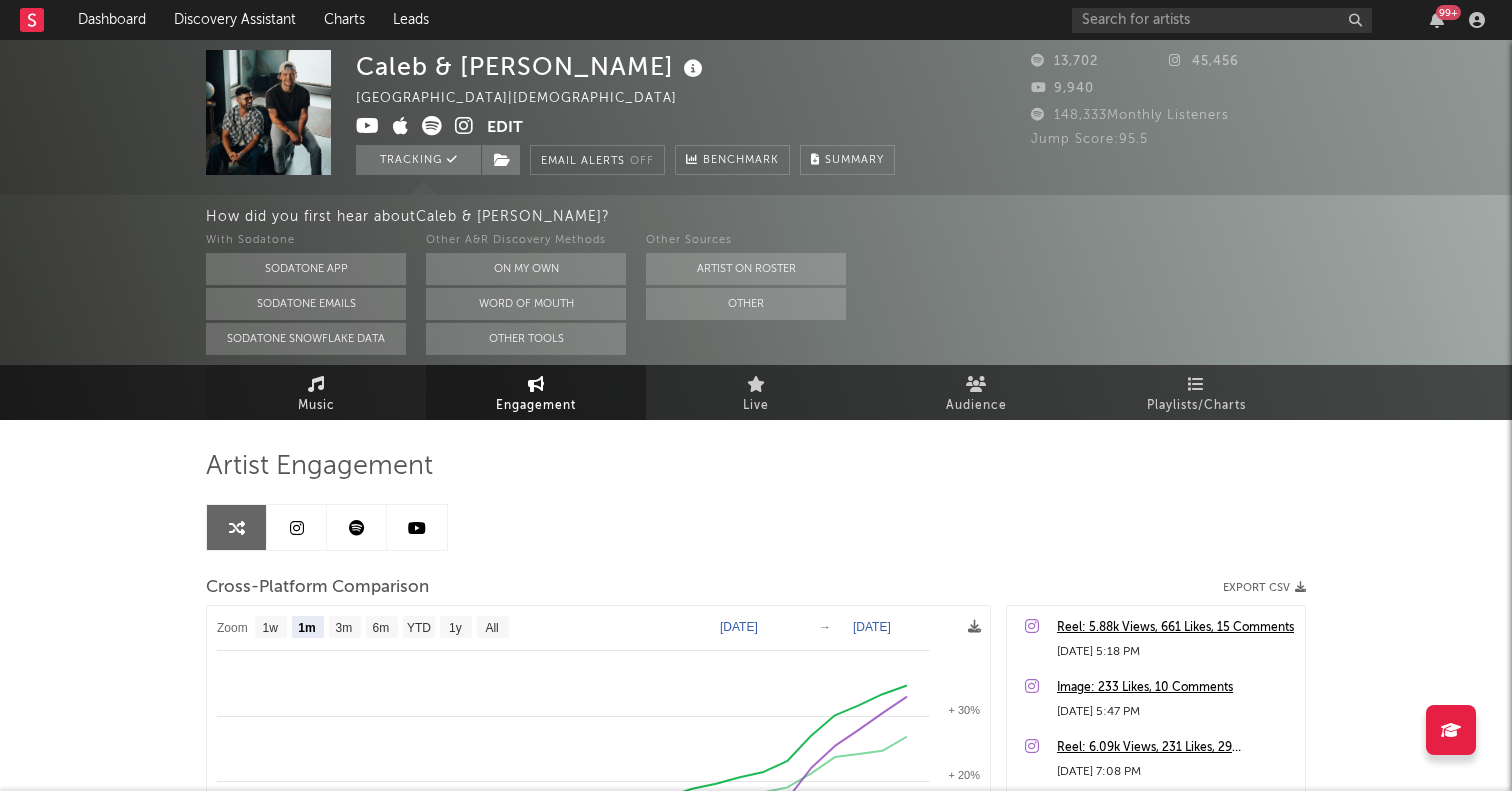 click on "Music" at bounding box center (316, 406) 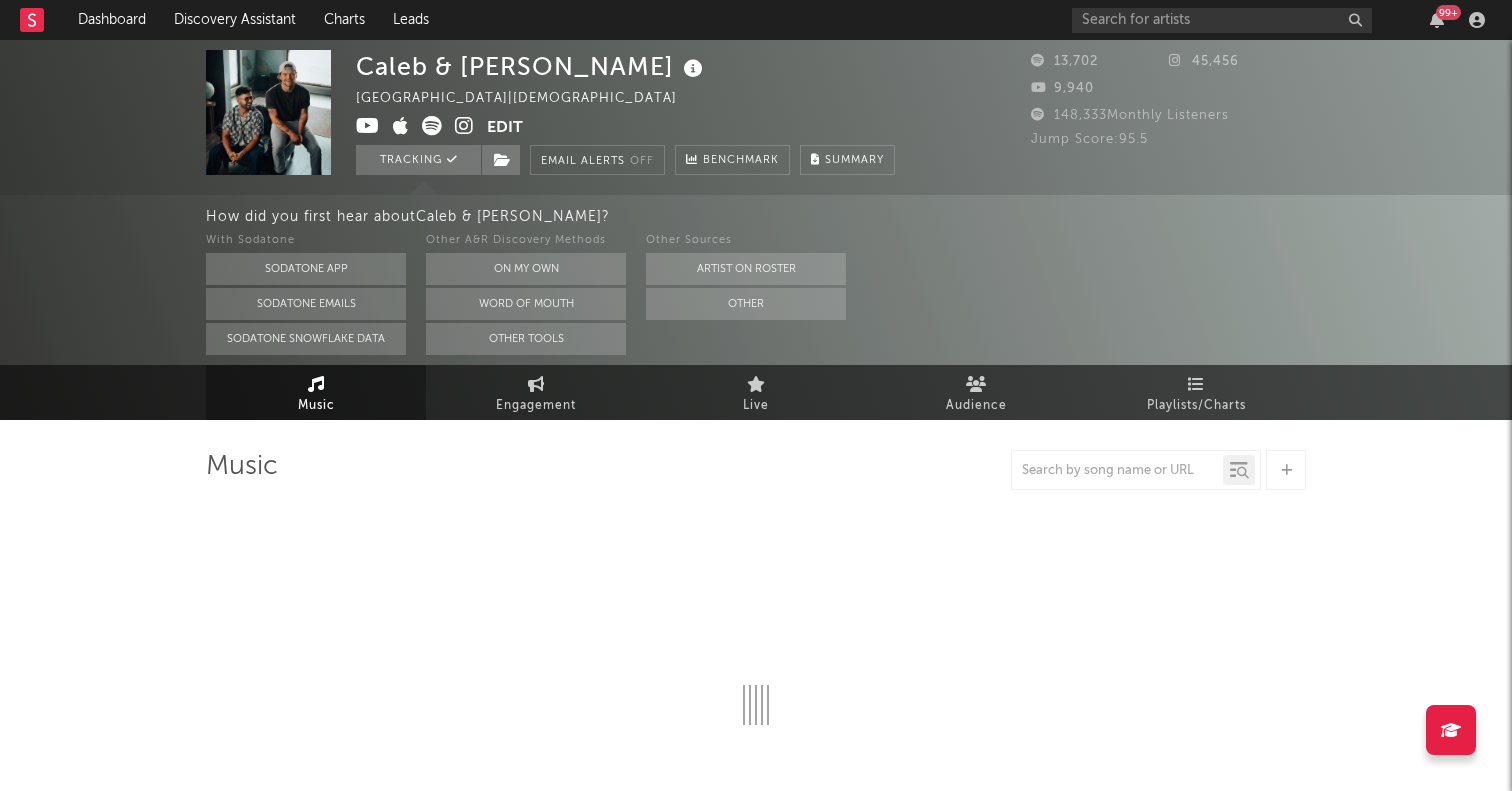 select on "6m" 